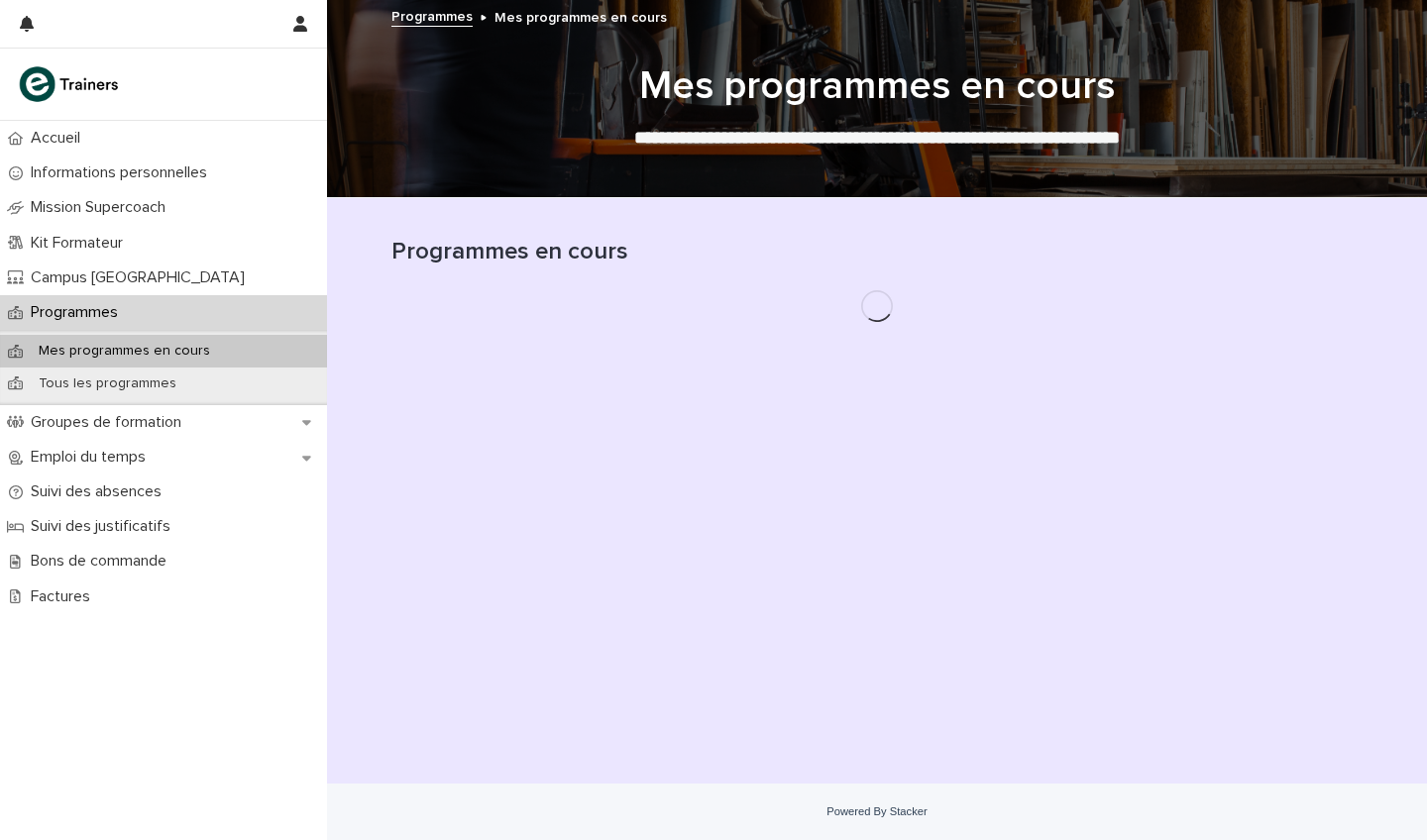 scroll, scrollTop: 0, scrollLeft: 0, axis: both 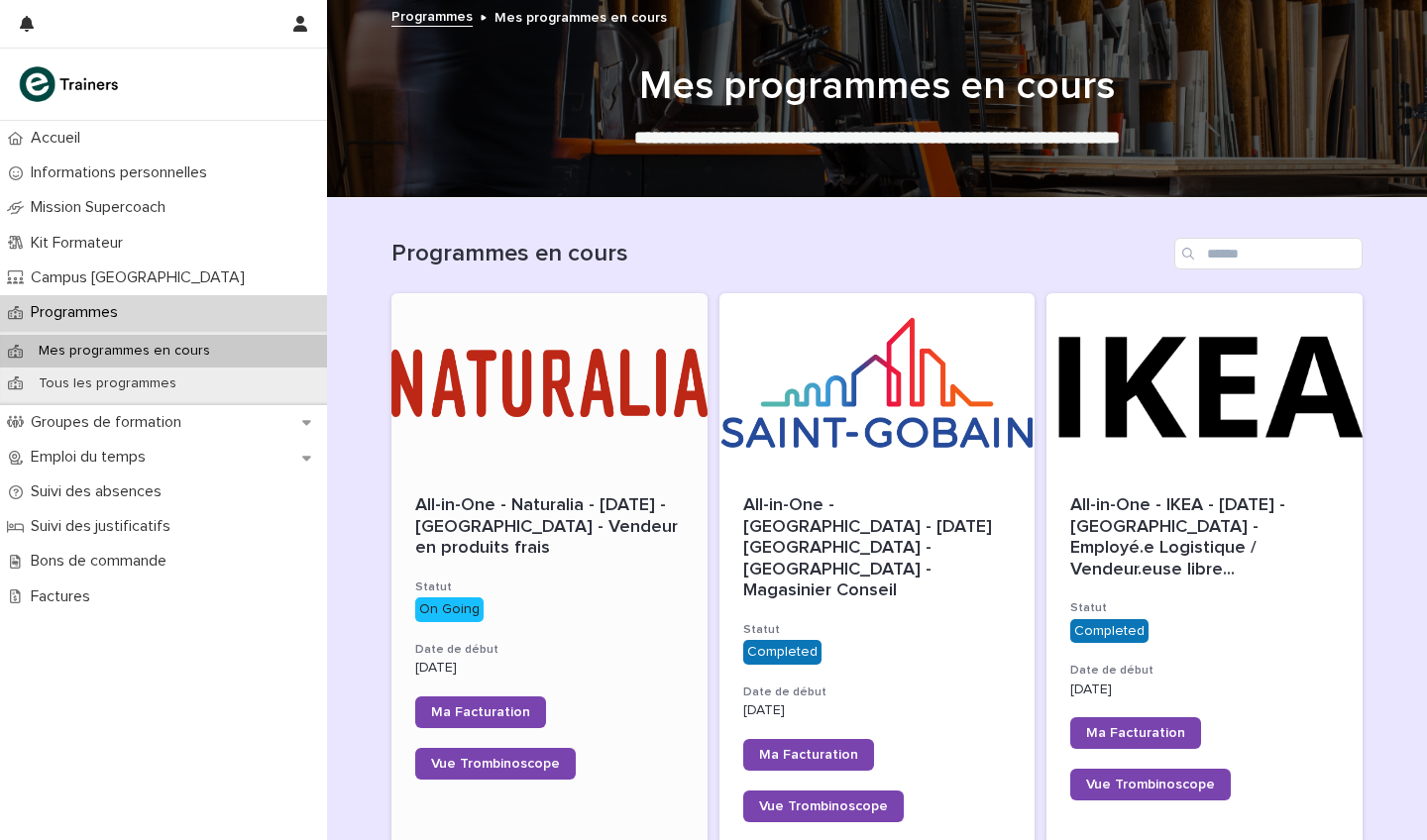 click at bounding box center (549, 382) 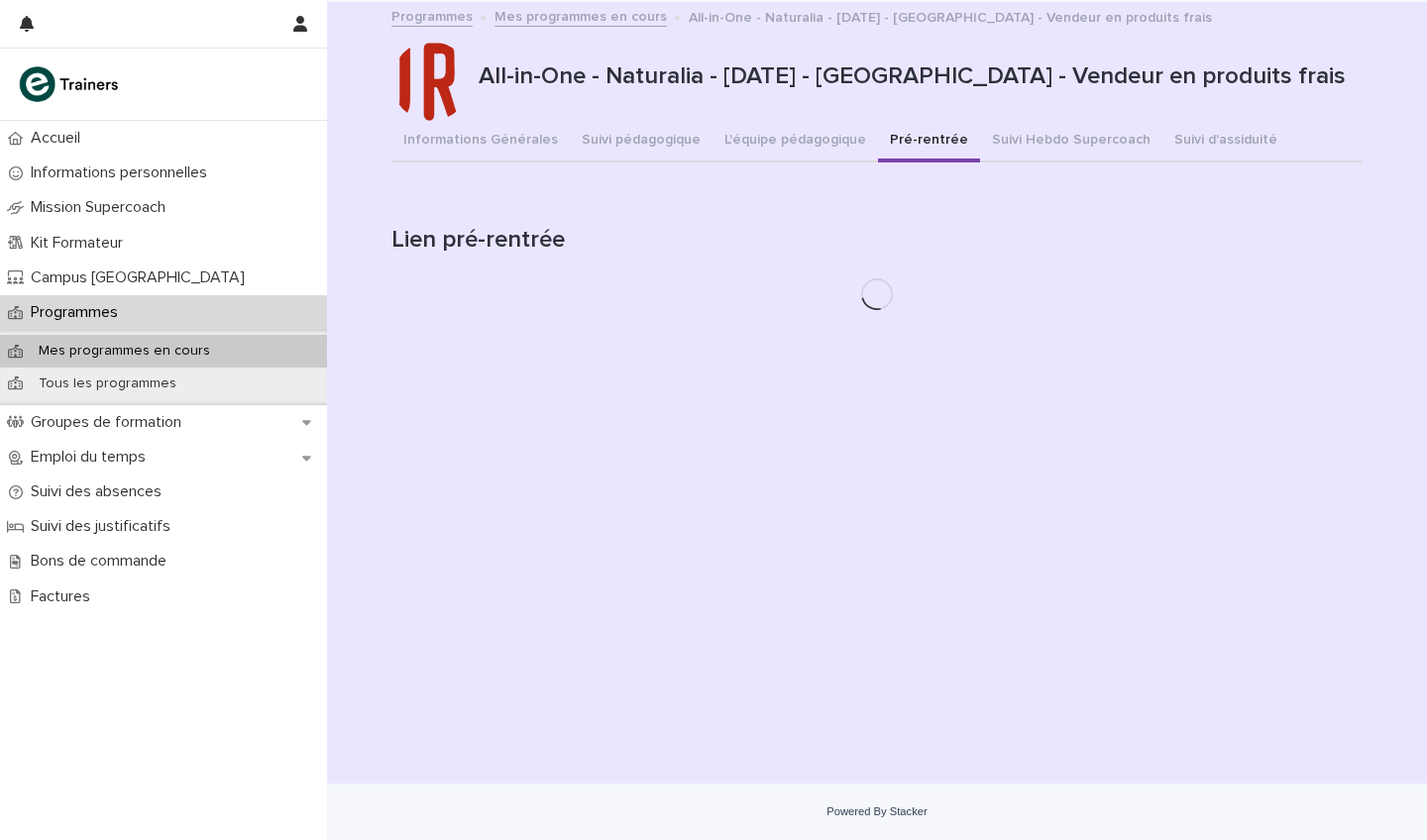 click on "Pré-rentrée" at bounding box center (929, 142) 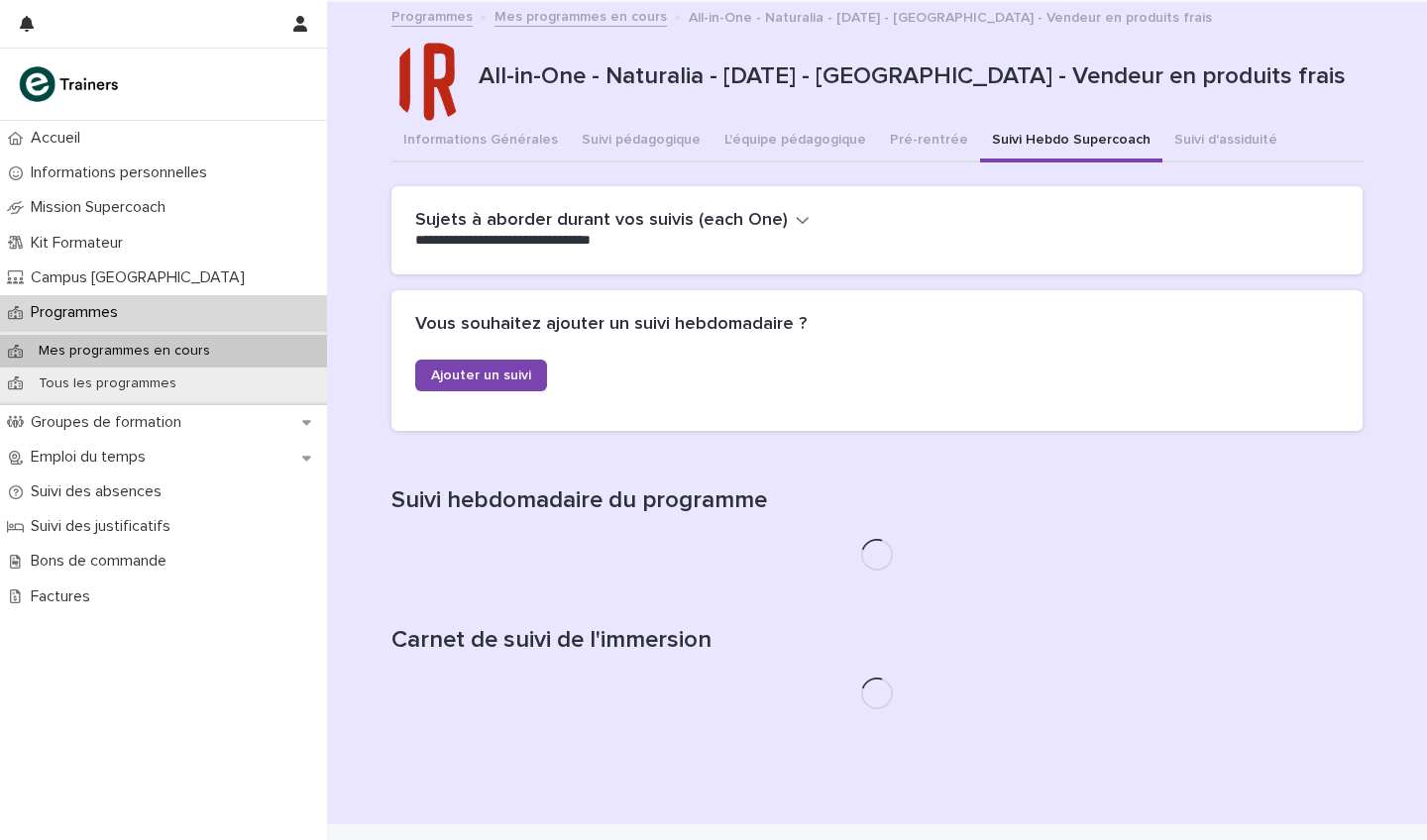 click on "Suivi Hebdo Supercoach" at bounding box center [1071, 142] 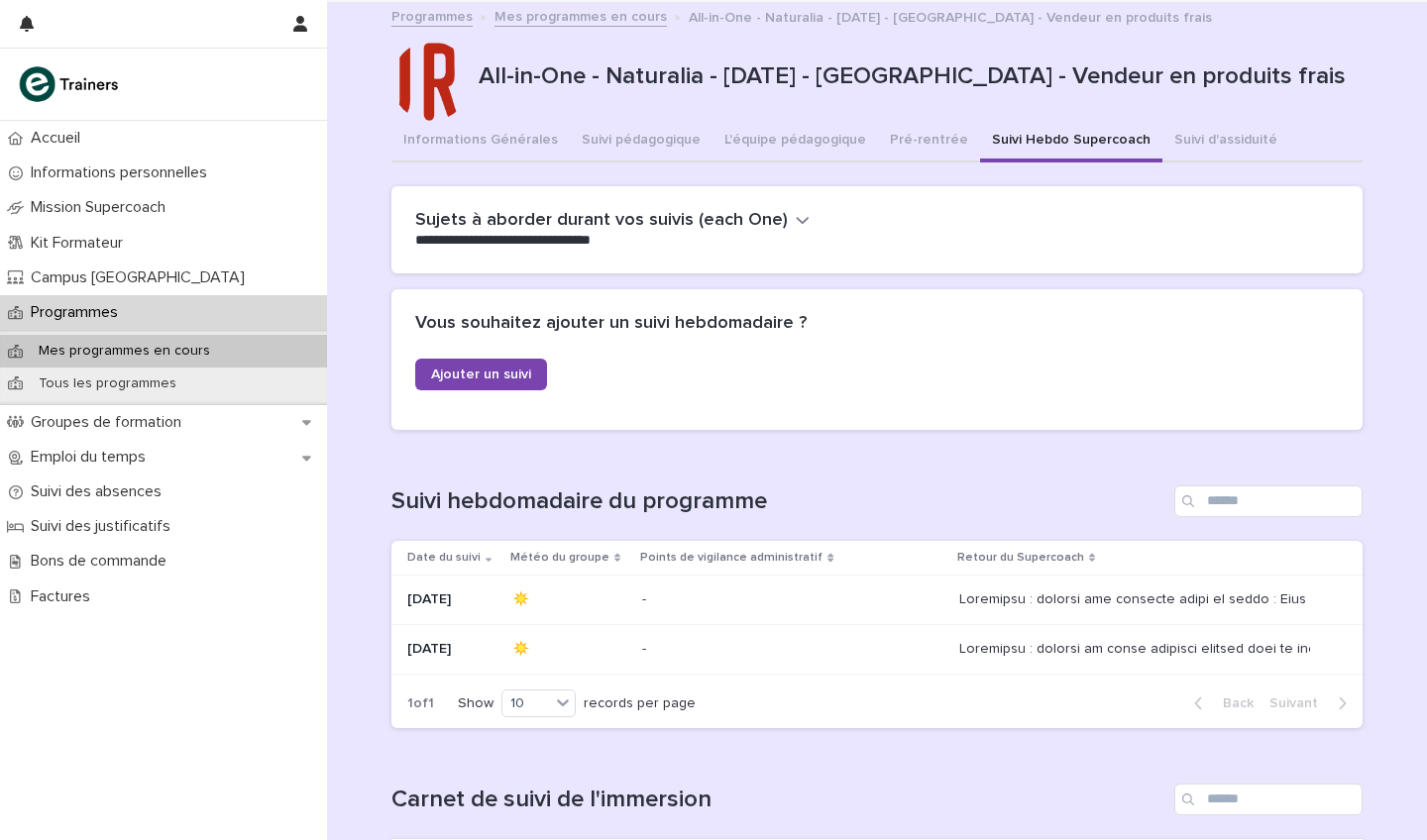 scroll, scrollTop: 75, scrollLeft: 0, axis: vertical 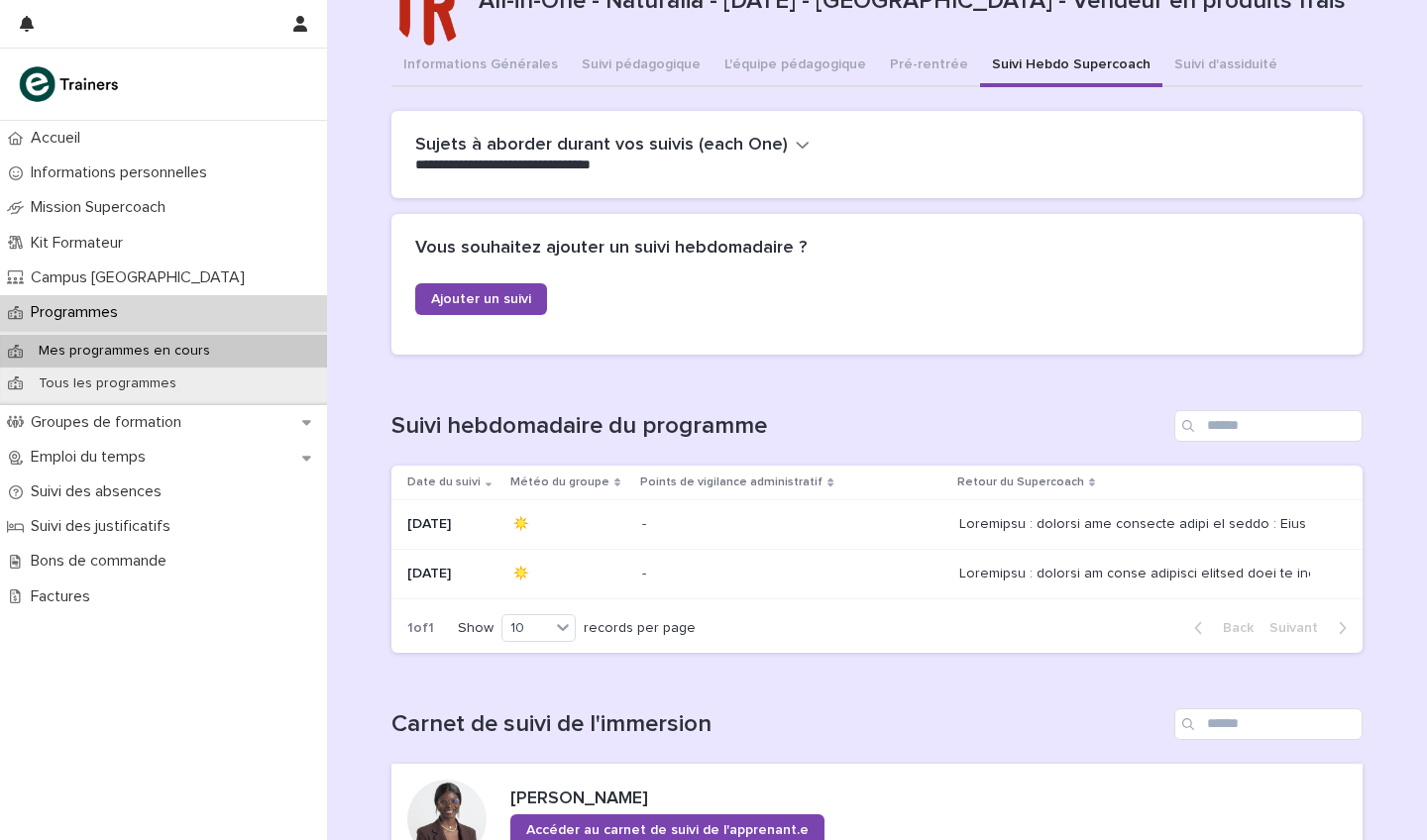 click at bounding box center [792, 524] 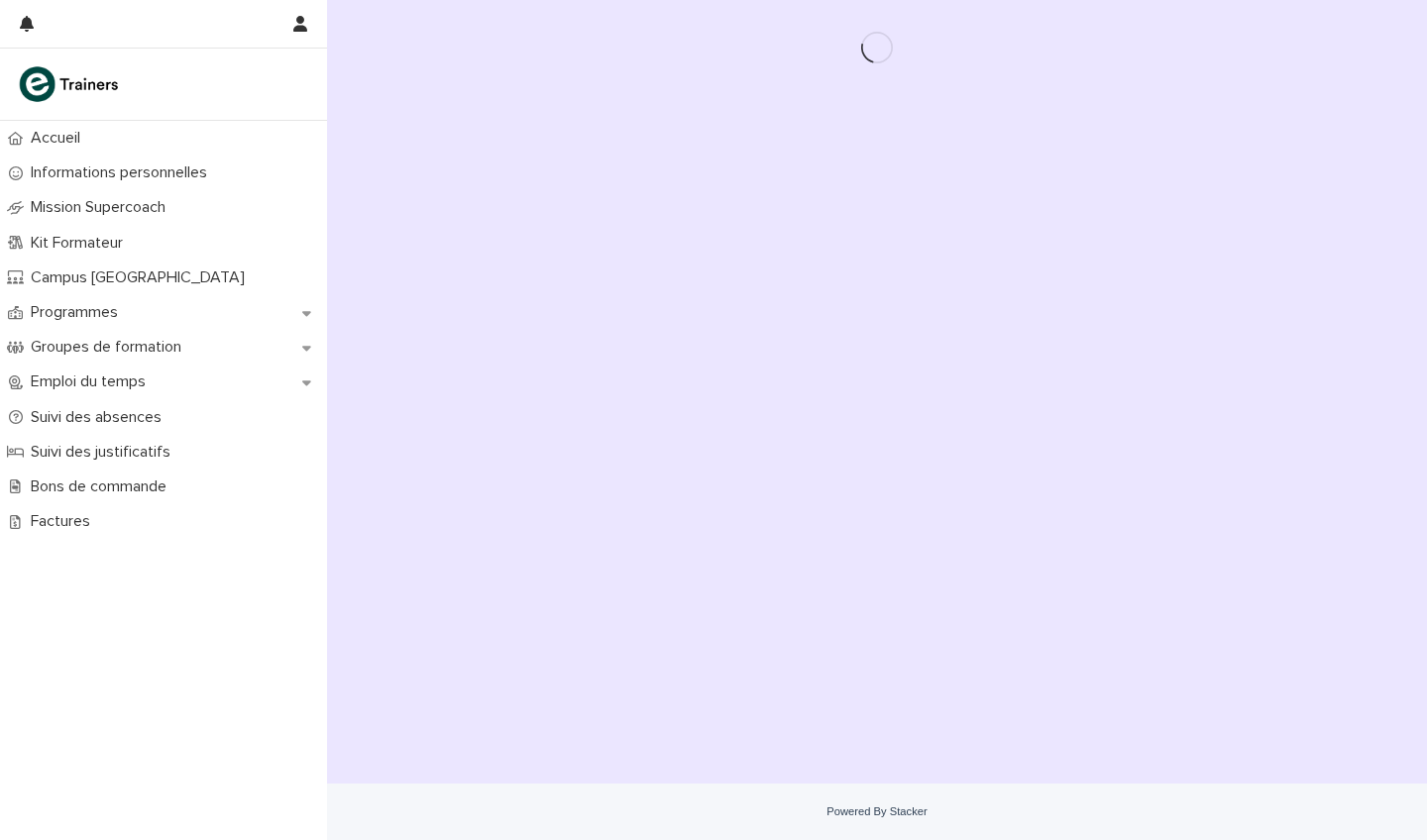 scroll, scrollTop: 0, scrollLeft: 0, axis: both 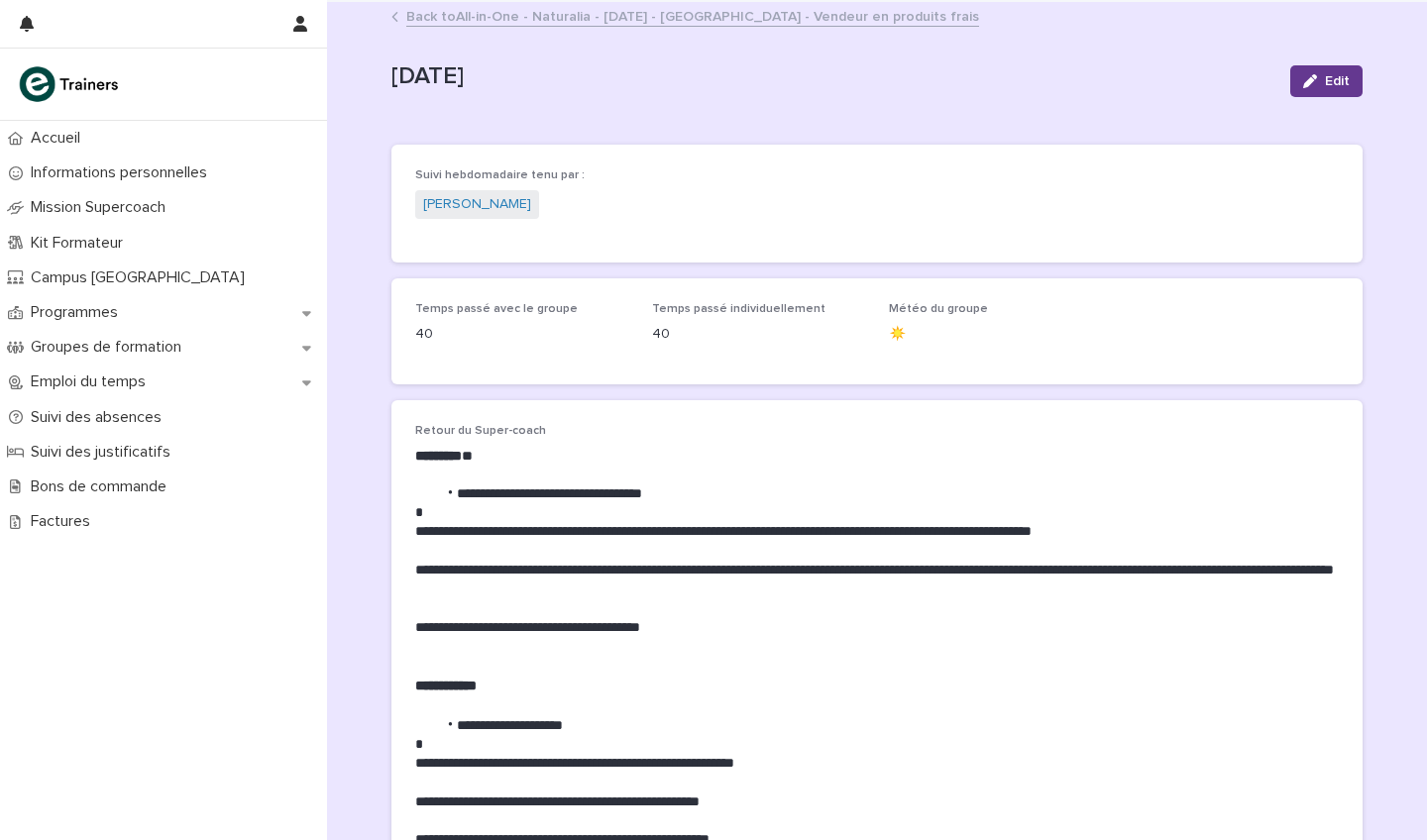 click on "Edit" at bounding box center [1337, 81] 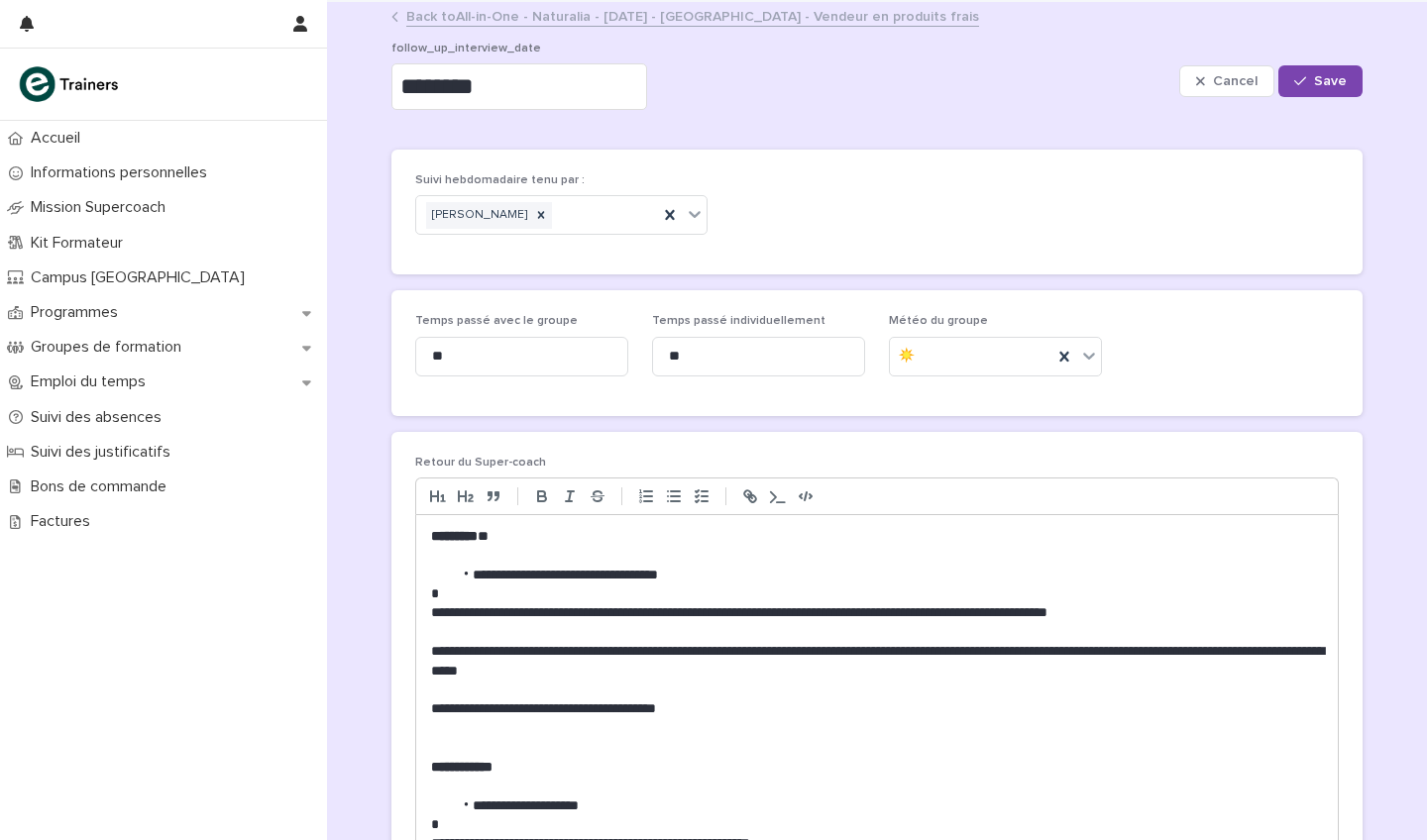 scroll, scrollTop: 100, scrollLeft: 0, axis: vertical 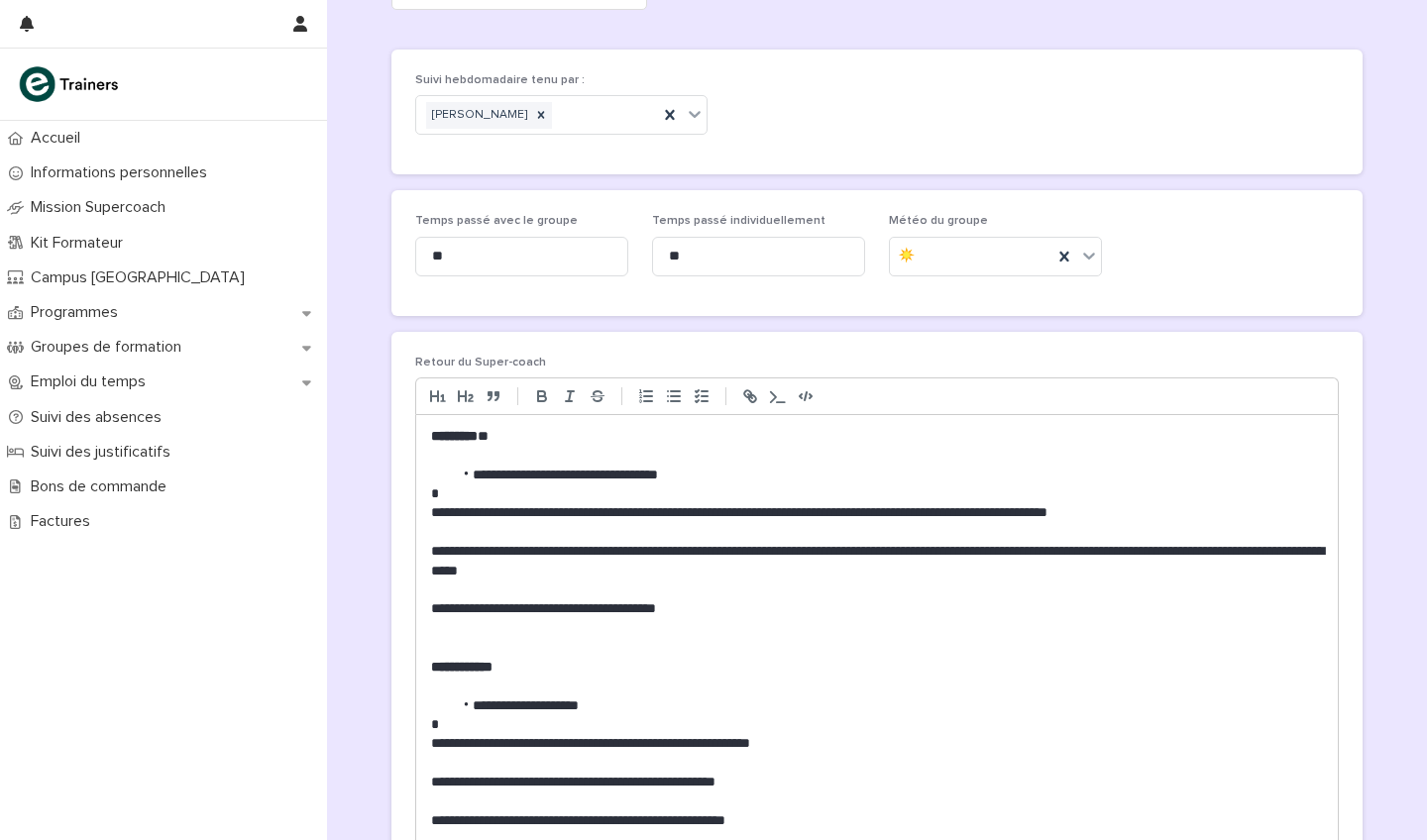 click on "**********" at bounding box center [877, 561] 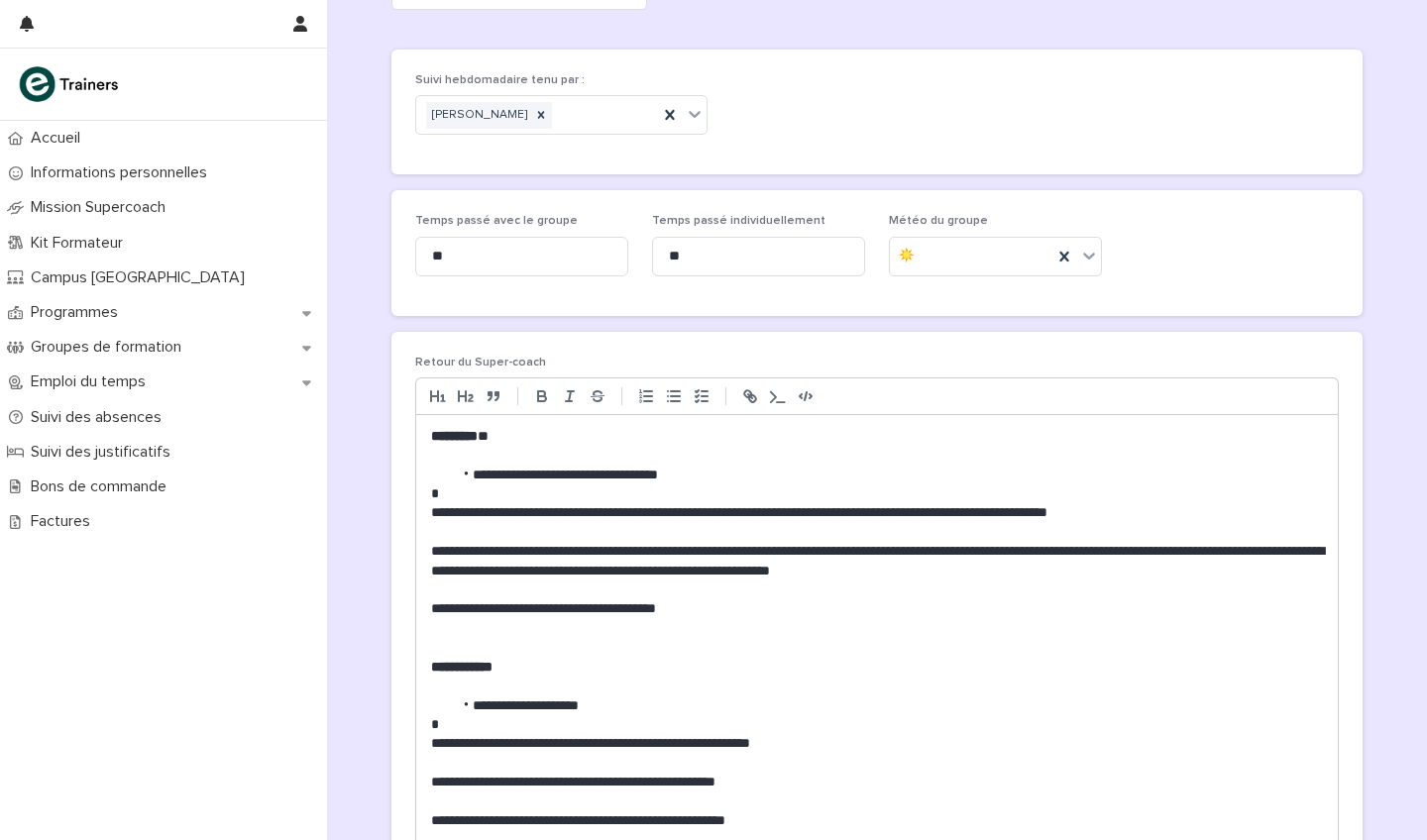 click on "**********" at bounding box center (877, 561) 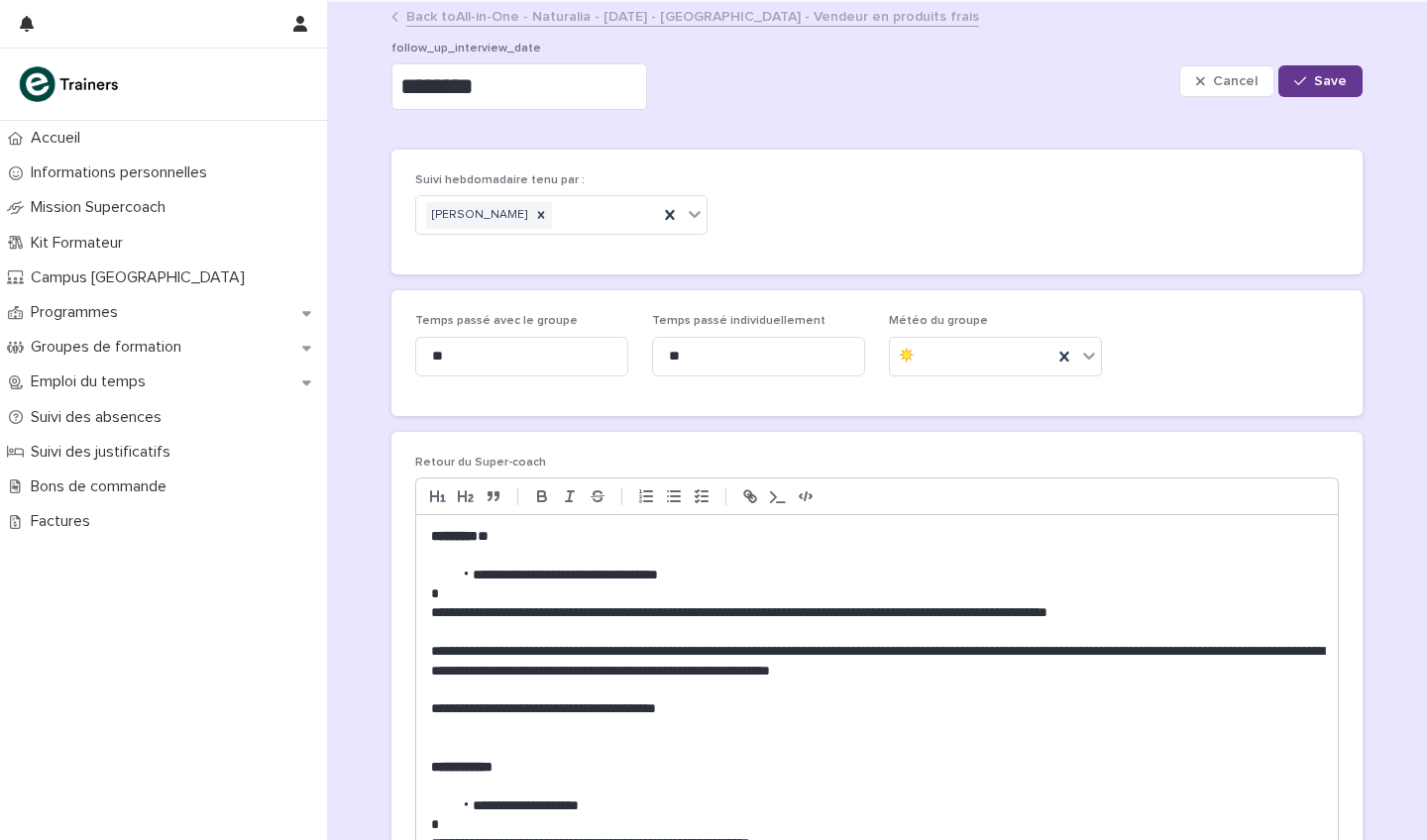 scroll, scrollTop: 0, scrollLeft: 0, axis: both 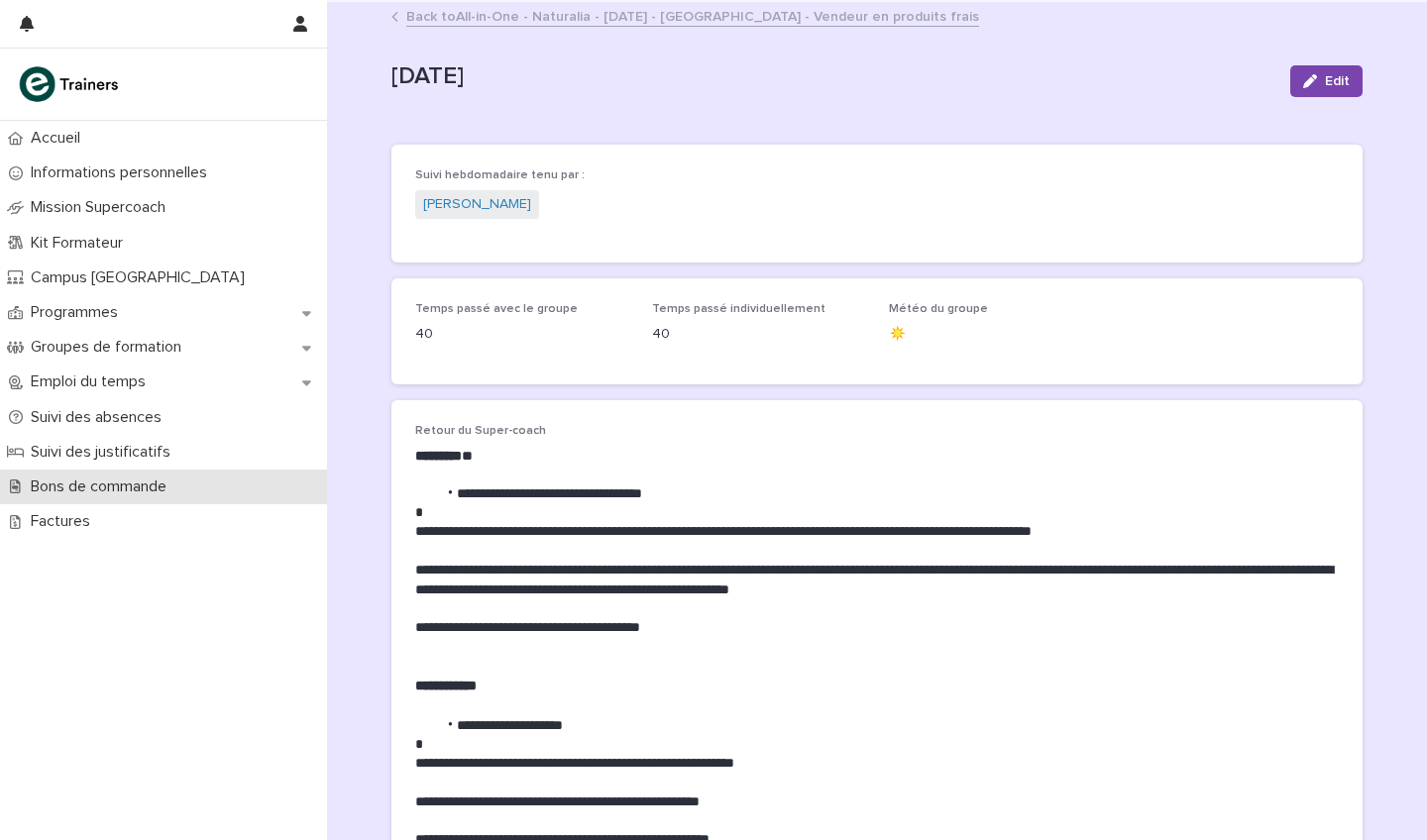 click on "Bons de commande" at bounding box center (102, 486) 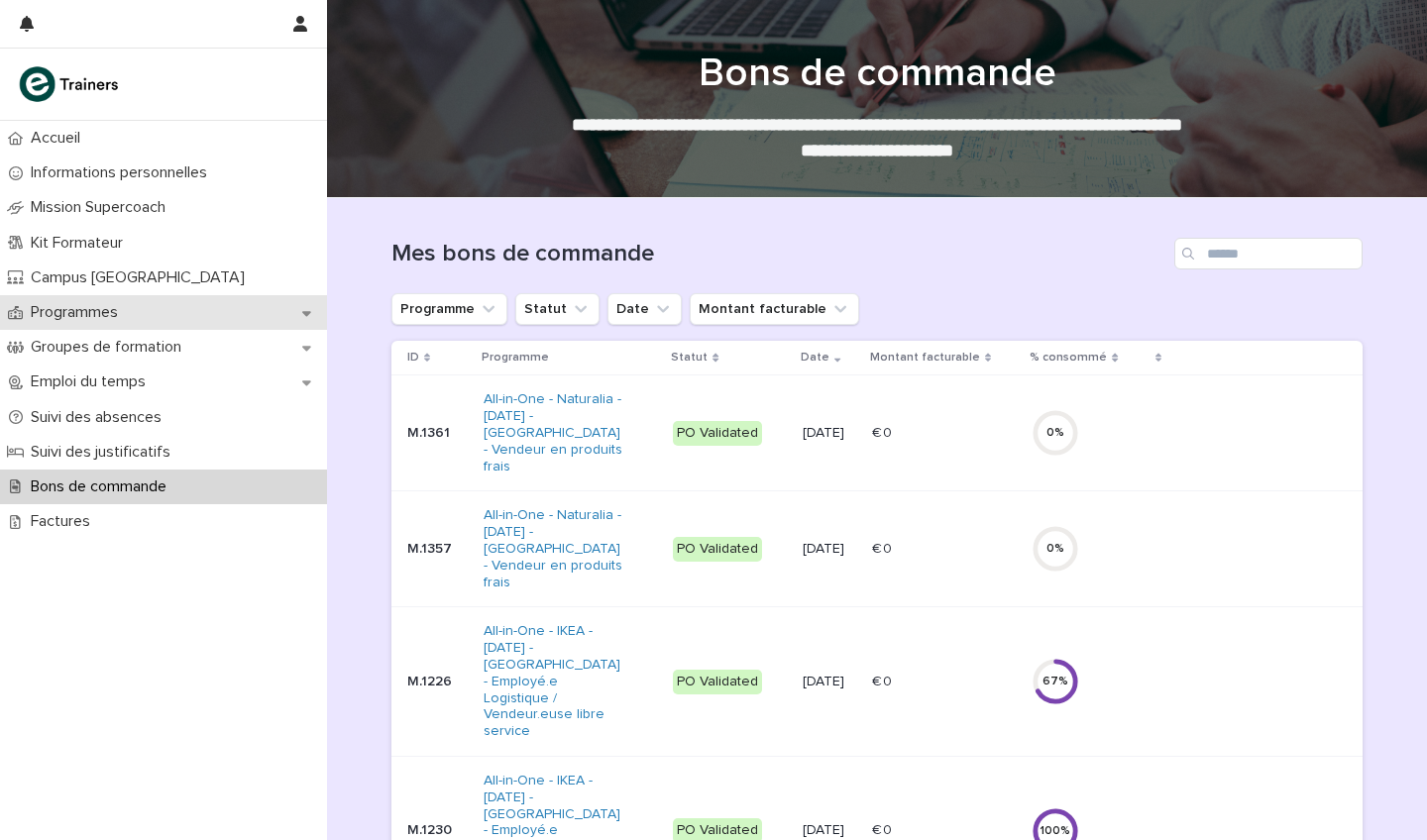 click on "Programmes" at bounding box center (78, 312) 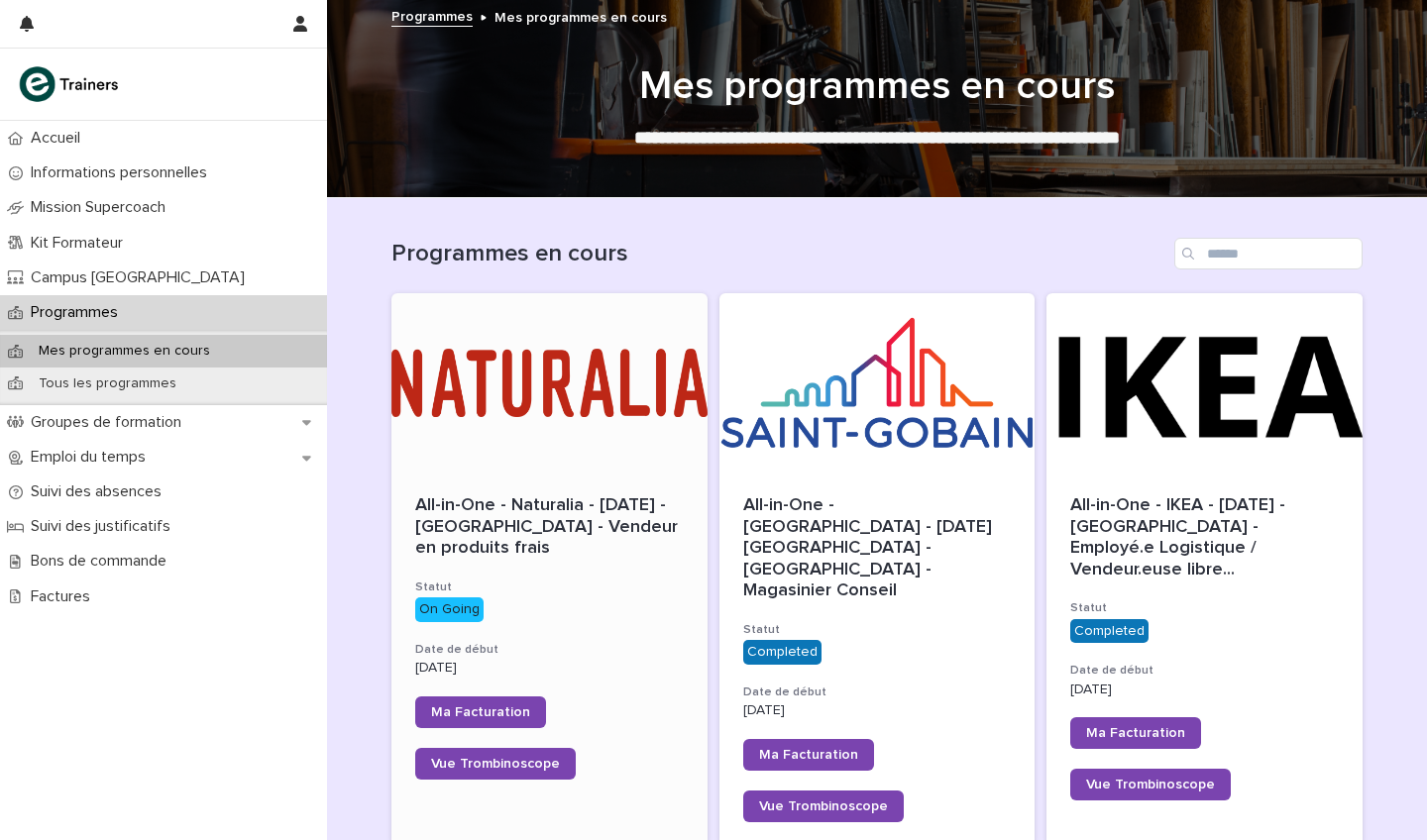 click at bounding box center [549, 382] 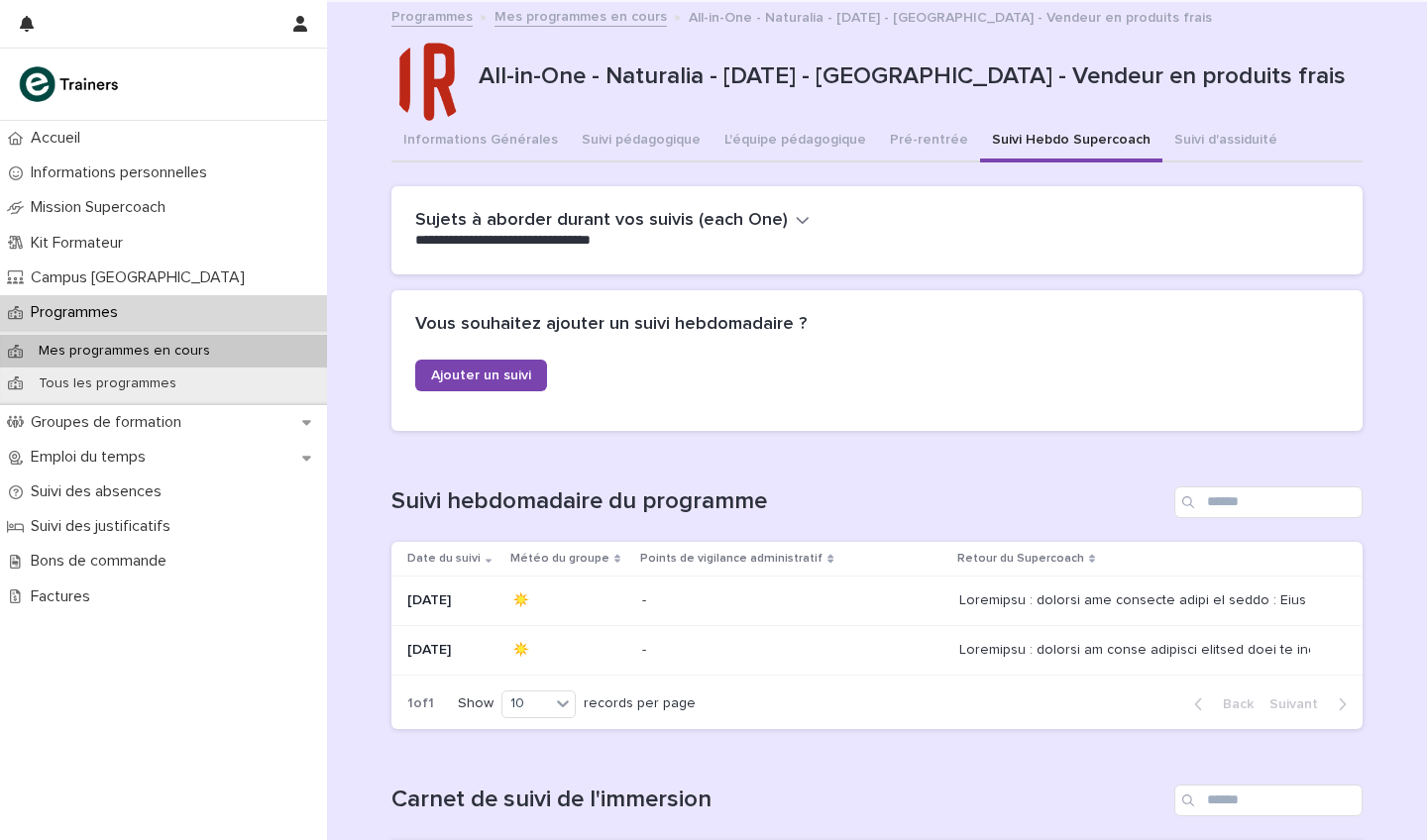 click on "Suivi Hebdo Supercoach" at bounding box center [1071, 142] 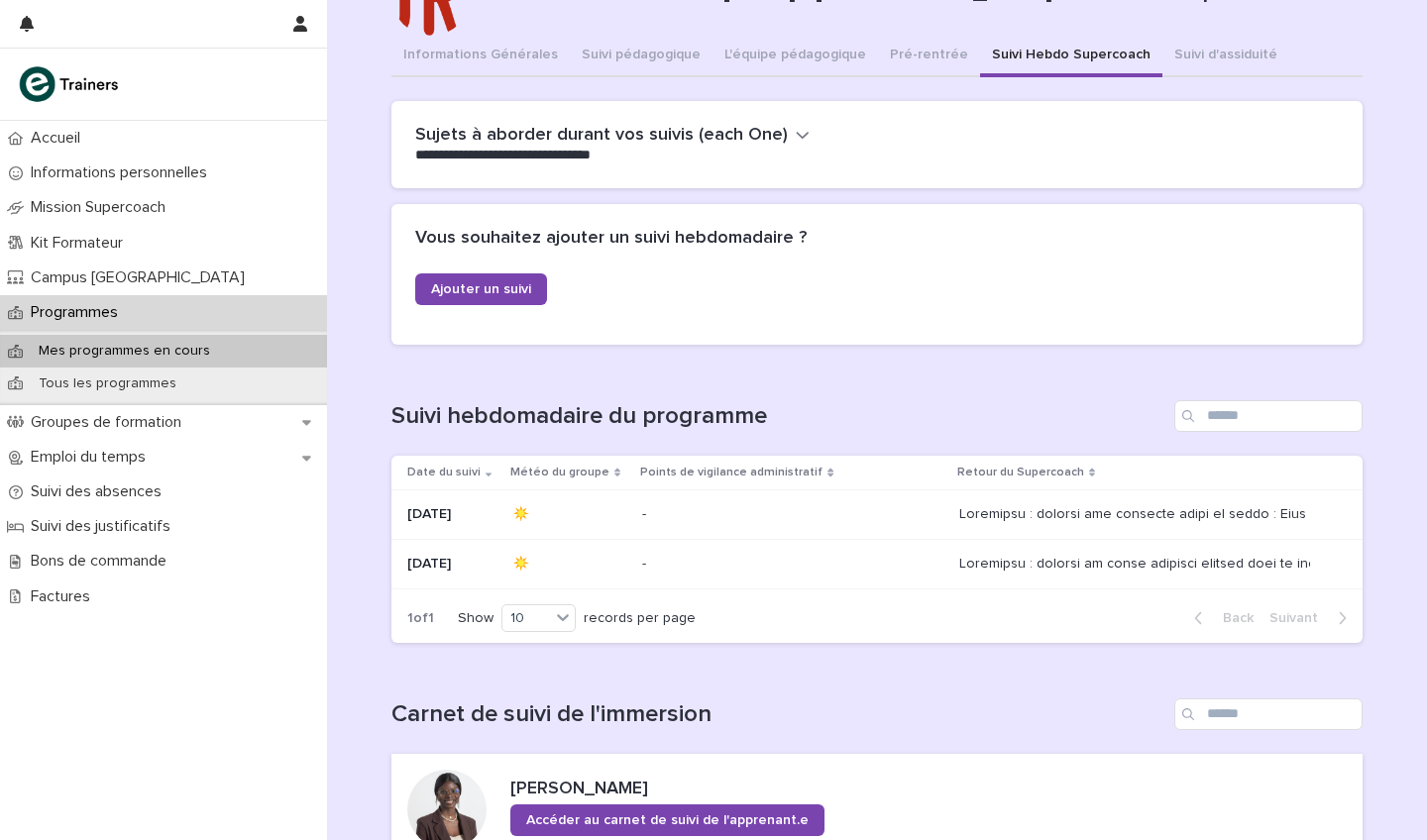 scroll, scrollTop: 100, scrollLeft: 0, axis: vertical 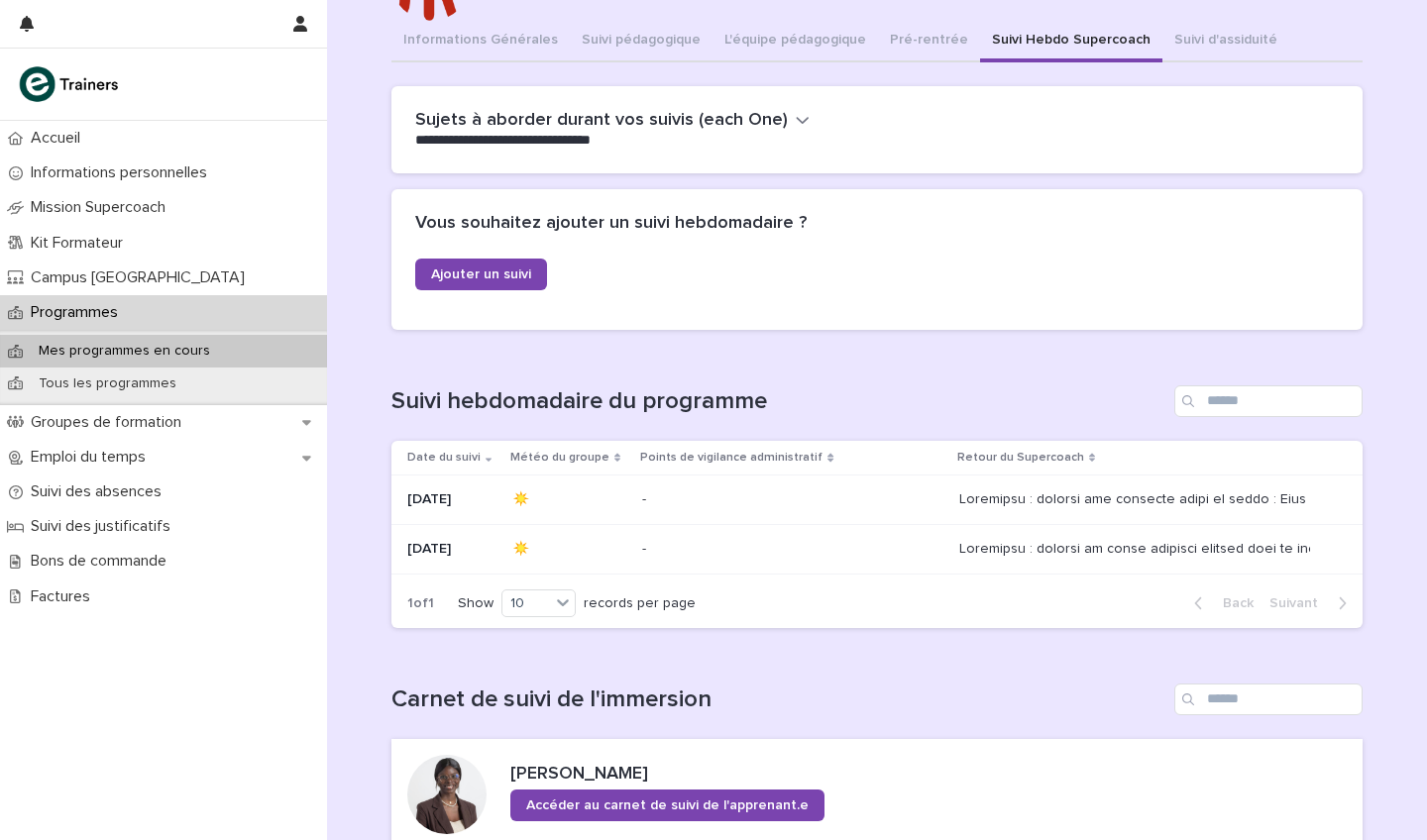 click at bounding box center [792, 499] 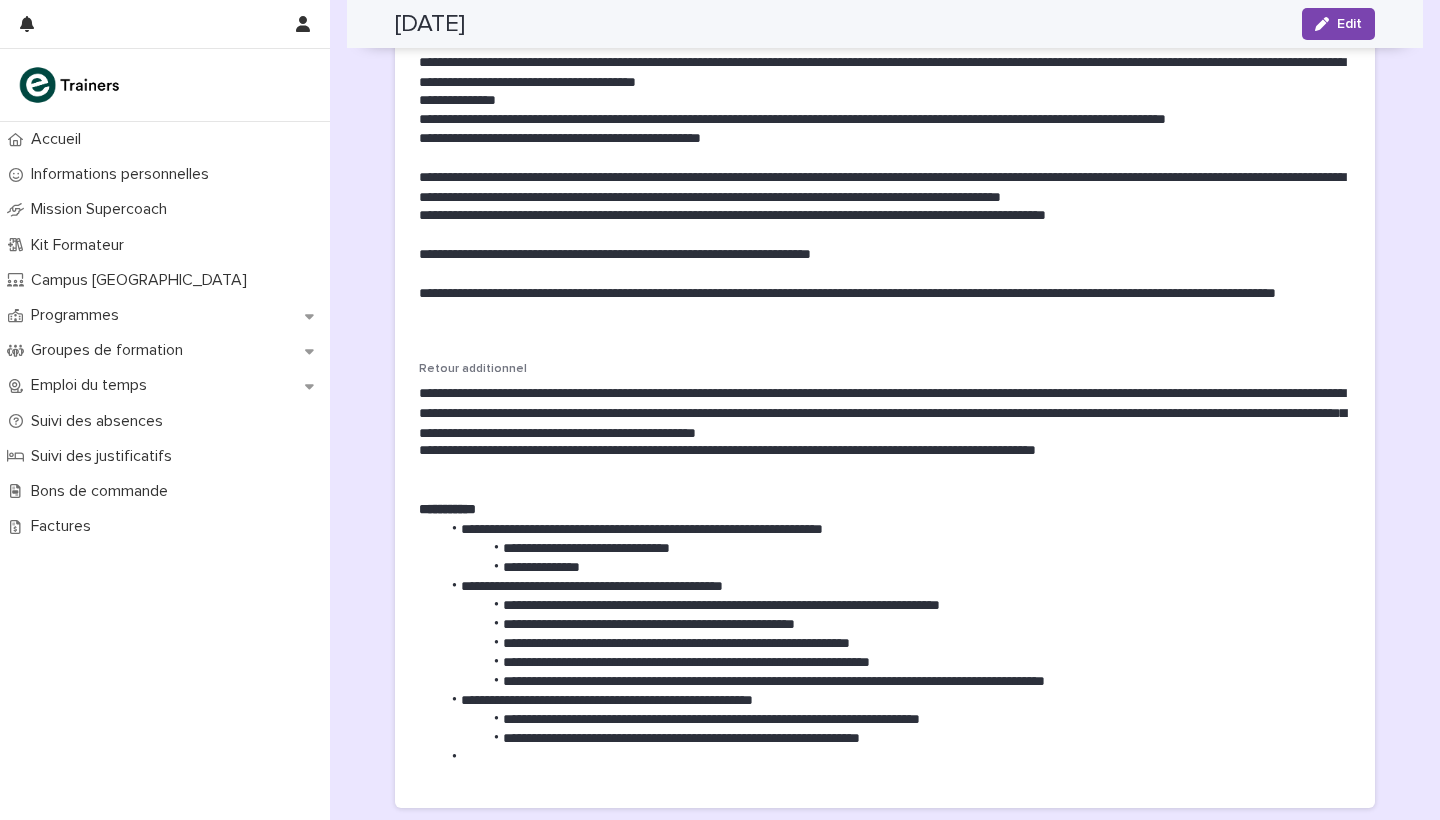 scroll, scrollTop: 749, scrollLeft: 0, axis: vertical 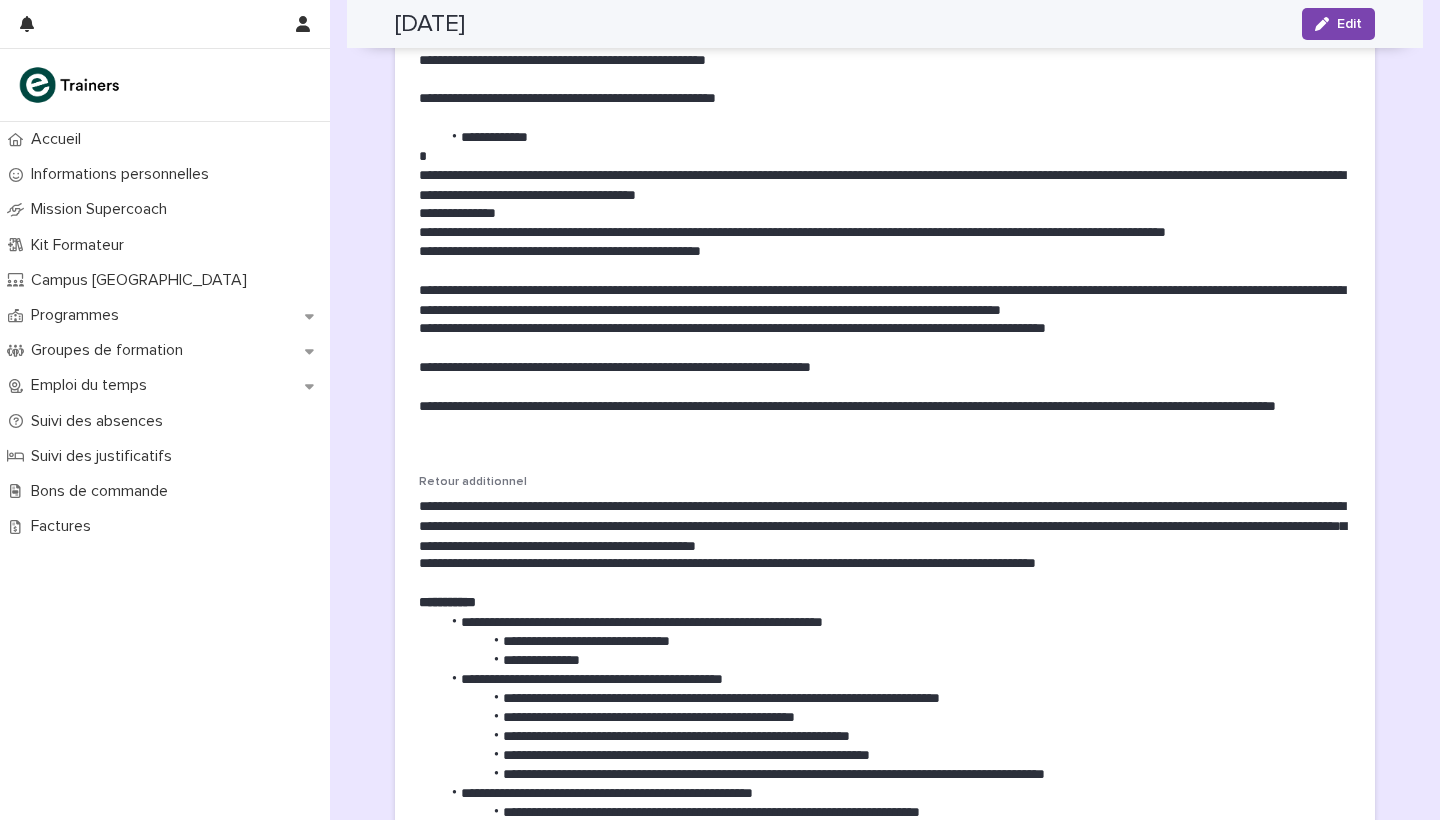 click at bounding box center (885, 348) 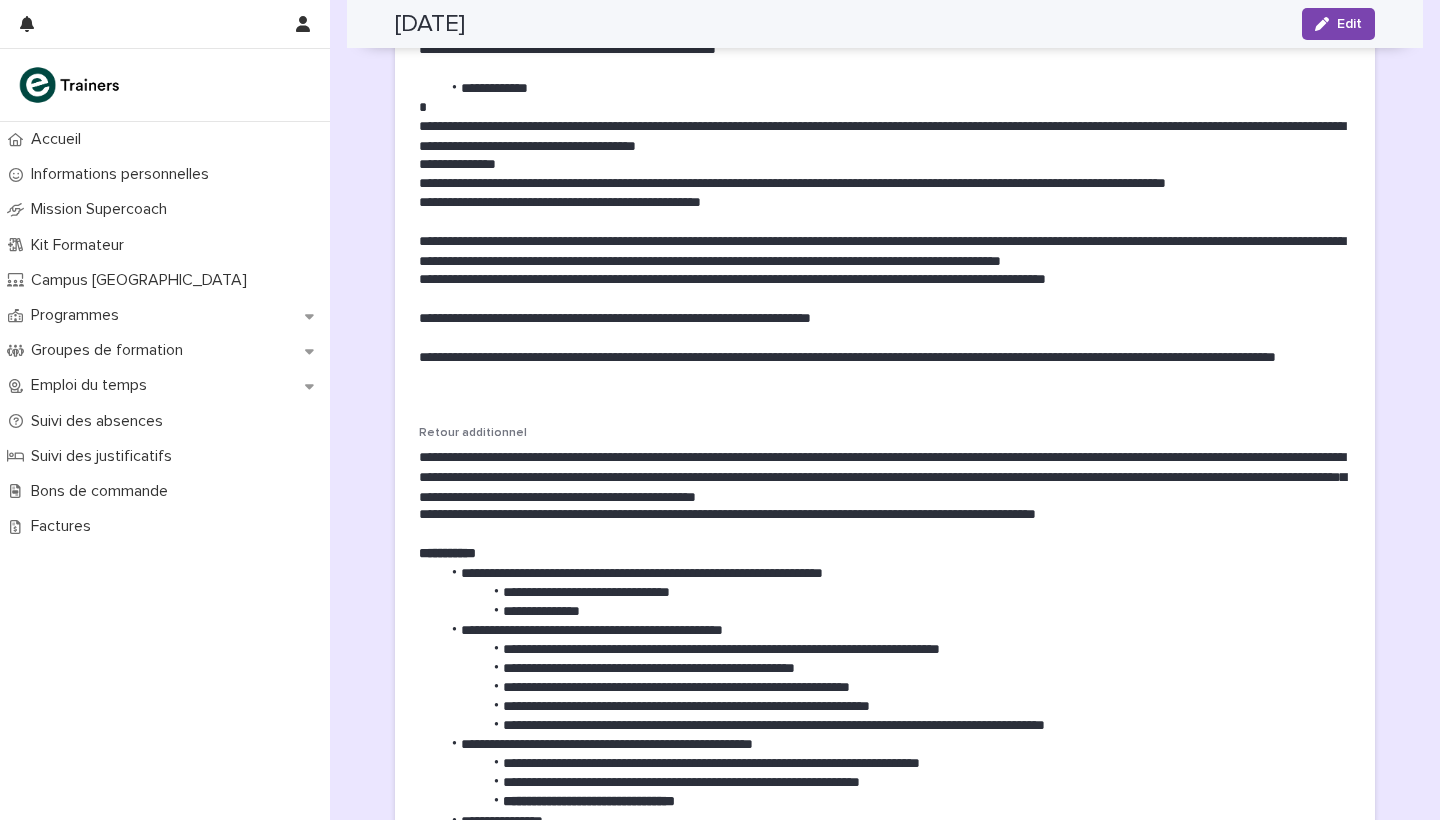scroll, scrollTop: 844, scrollLeft: 0, axis: vertical 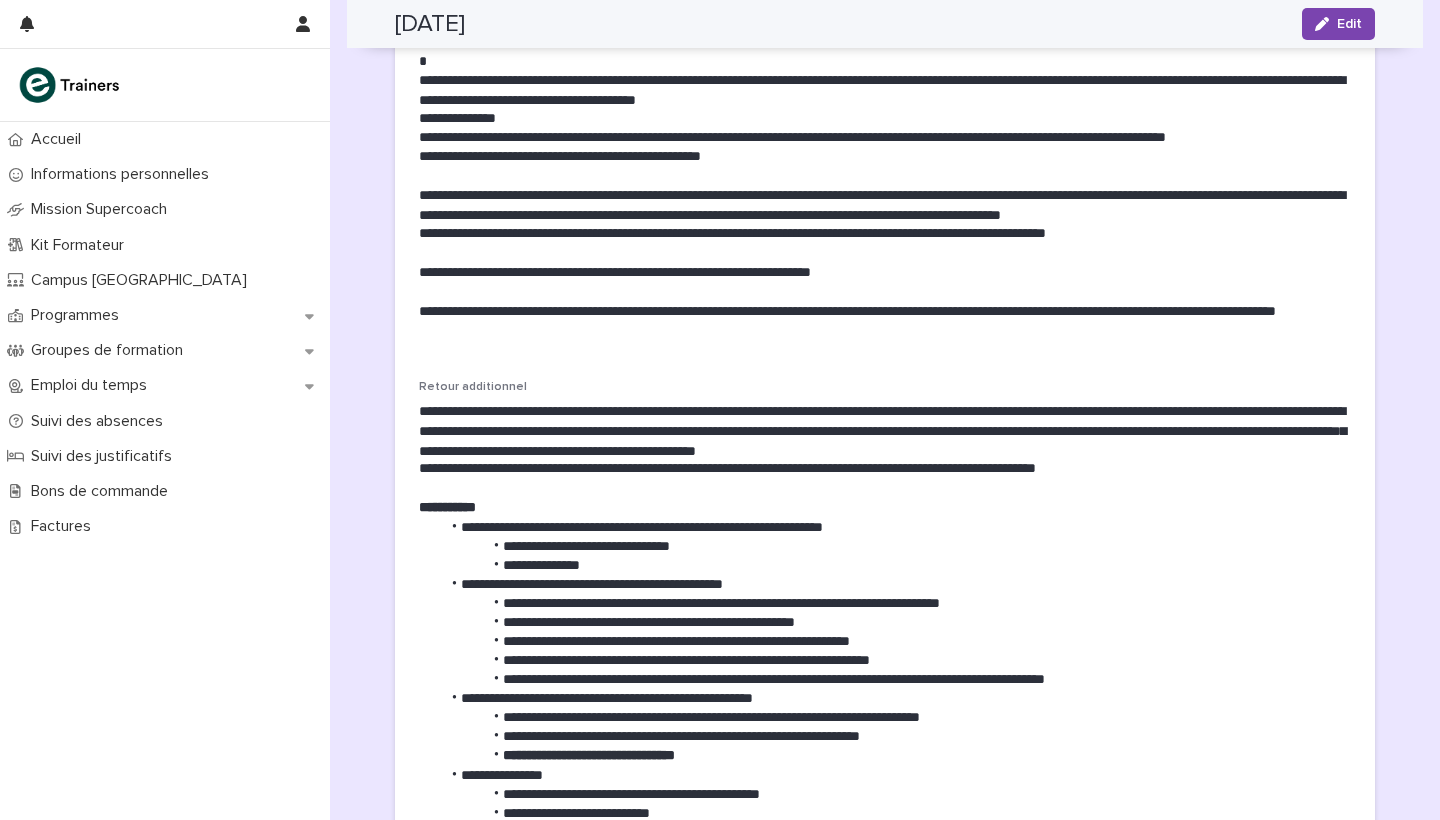 click on "**********" at bounding box center (885, 260) 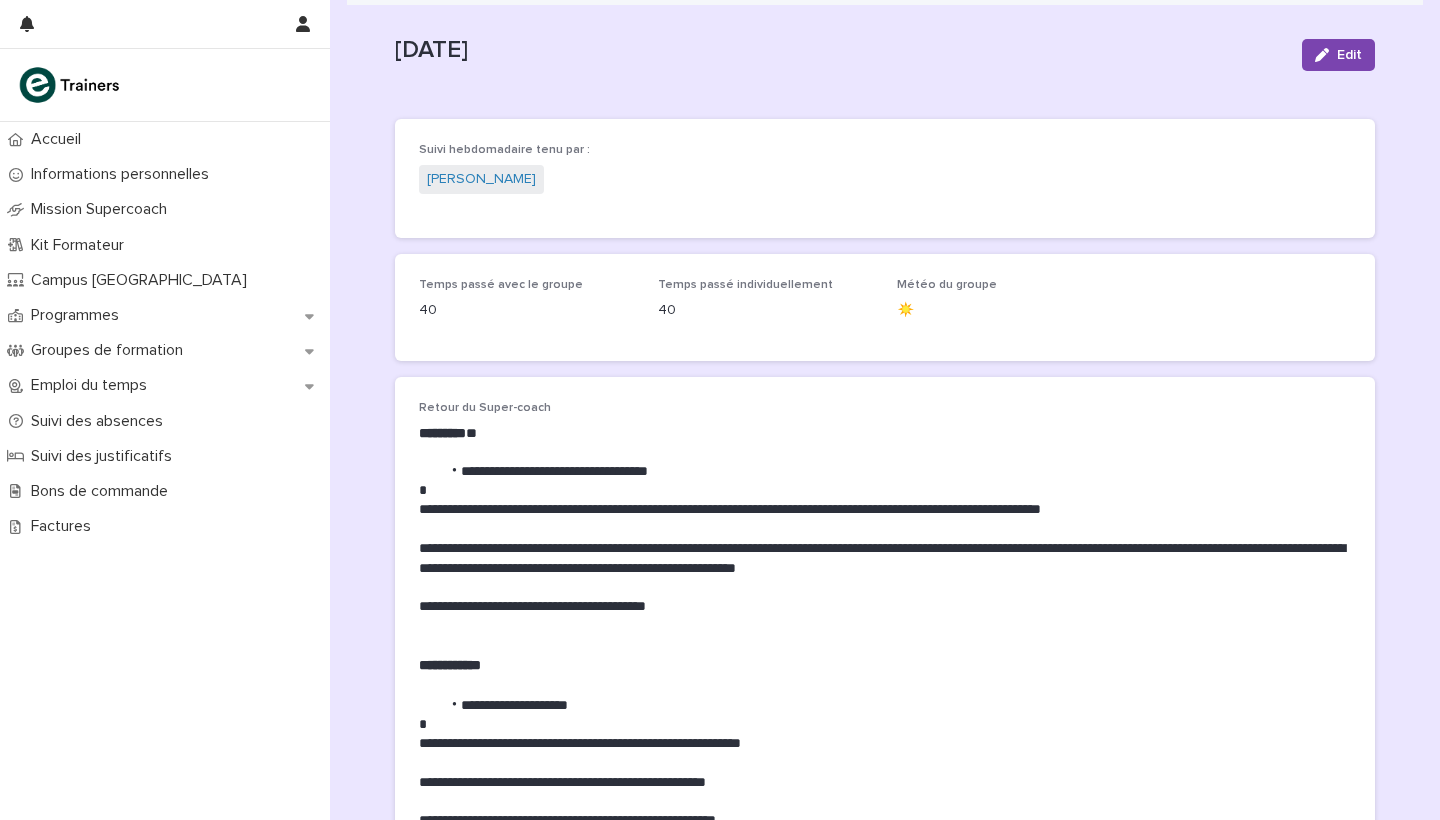 scroll, scrollTop: 25, scrollLeft: 0, axis: vertical 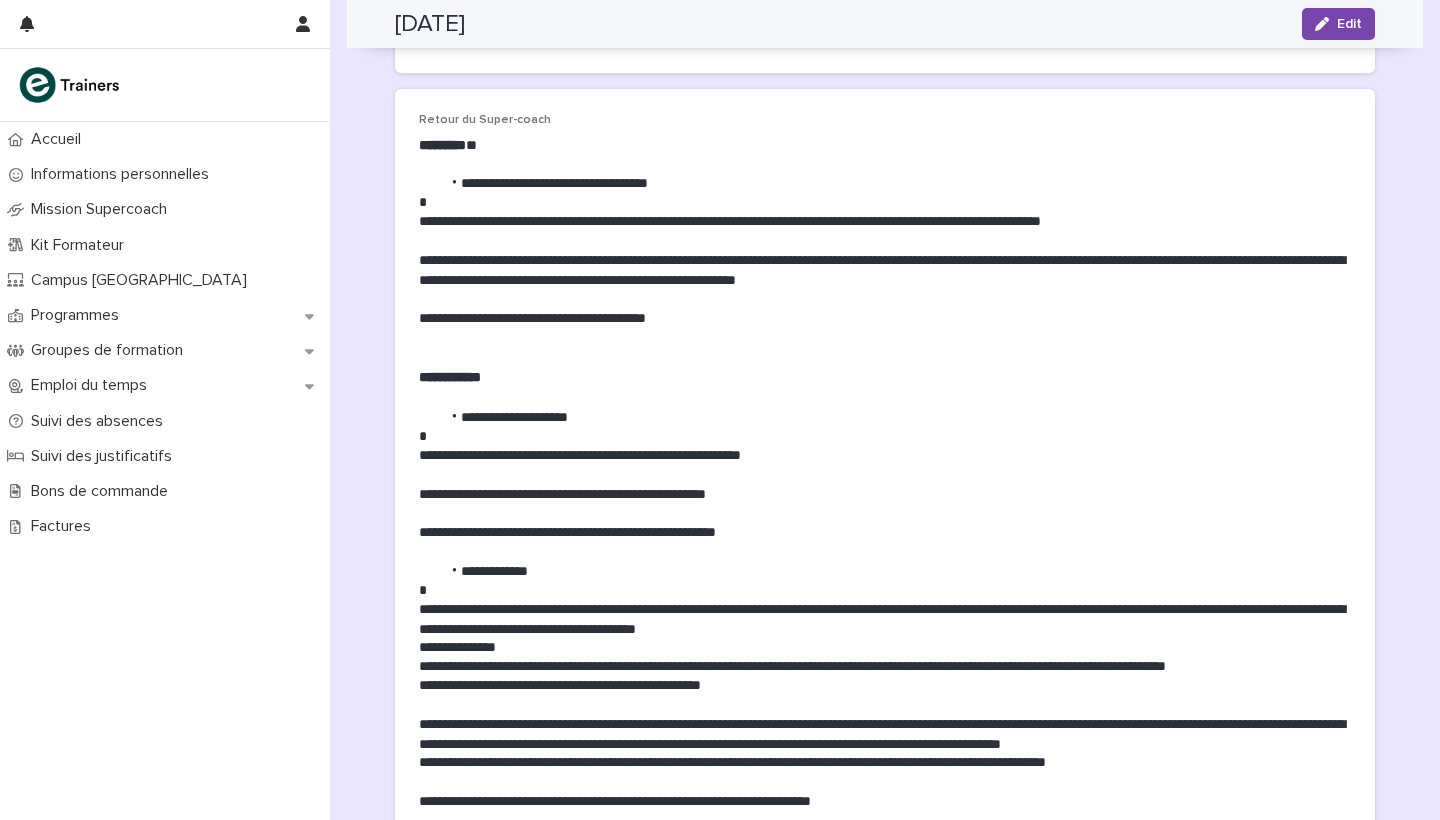 click on "**********" at bounding box center (885, 270) 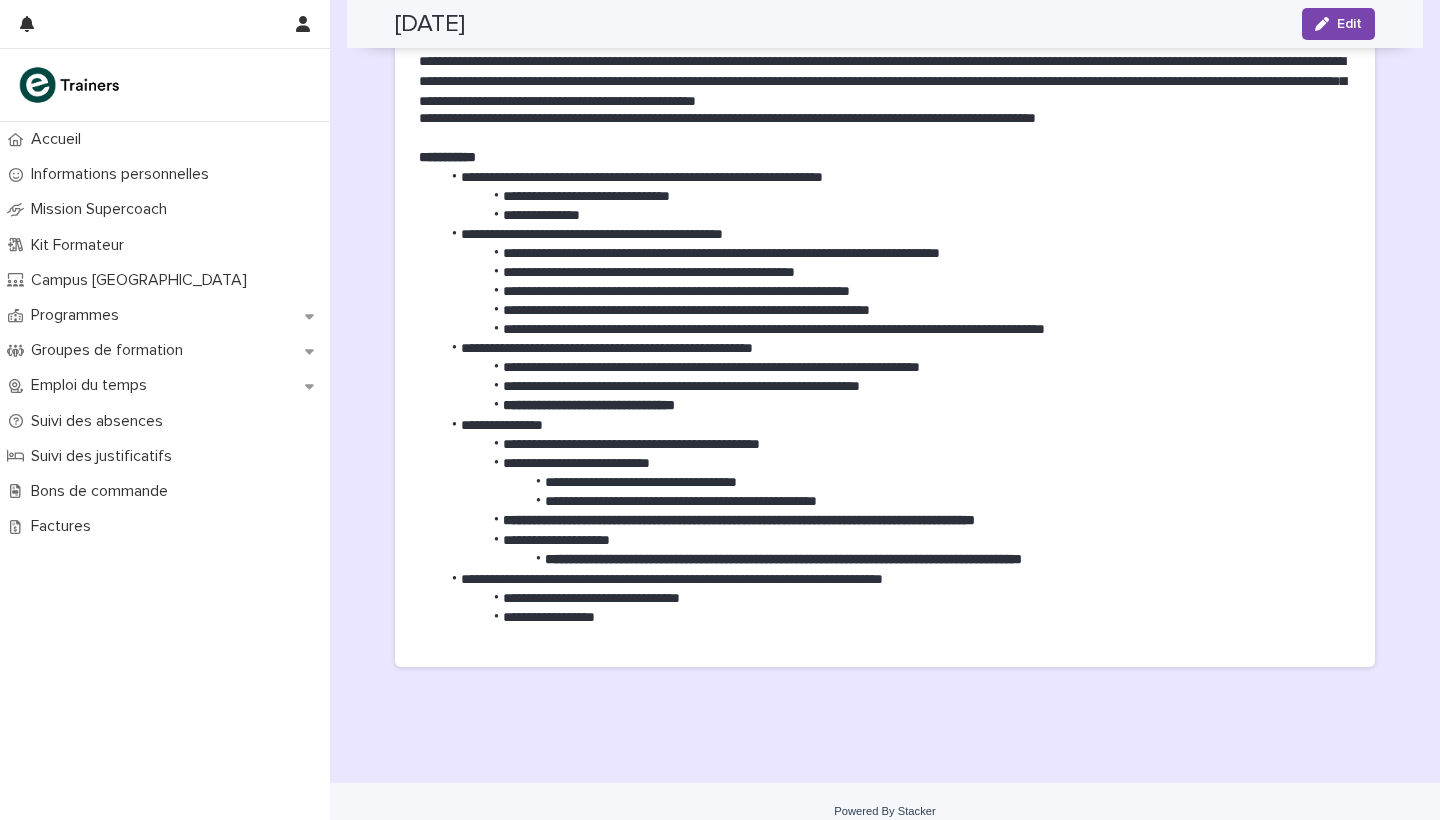 scroll, scrollTop: 1193, scrollLeft: 0, axis: vertical 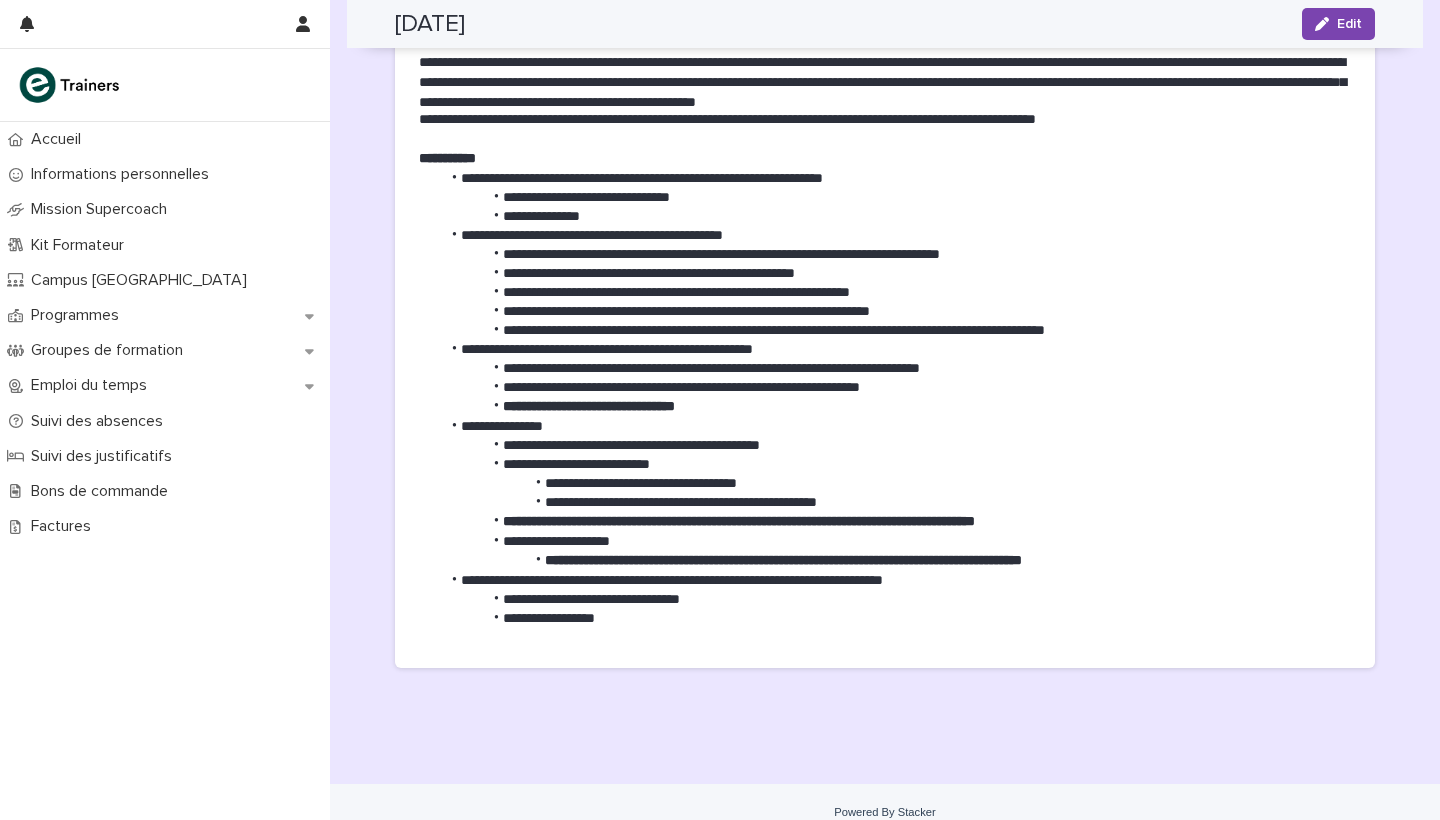 click on "**********" at bounding box center (895, 197) 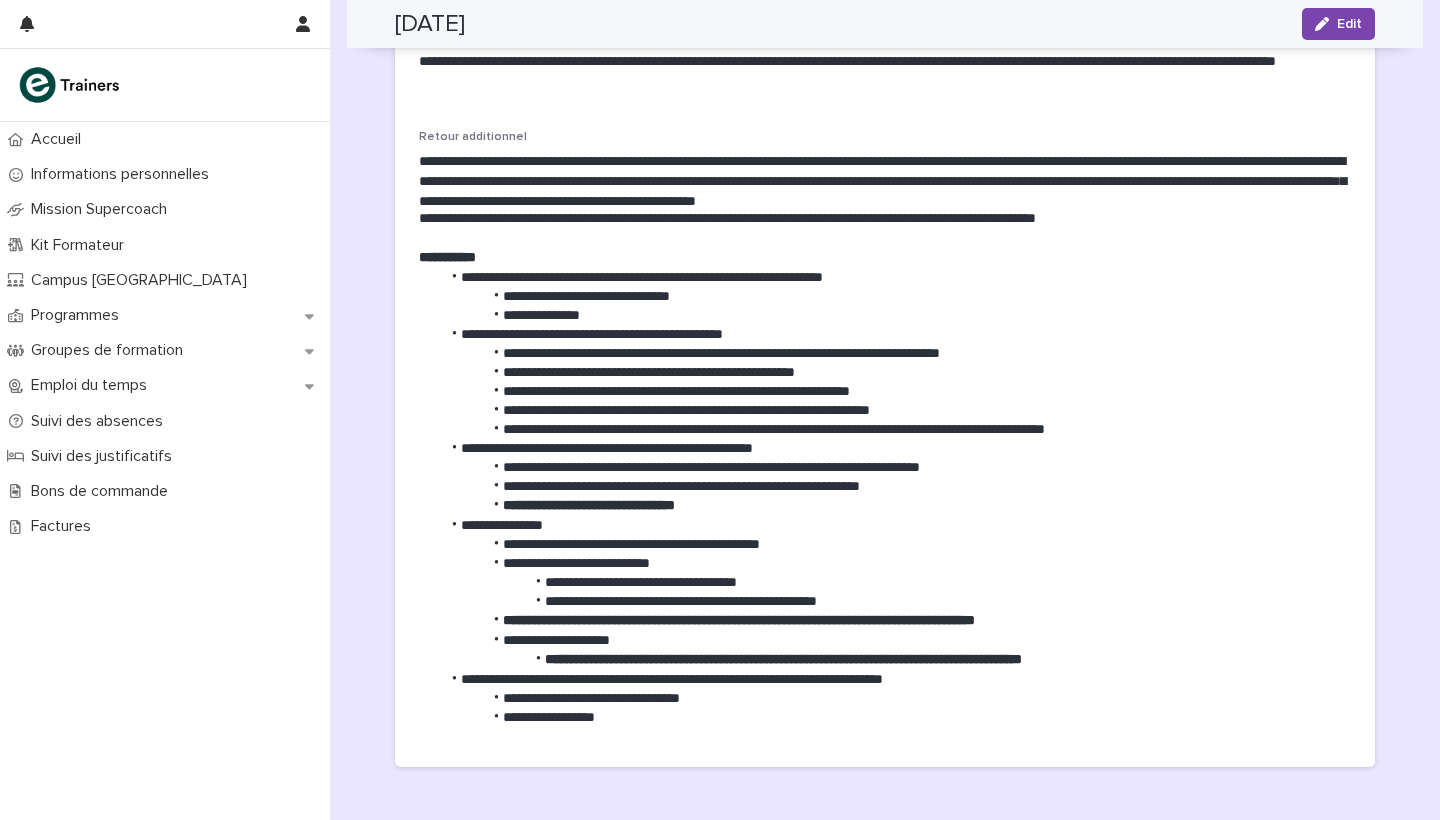 scroll, scrollTop: 1093, scrollLeft: 0, axis: vertical 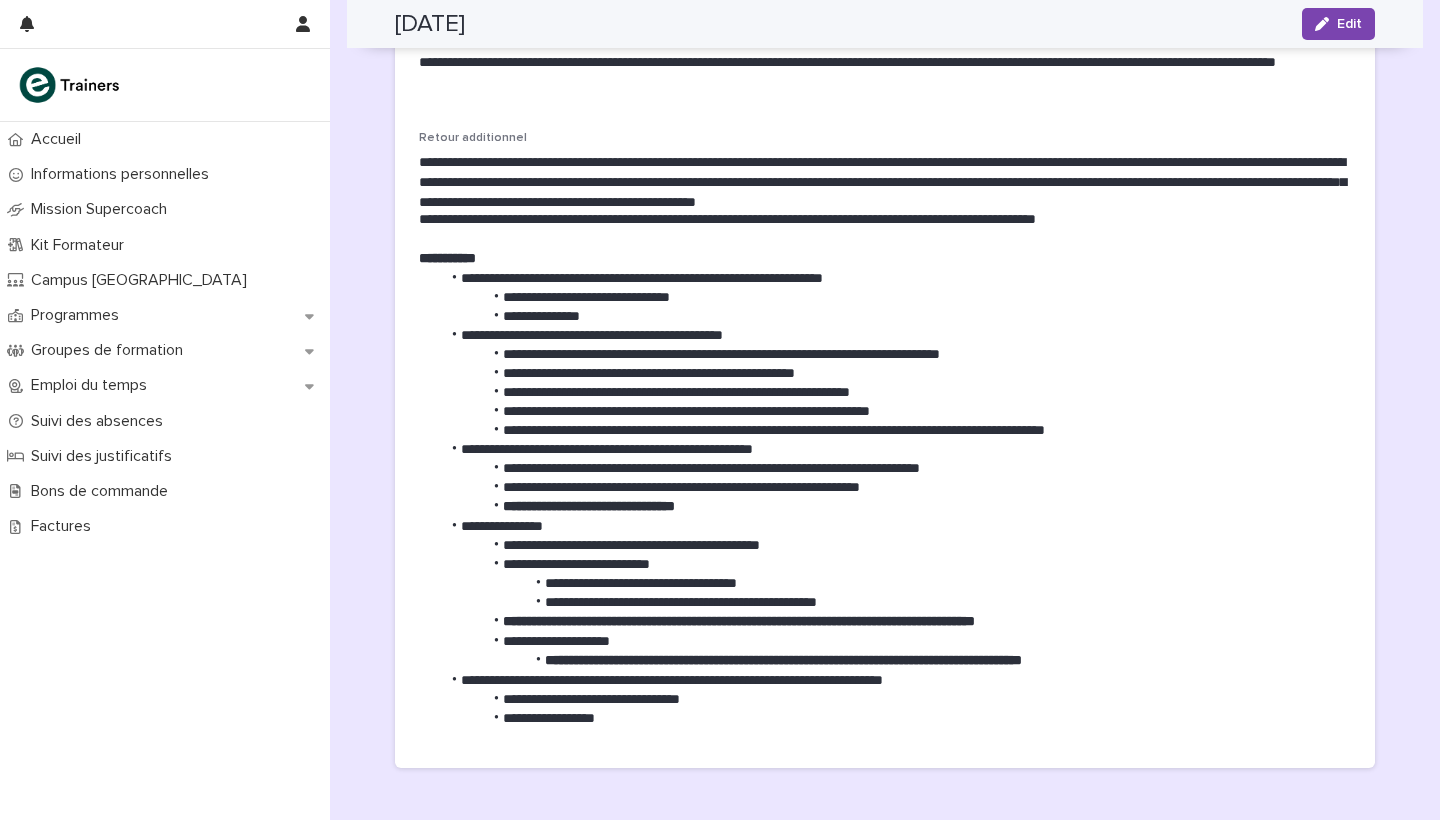 click at bounding box center [885, 239] 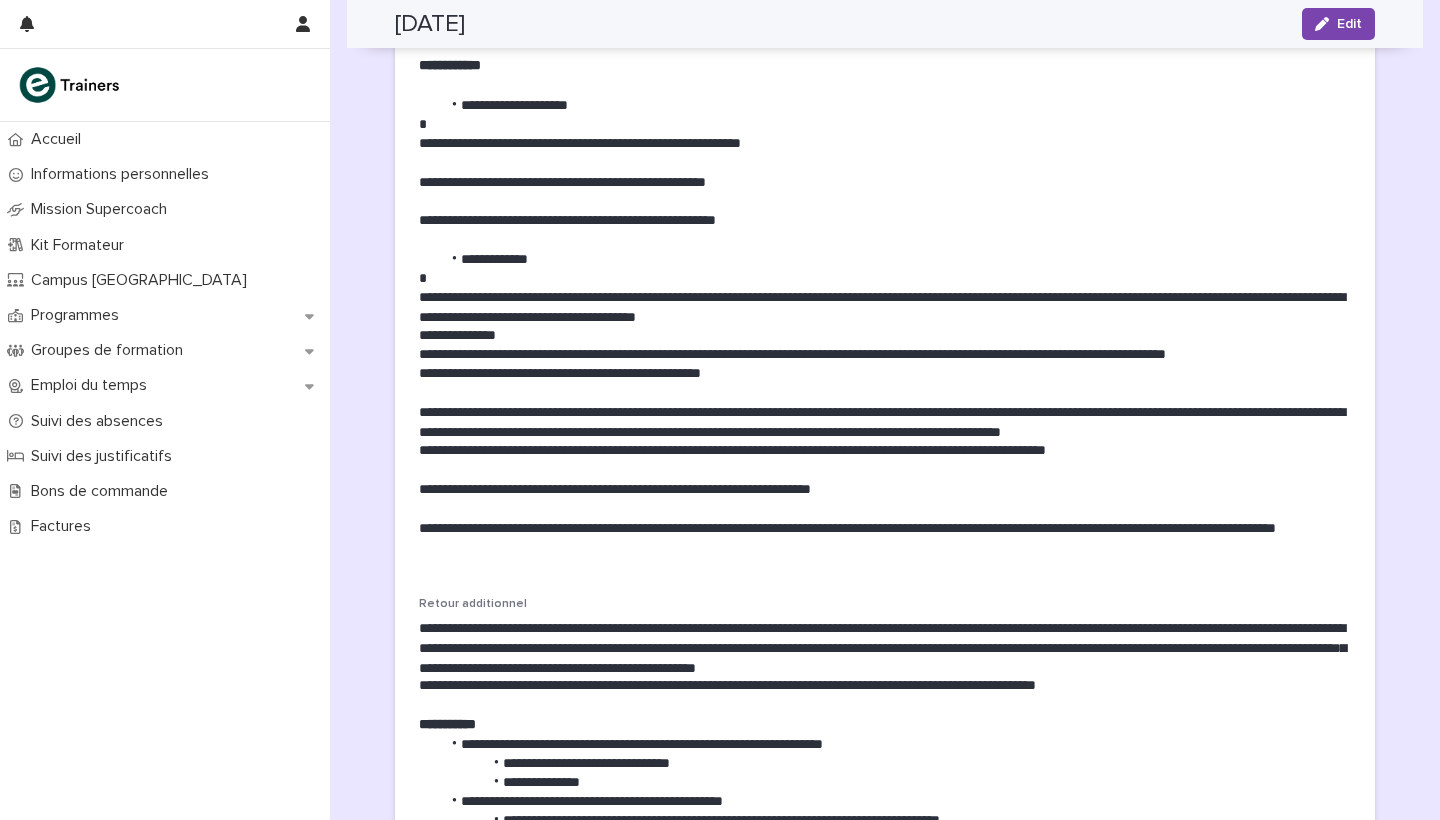 scroll, scrollTop: 590, scrollLeft: 0, axis: vertical 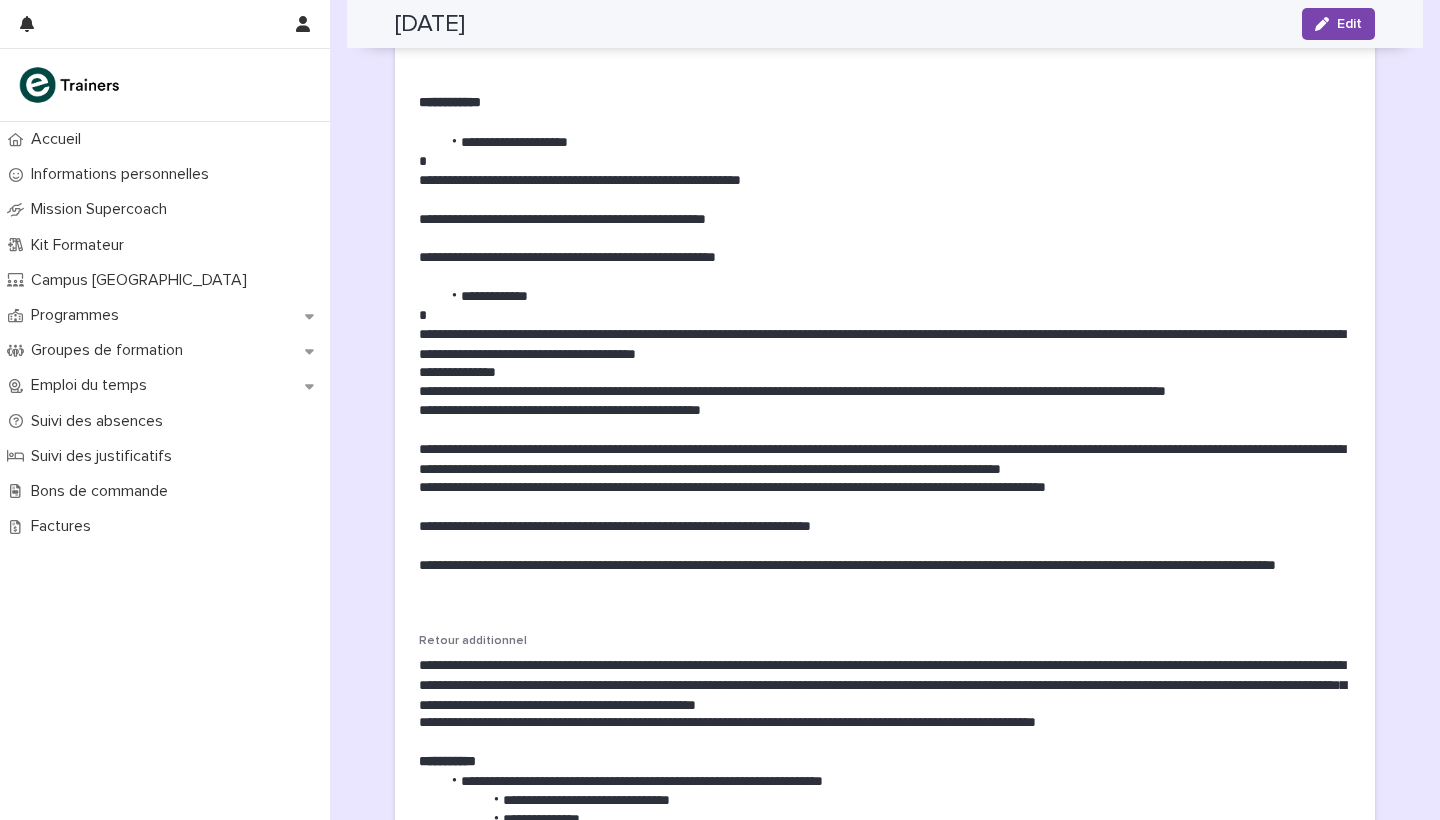 click at bounding box center (885, 239) 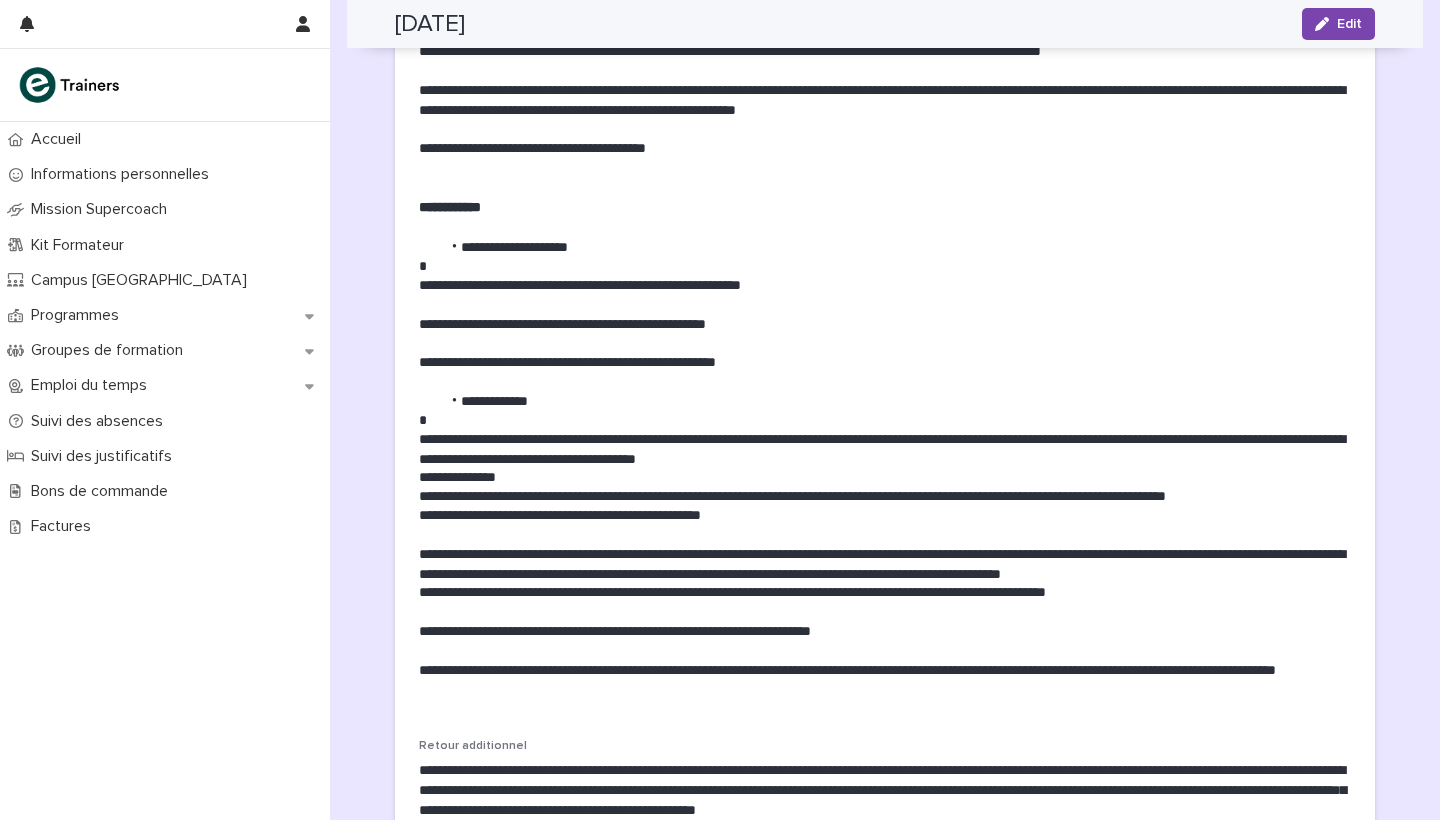 scroll, scrollTop: 461, scrollLeft: 0, axis: vertical 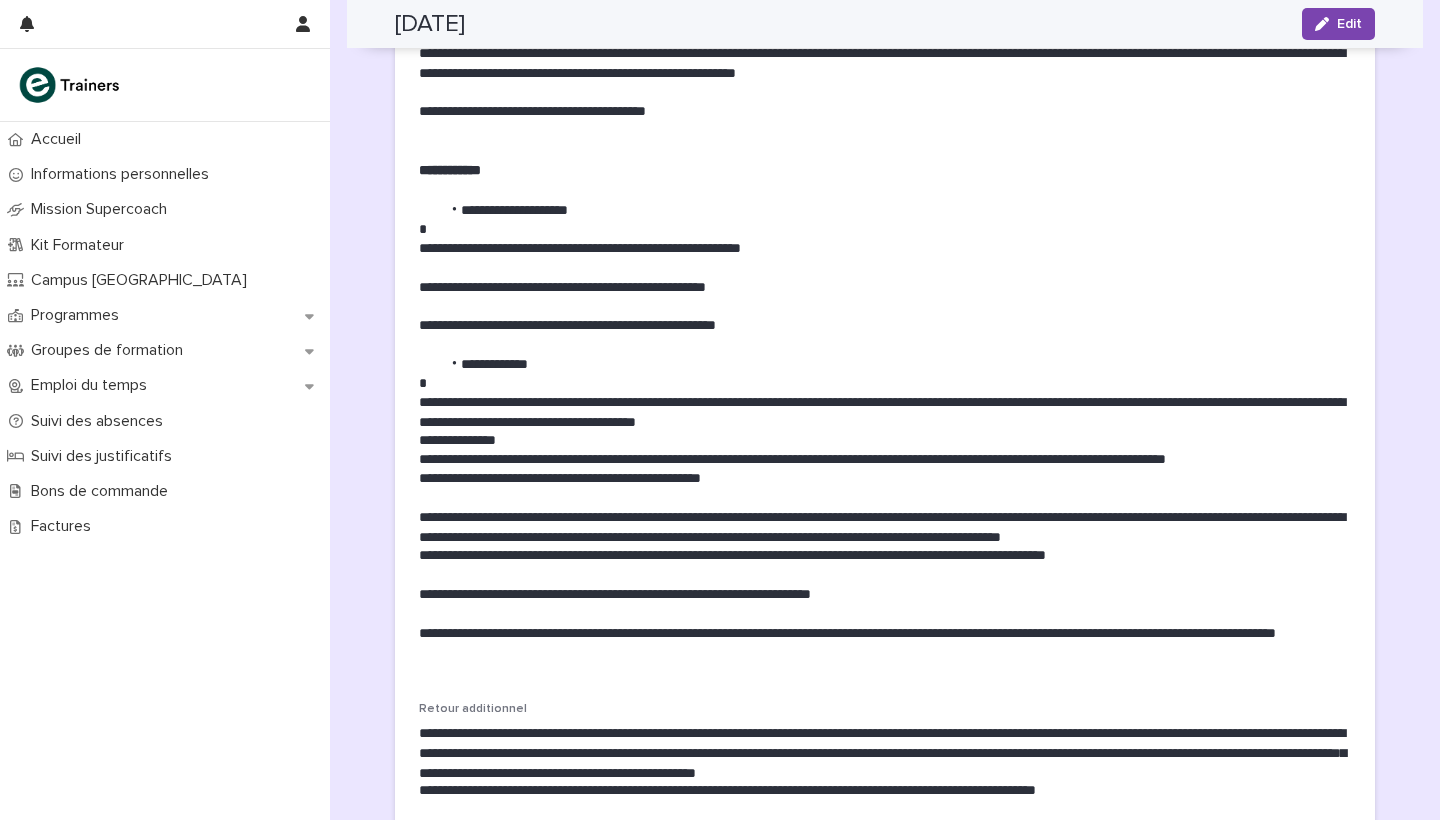 click at bounding box center (885, 229) 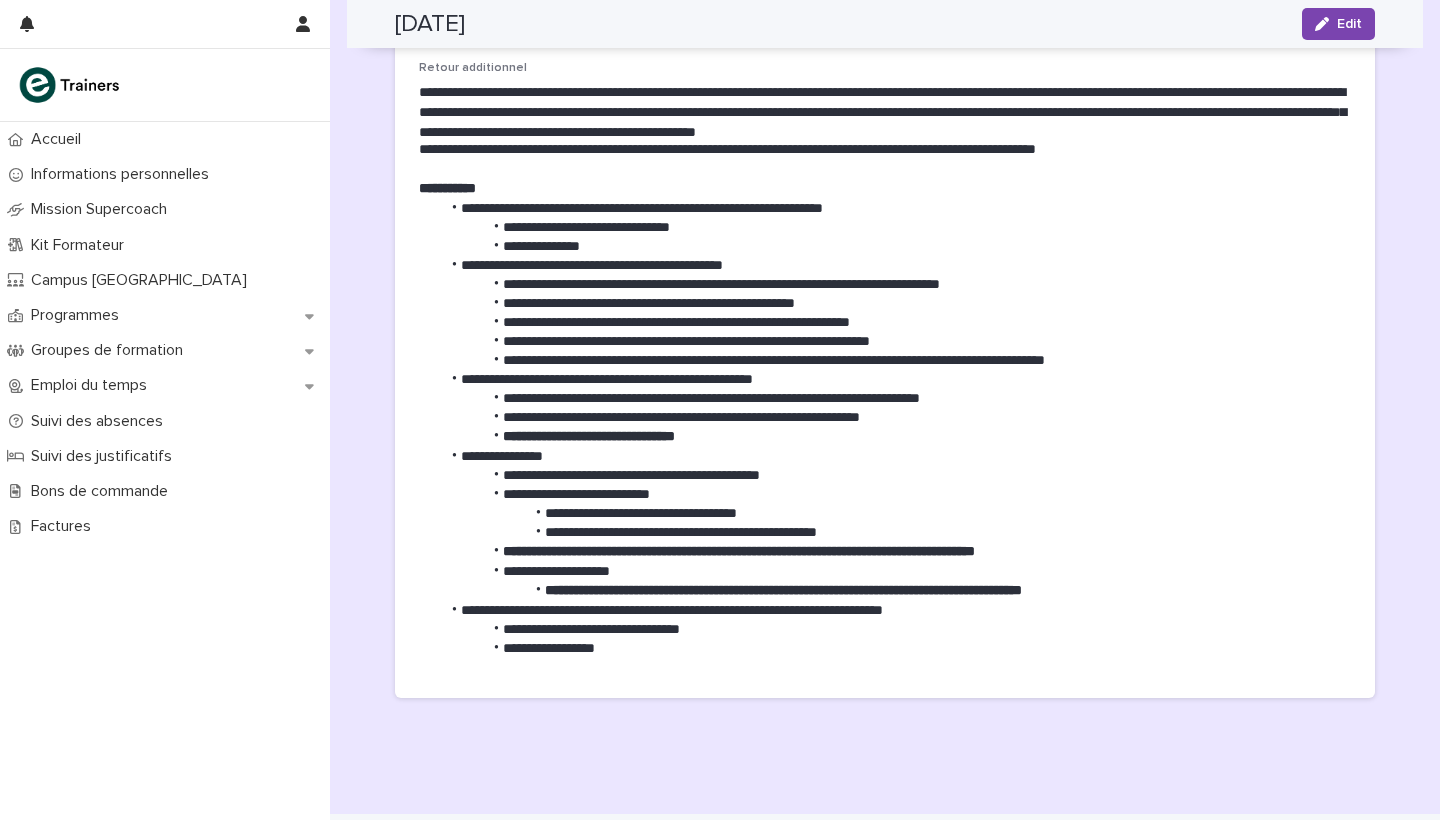 scroll, scrollTop: 1172, scrollLeft: 0, axis: vertical 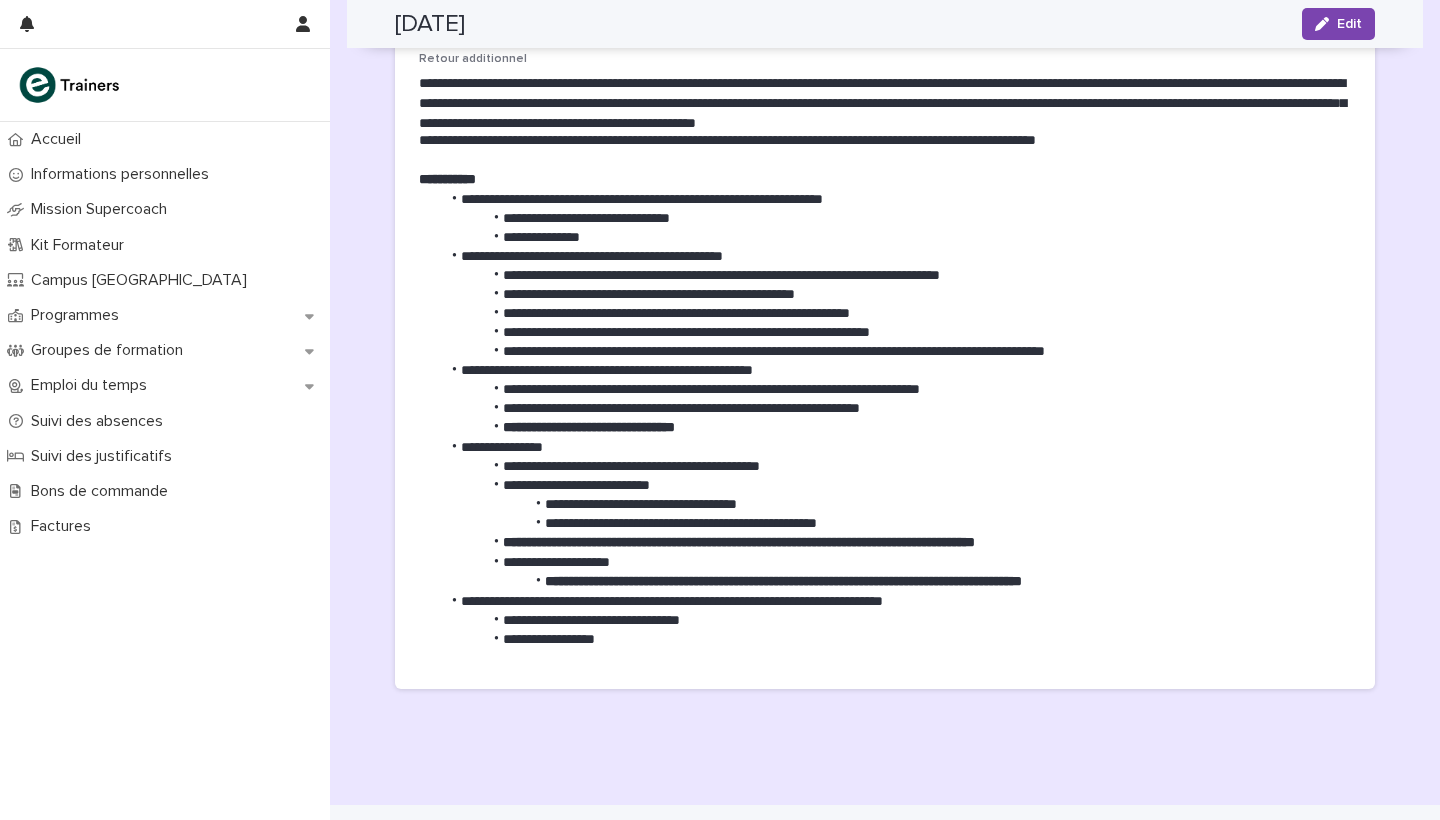 click on "**********" at bounding box center [895, 237] 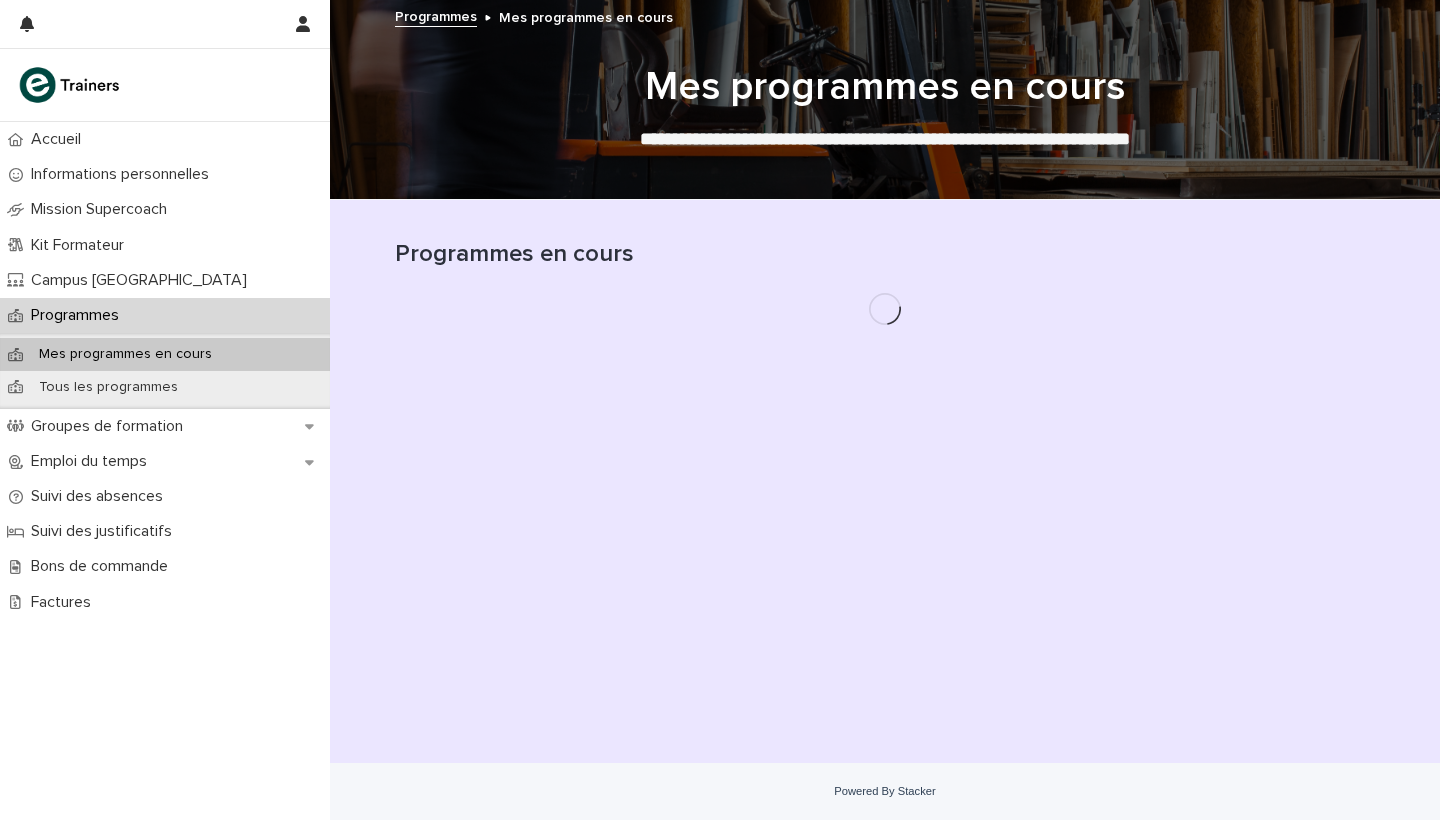 scroll, scrollTop: 0, scrollLeft: 0, axis: both 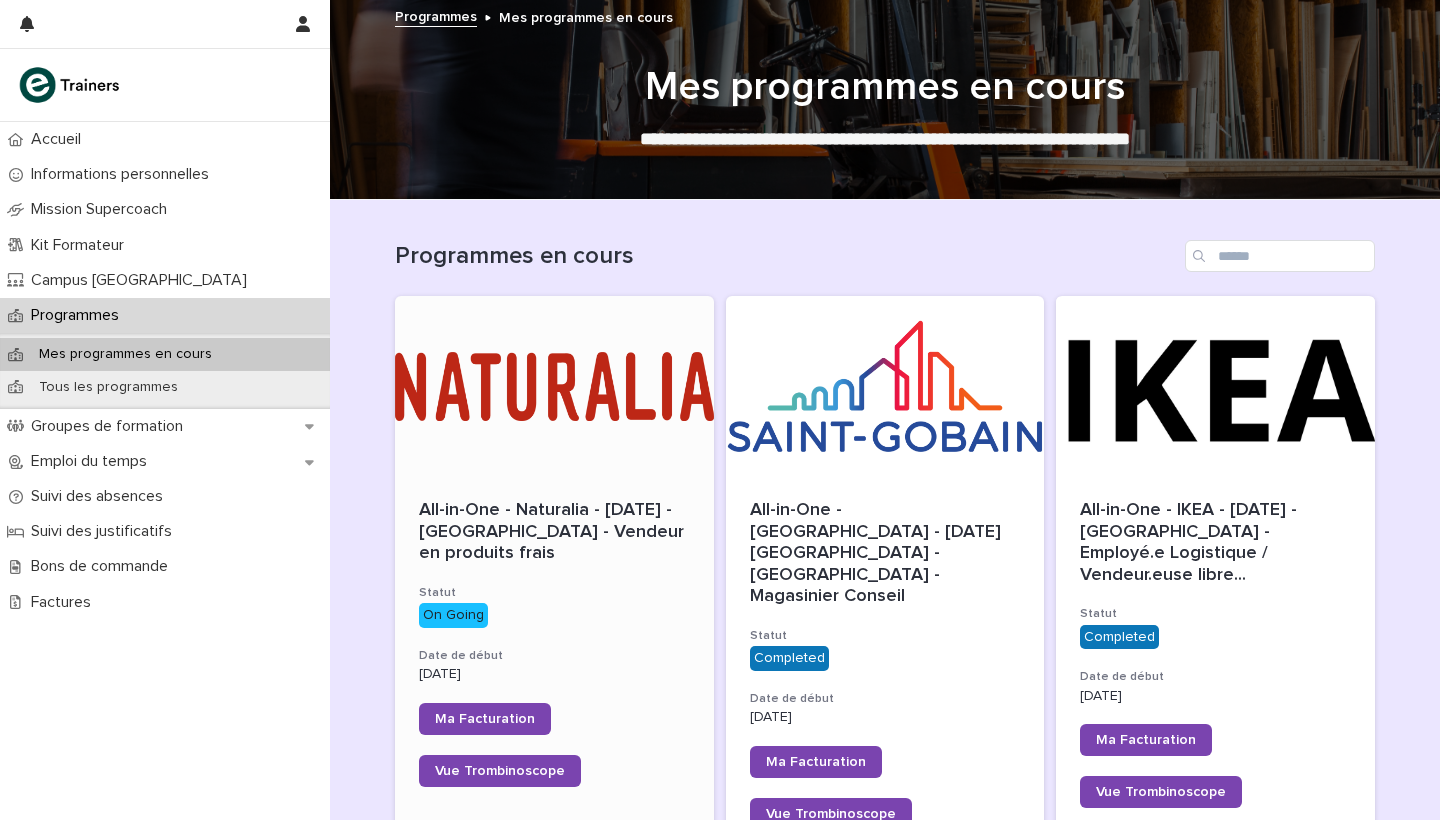 click at bounding box center [554, 386] 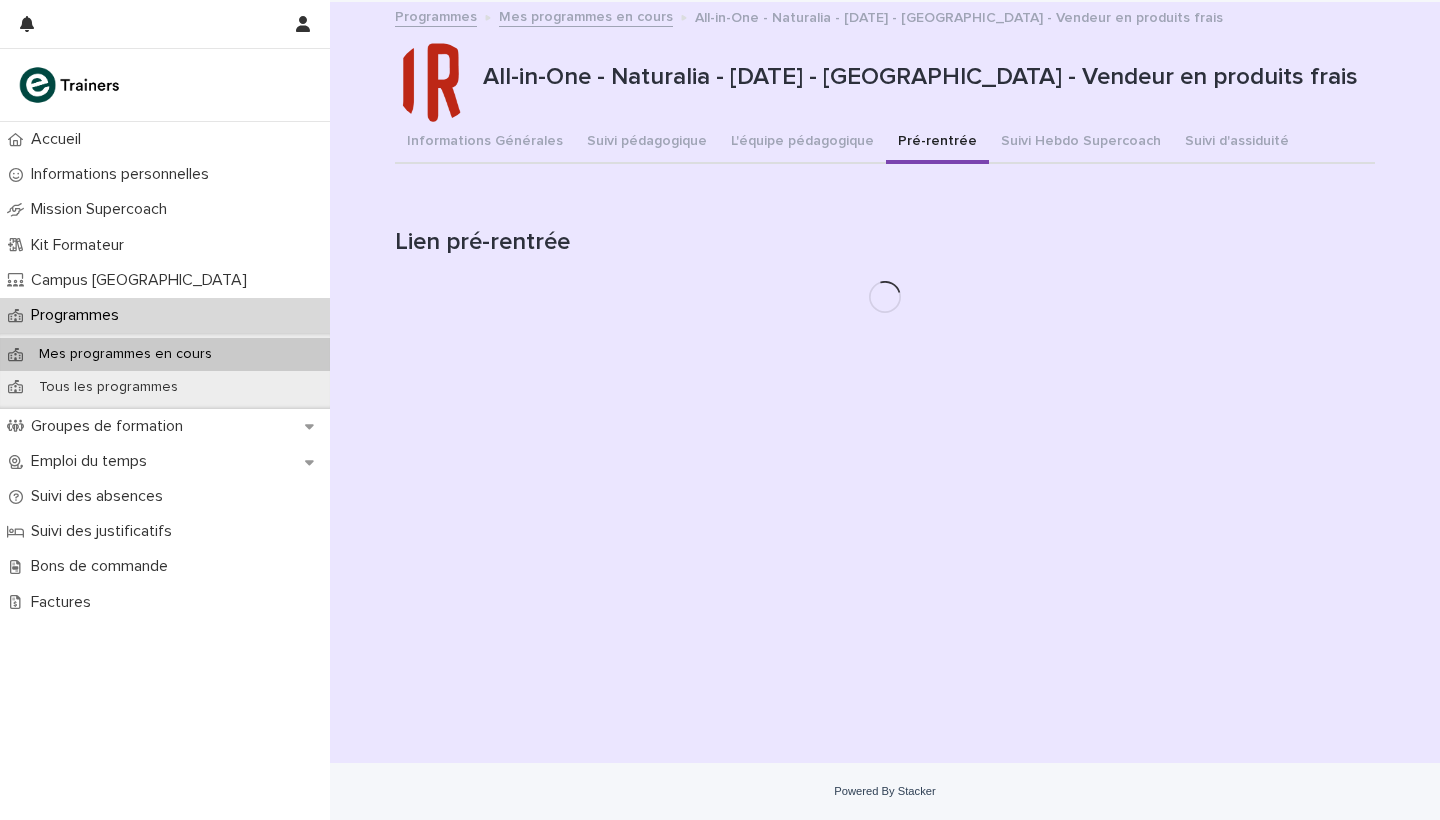 click on "Pré-rentrée" at bounding box center [937, 143] 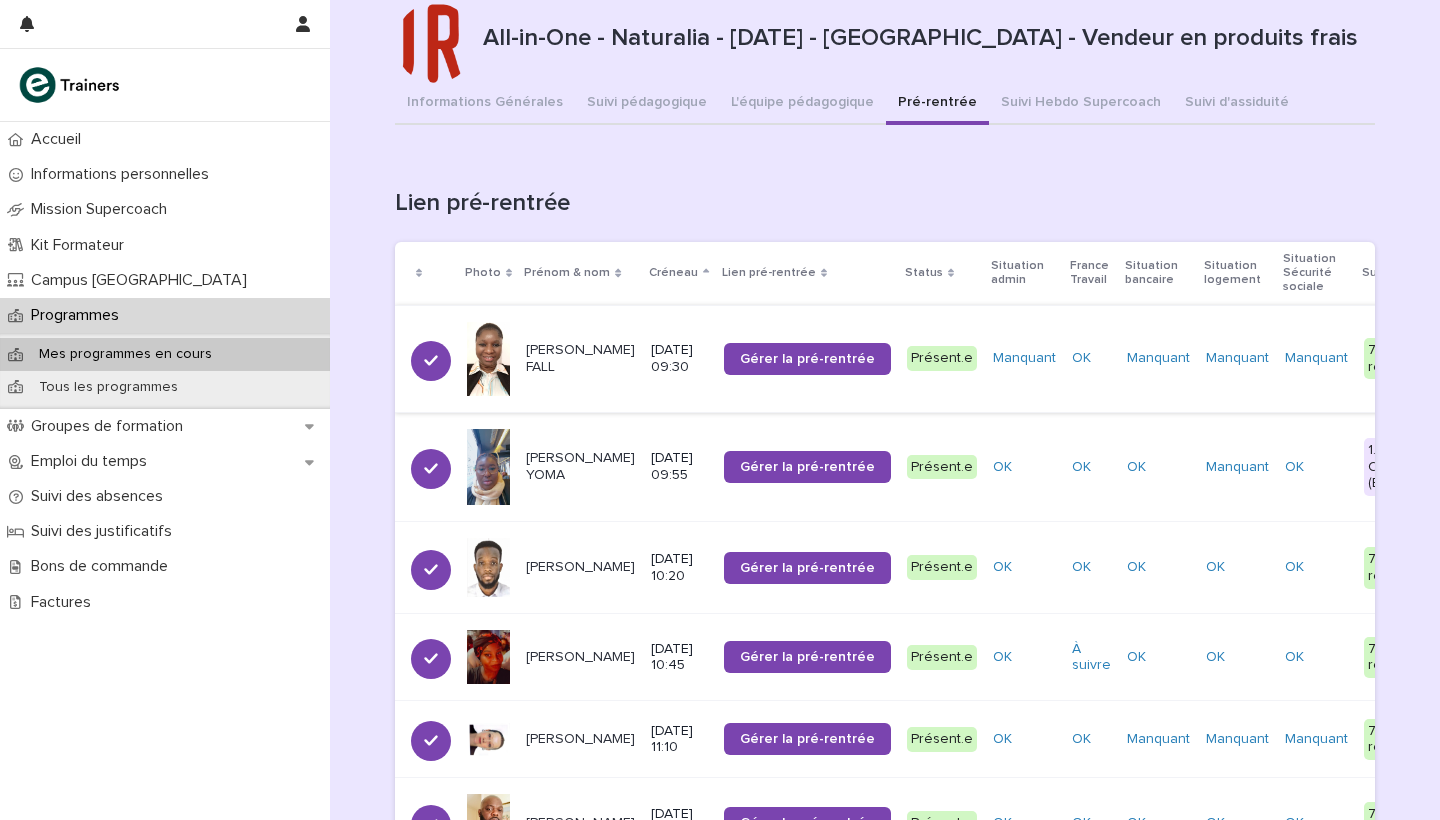 scroll, scrollTop: 290, scrollLeft: 0, axis: vertical 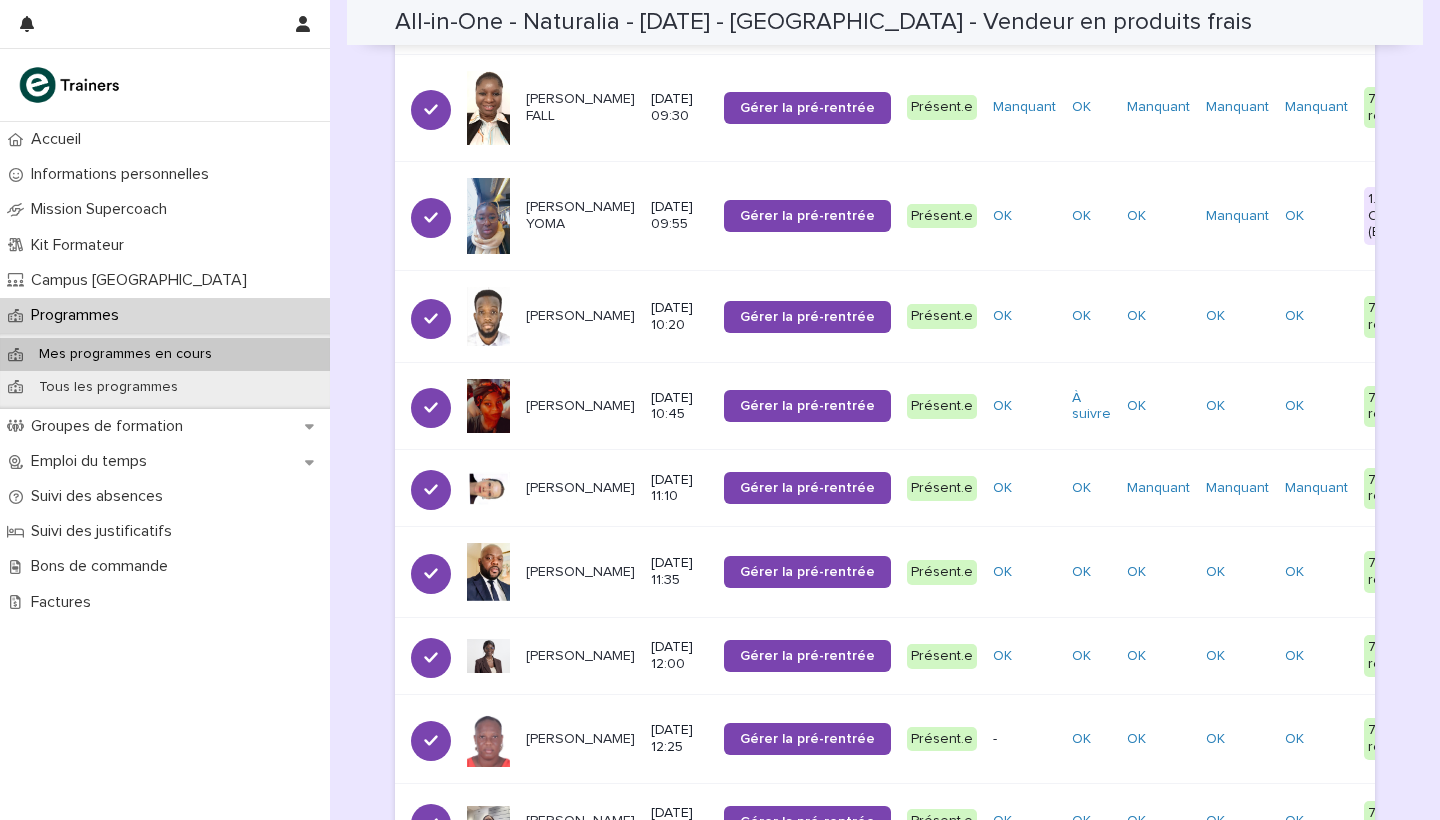 click on "[PERSON_NAME] YOMA" at bounding box center (580, 216) 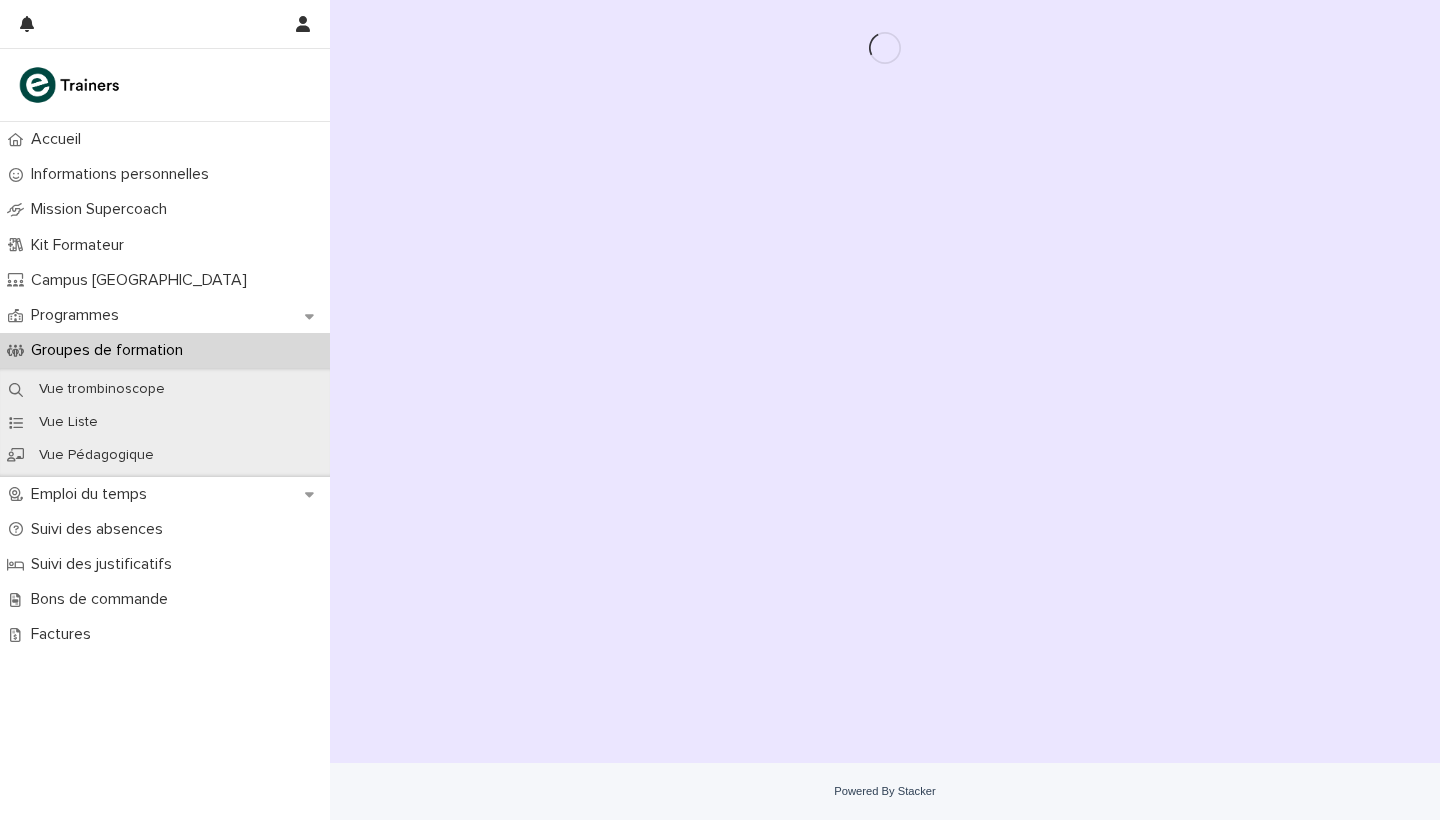 scroll, scrollTop: 0, scrollLeft: 0, axis: both 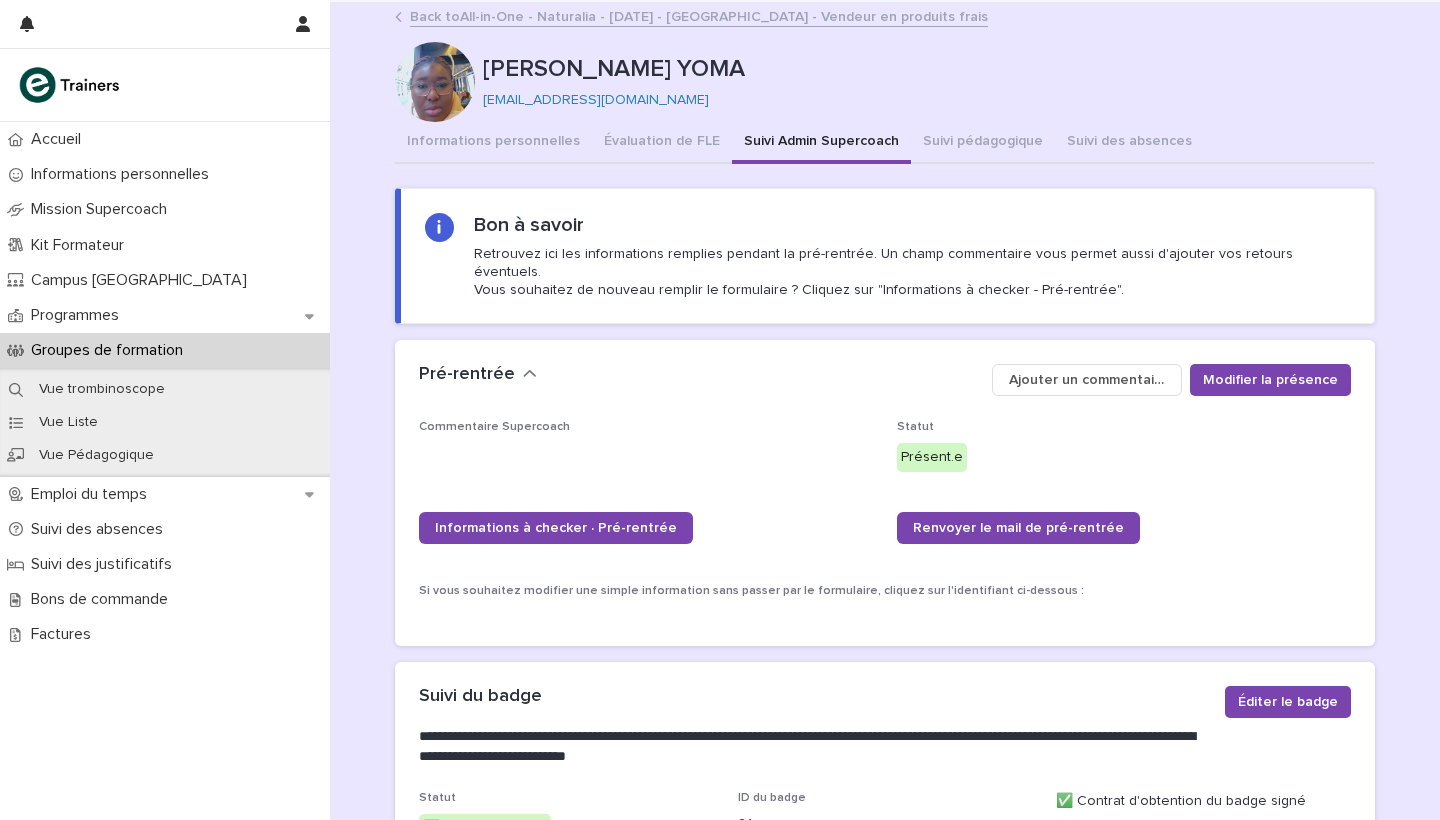 click on "Suivi Admin Supercoach" at bounding box center (821, 143) 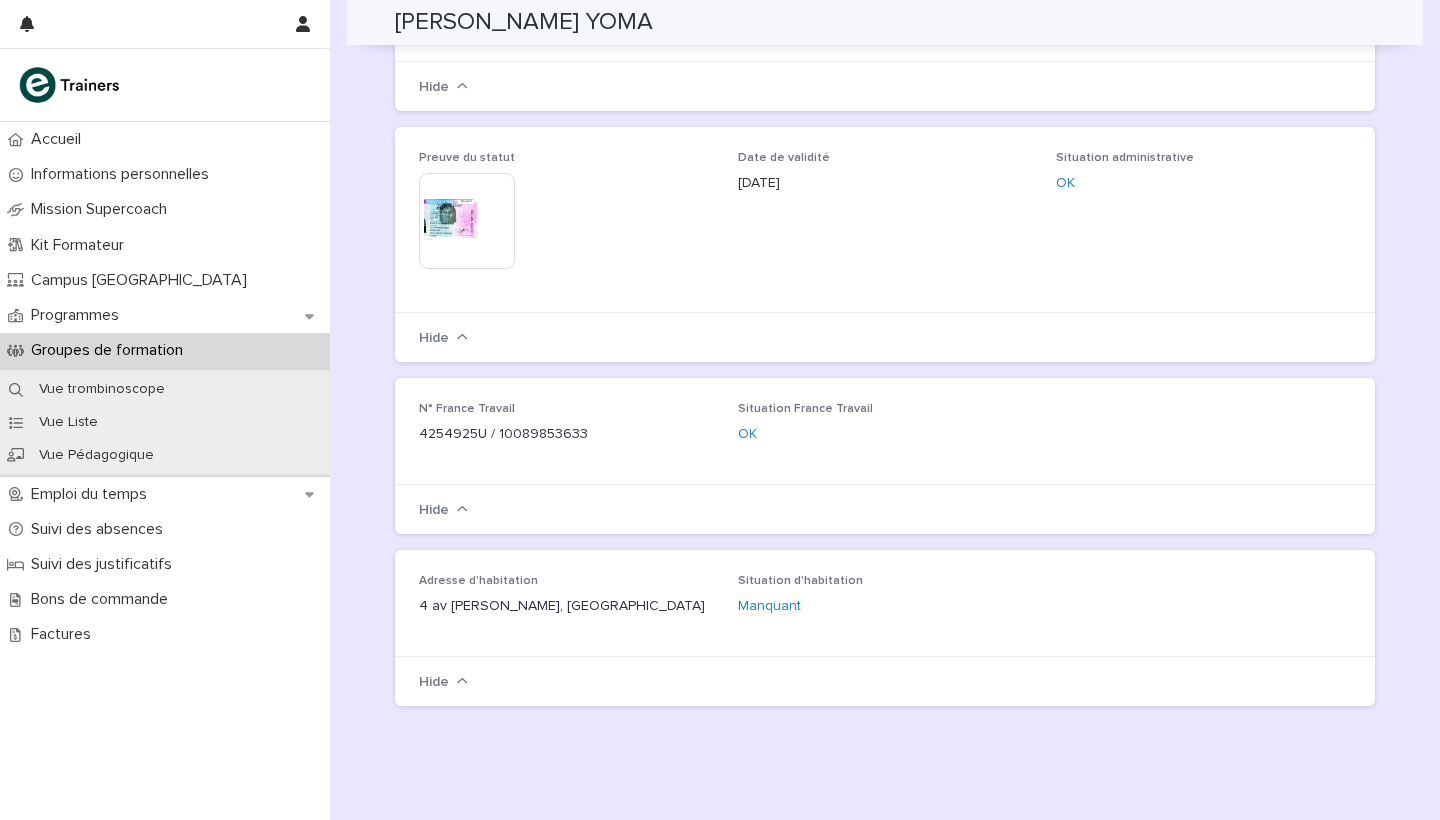 scroll, scrollTop: 1976, scrollLeft: 0, axis: vertical 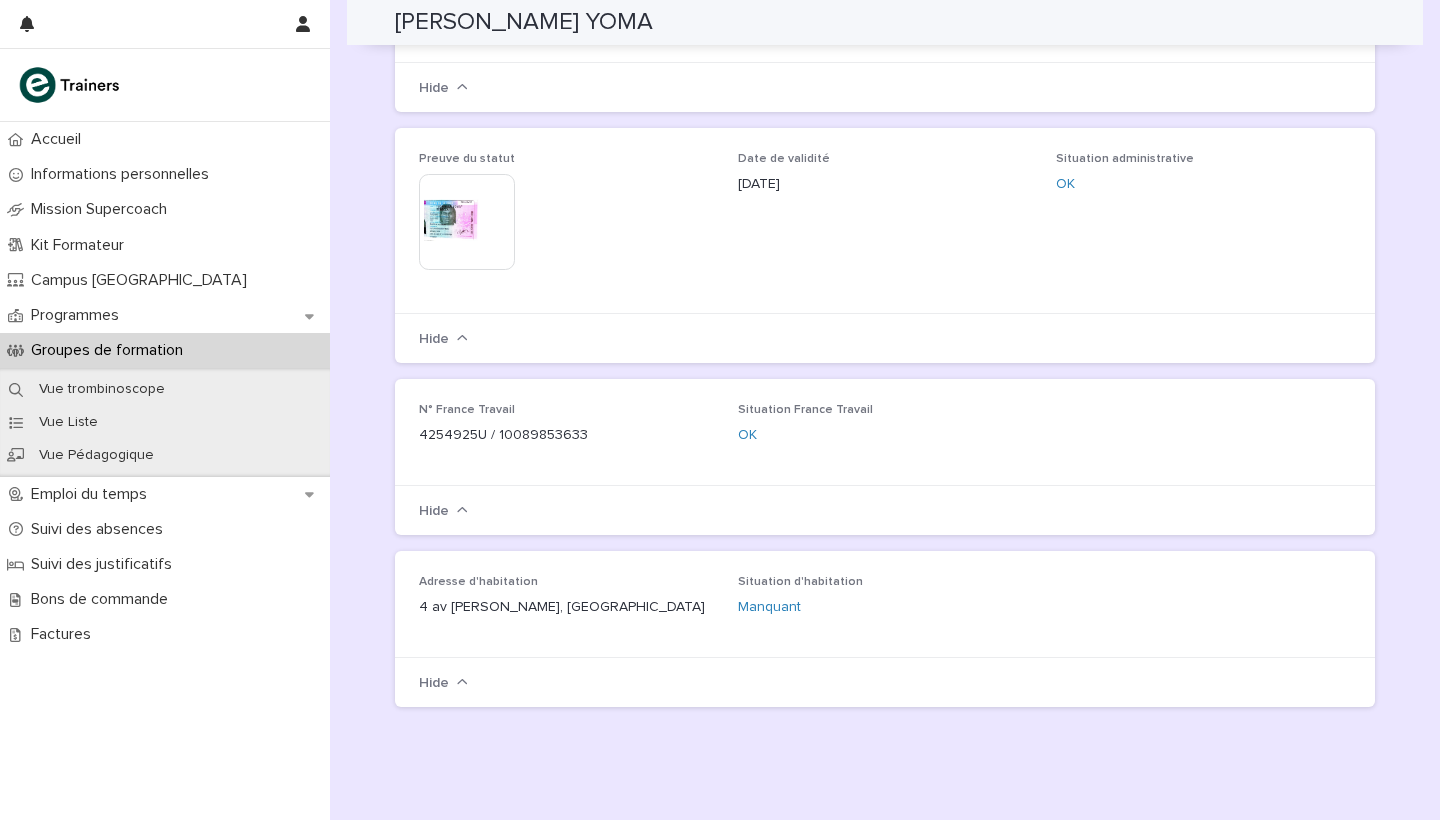 click 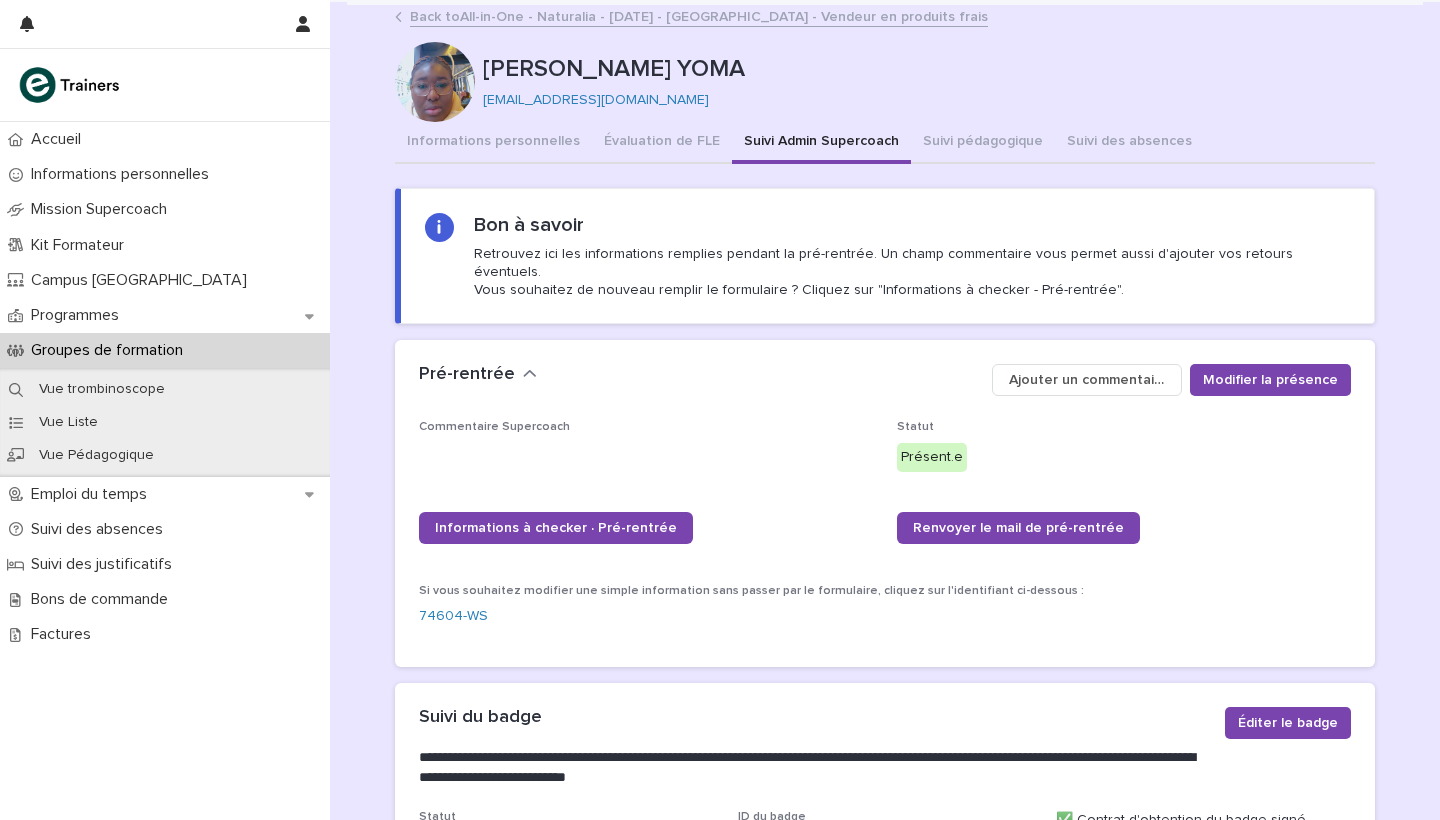 scroll, scrollTop: 0, scrollLeft: 0, axis: both 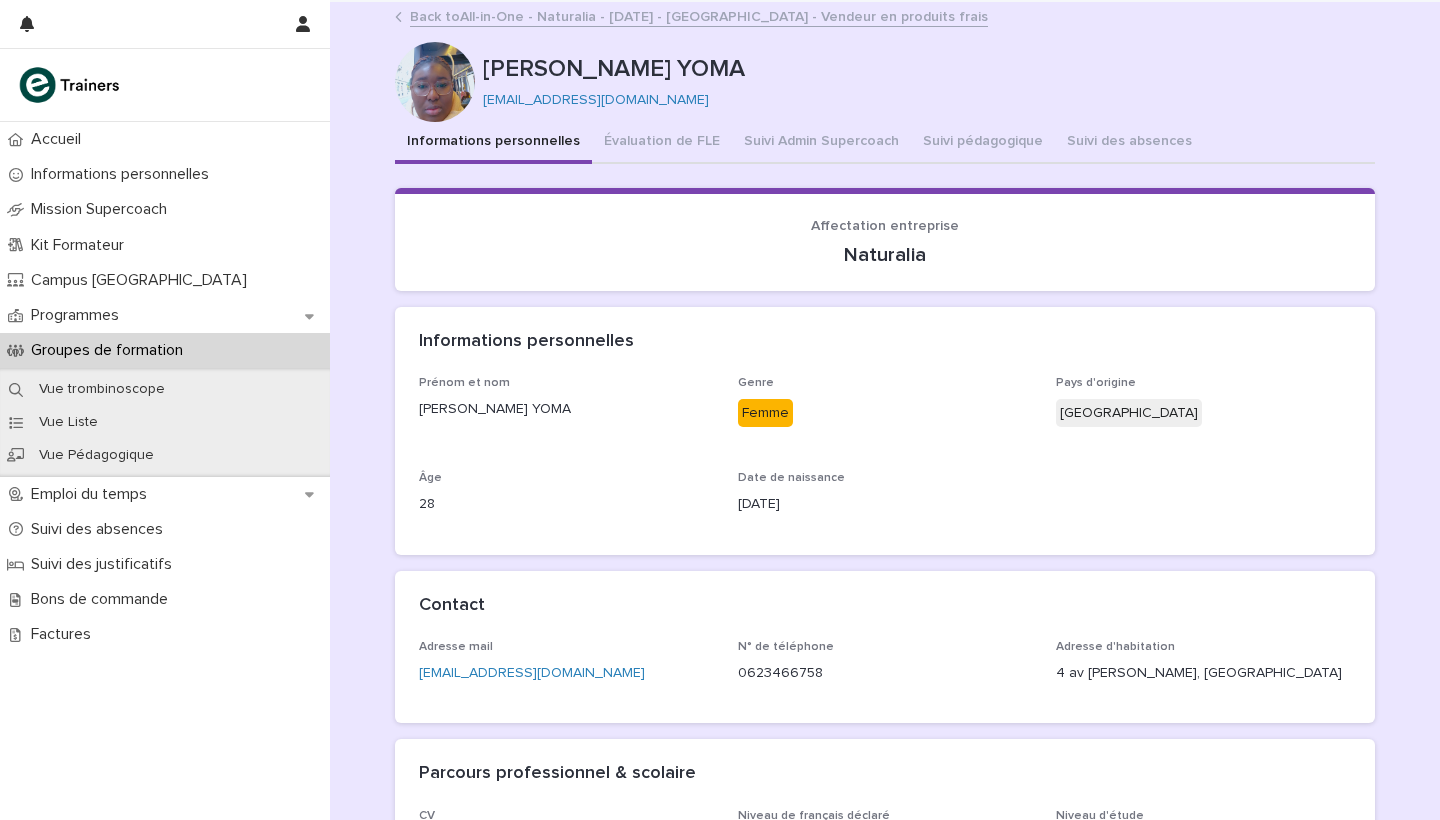 click on "Informations personnelles" at bounding box center (493, 143) 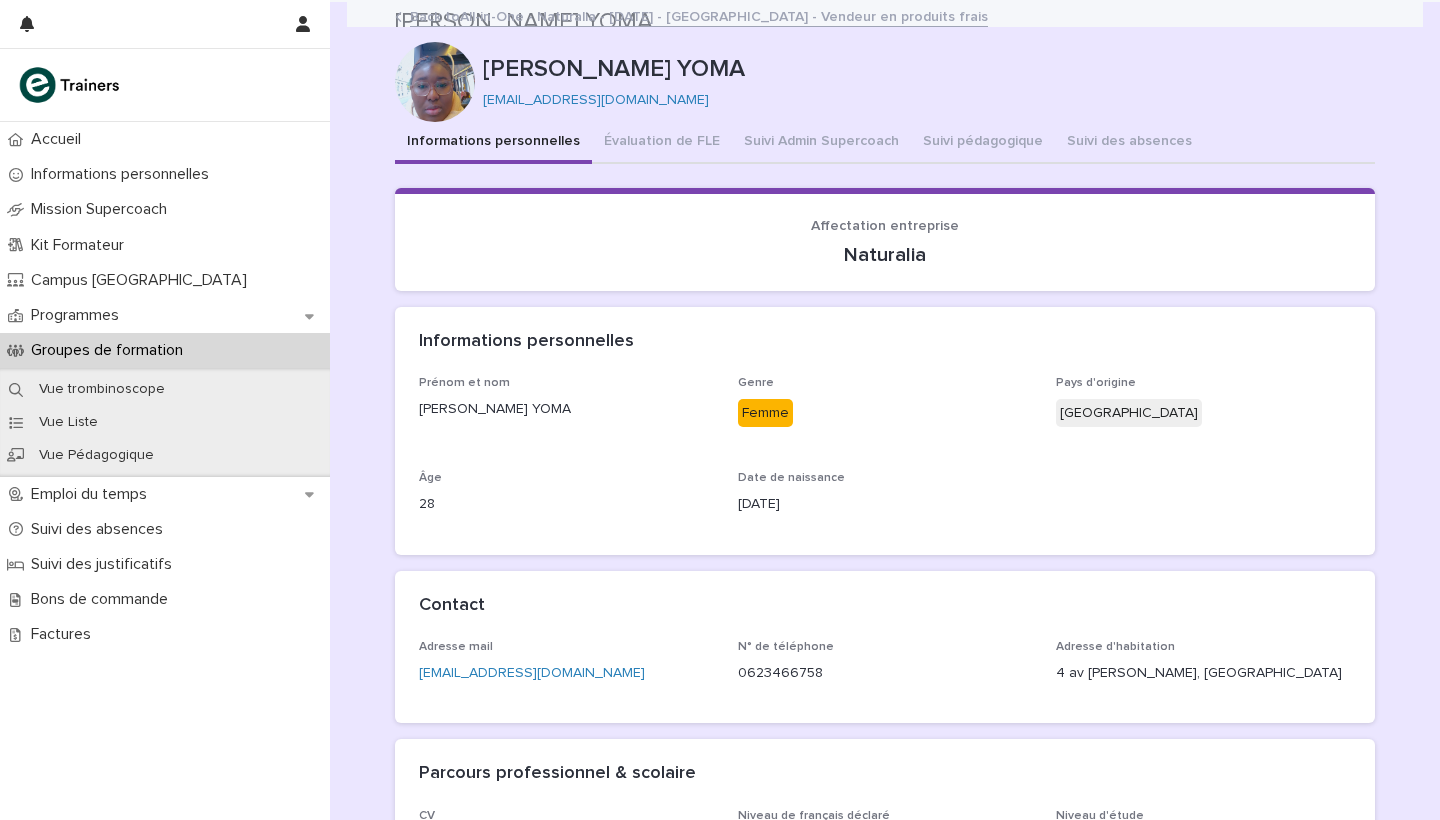 scroll, scrollTop: 0, scrollLeft: 0, axis: both 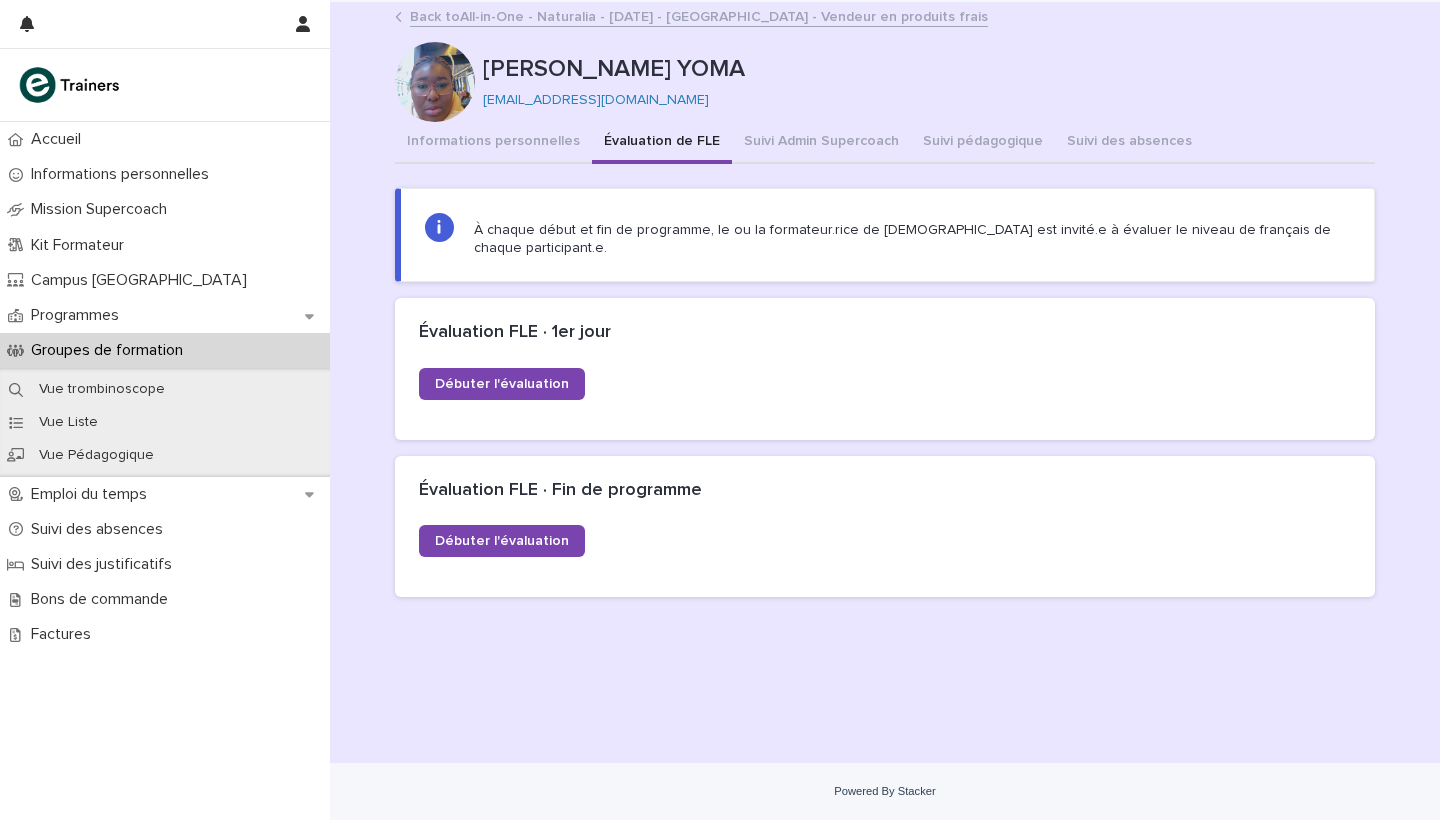 click on "Évaluation de FLE" at bounding box center (662, 143) 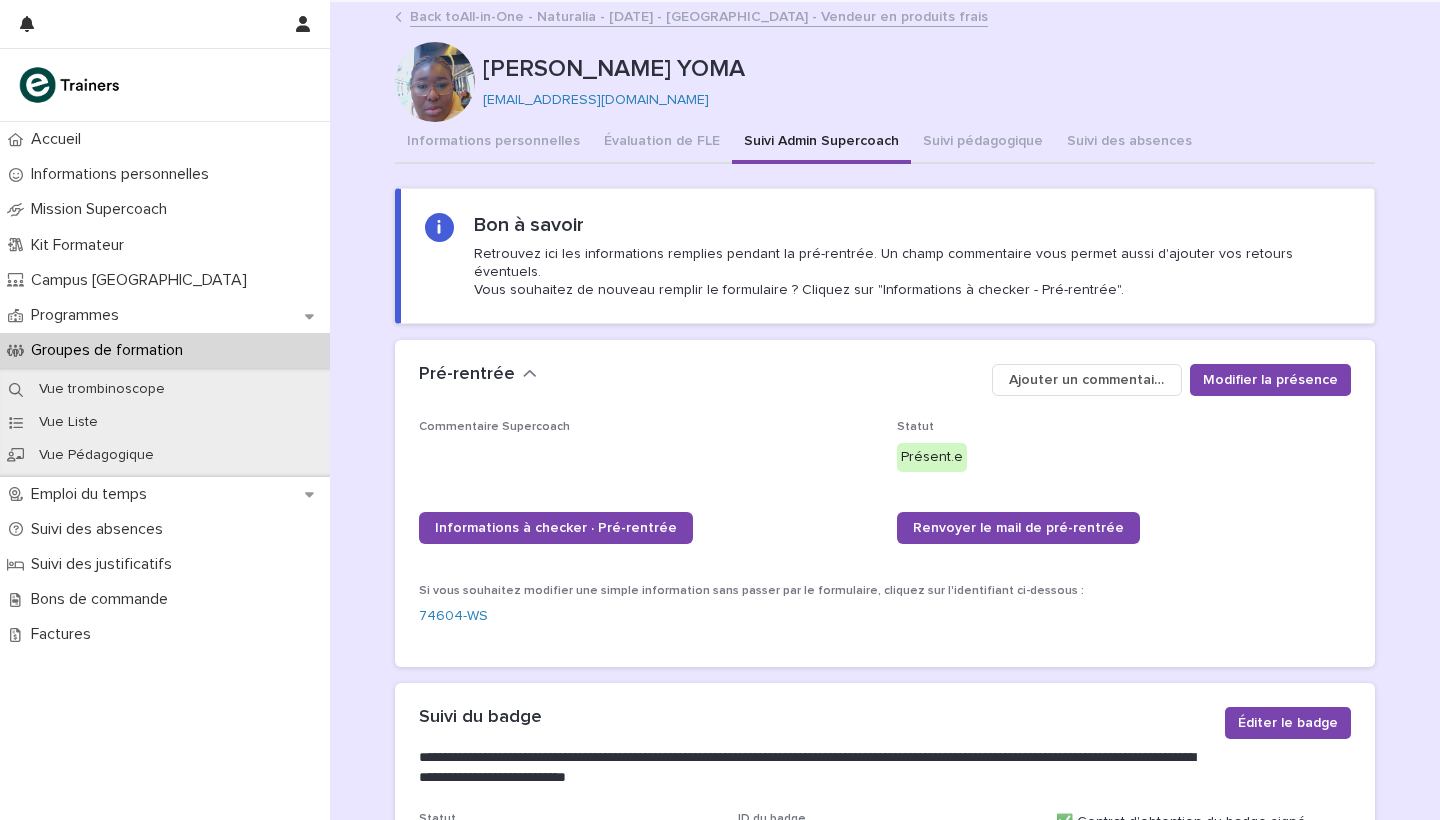click on "Suivi Admin Supercoach" at bounding box center [821, 143] 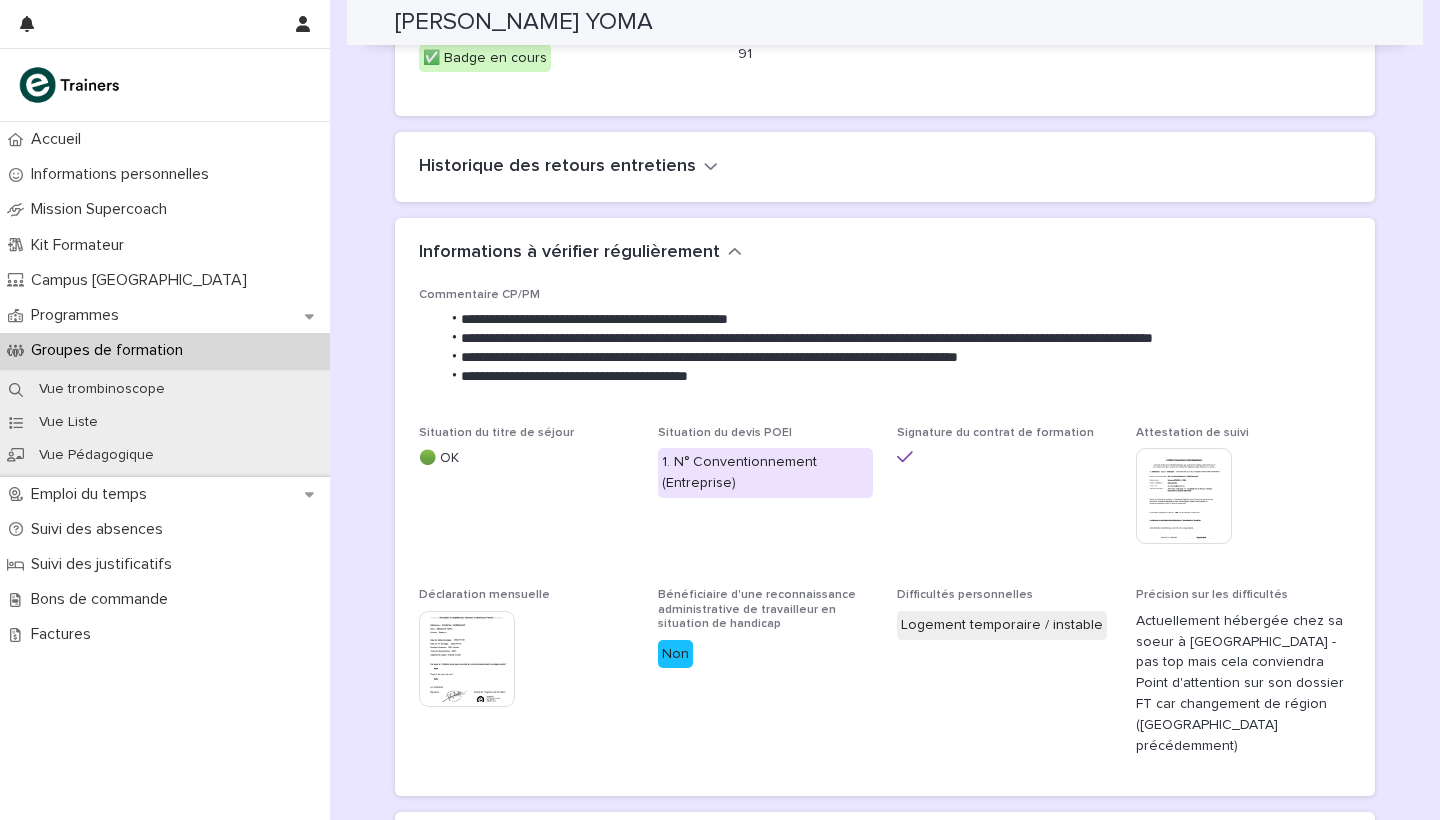 scroll, scrollTop: 790, scrollLeft: 0, axis: vertical 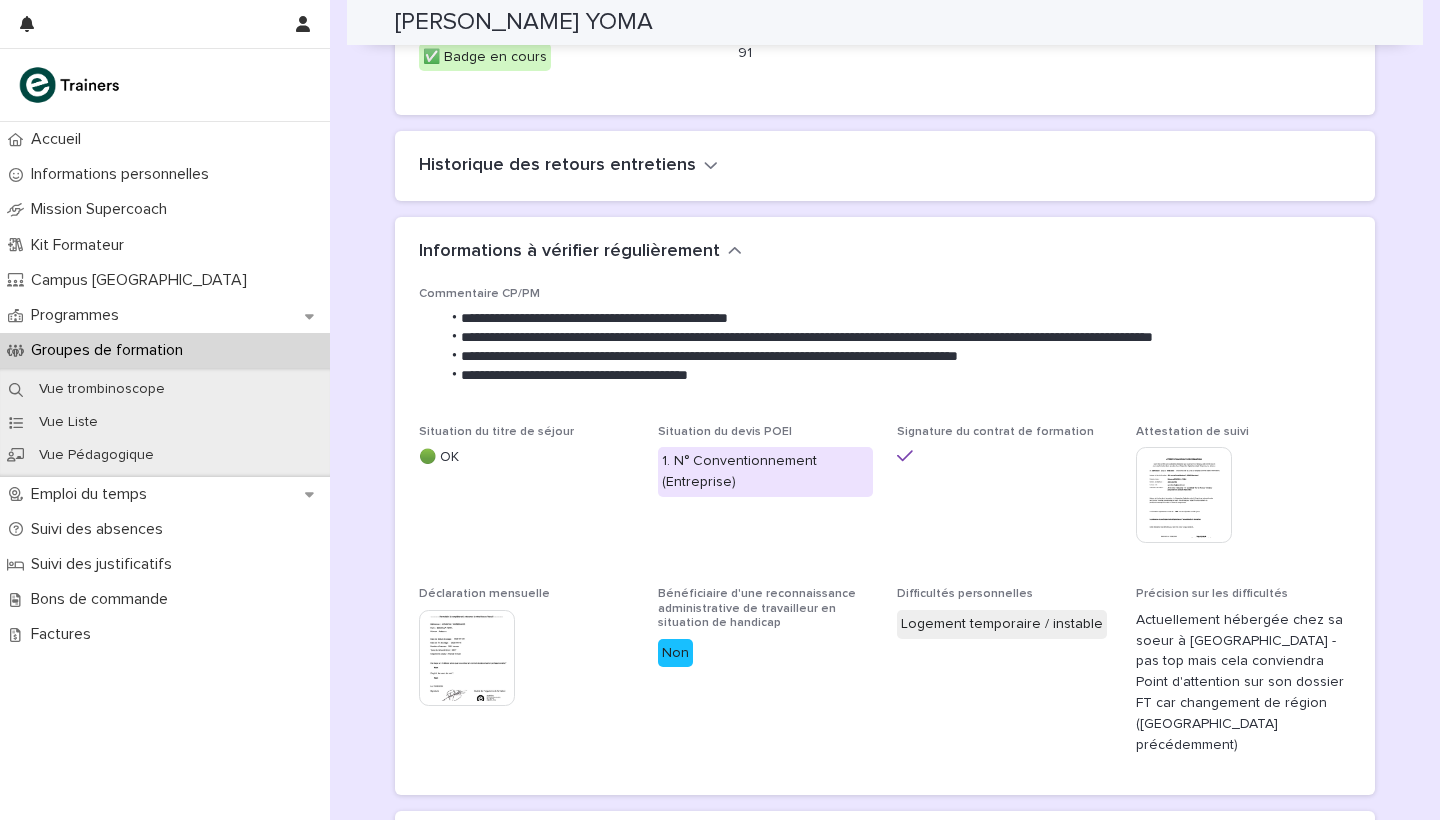 click on "Informations à vérifier régulièrement" at bounding box center (580, 252) 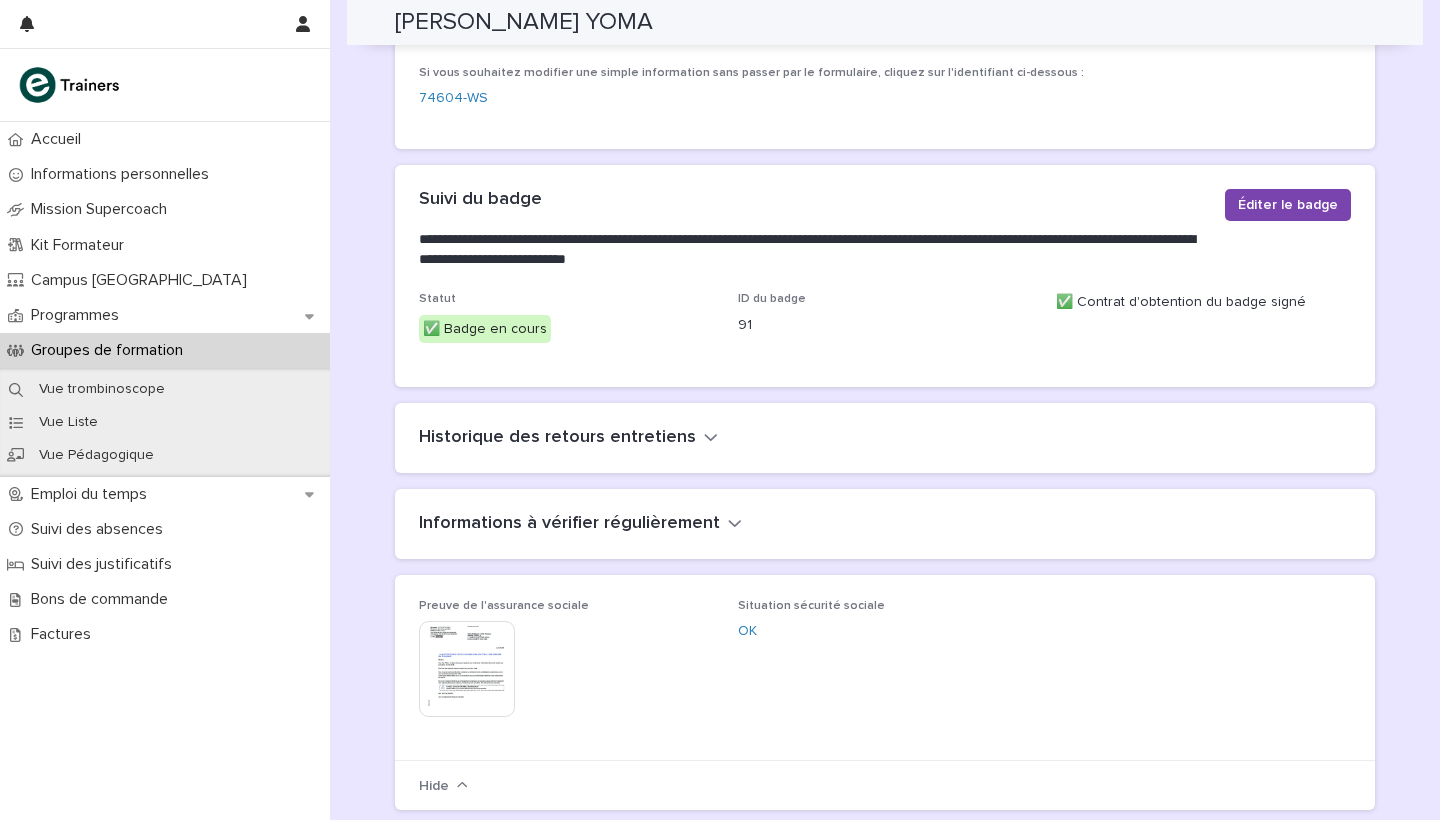 scroll, scrollTop: 519, scrollLeft: 0, axis: vertical 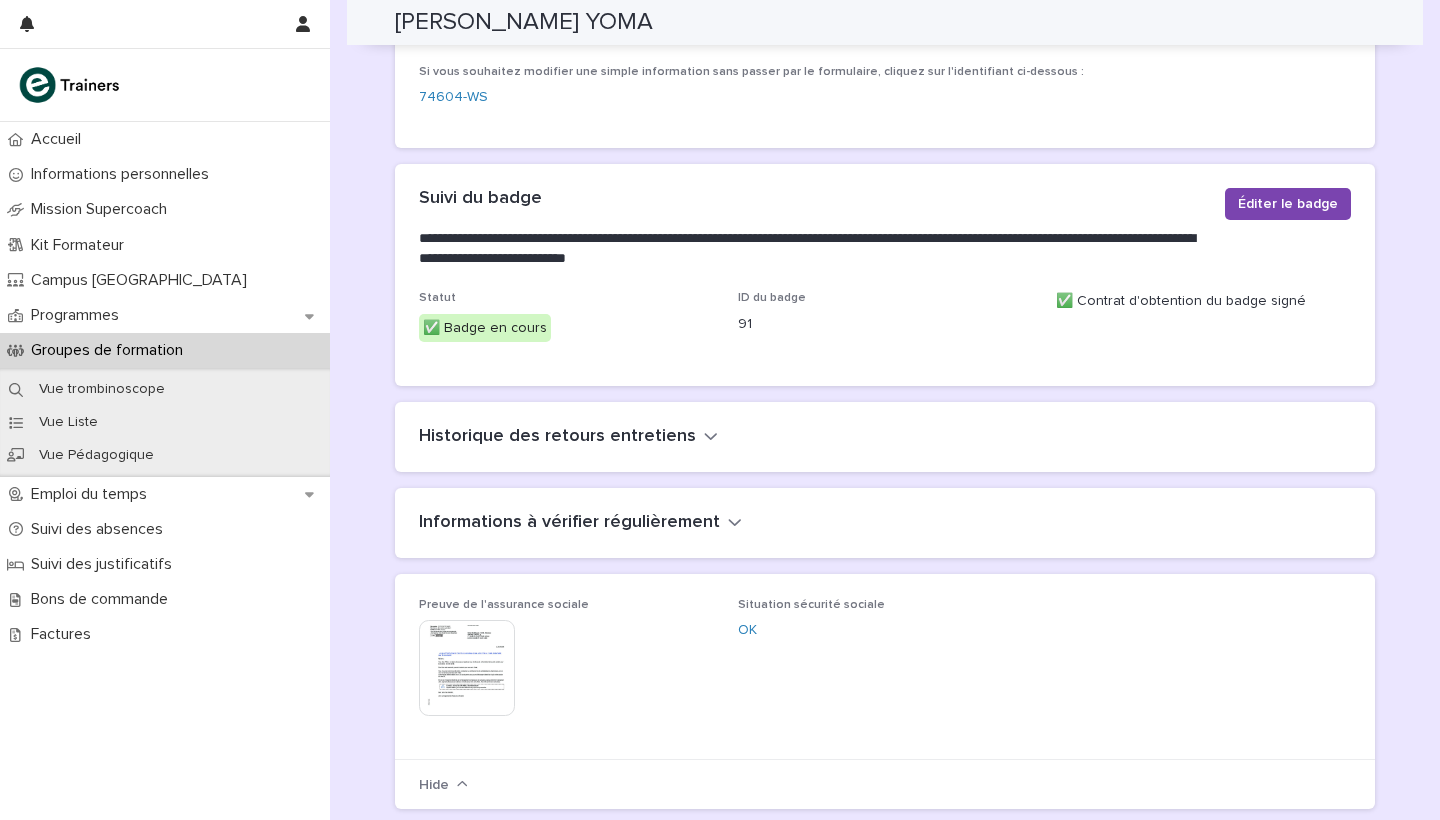 click on "Historique des retours entretiens" at bounding box center (885, 437) 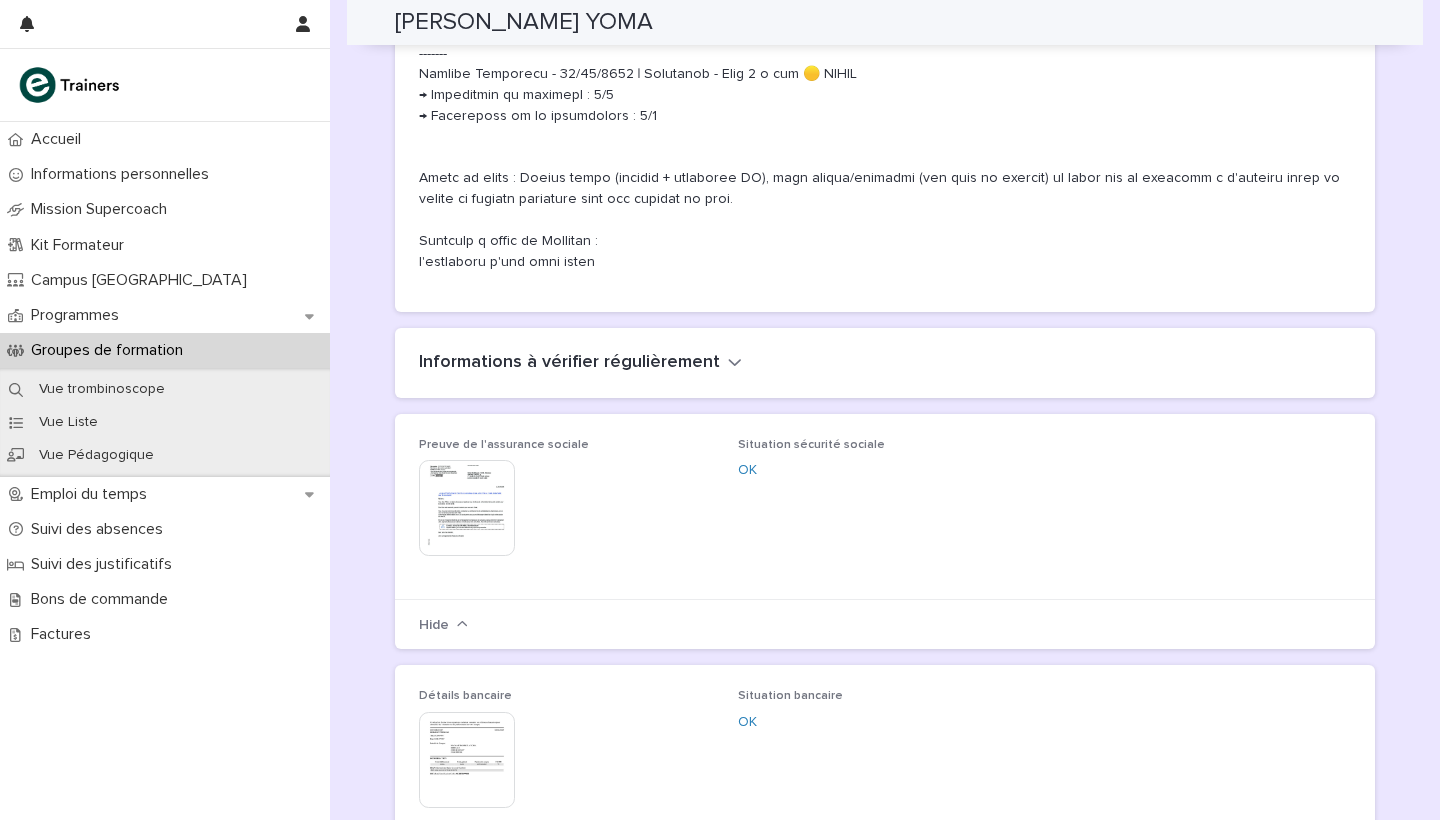 scroll, scrollTop: 2118, scrollLeft: 0, axis: vertical 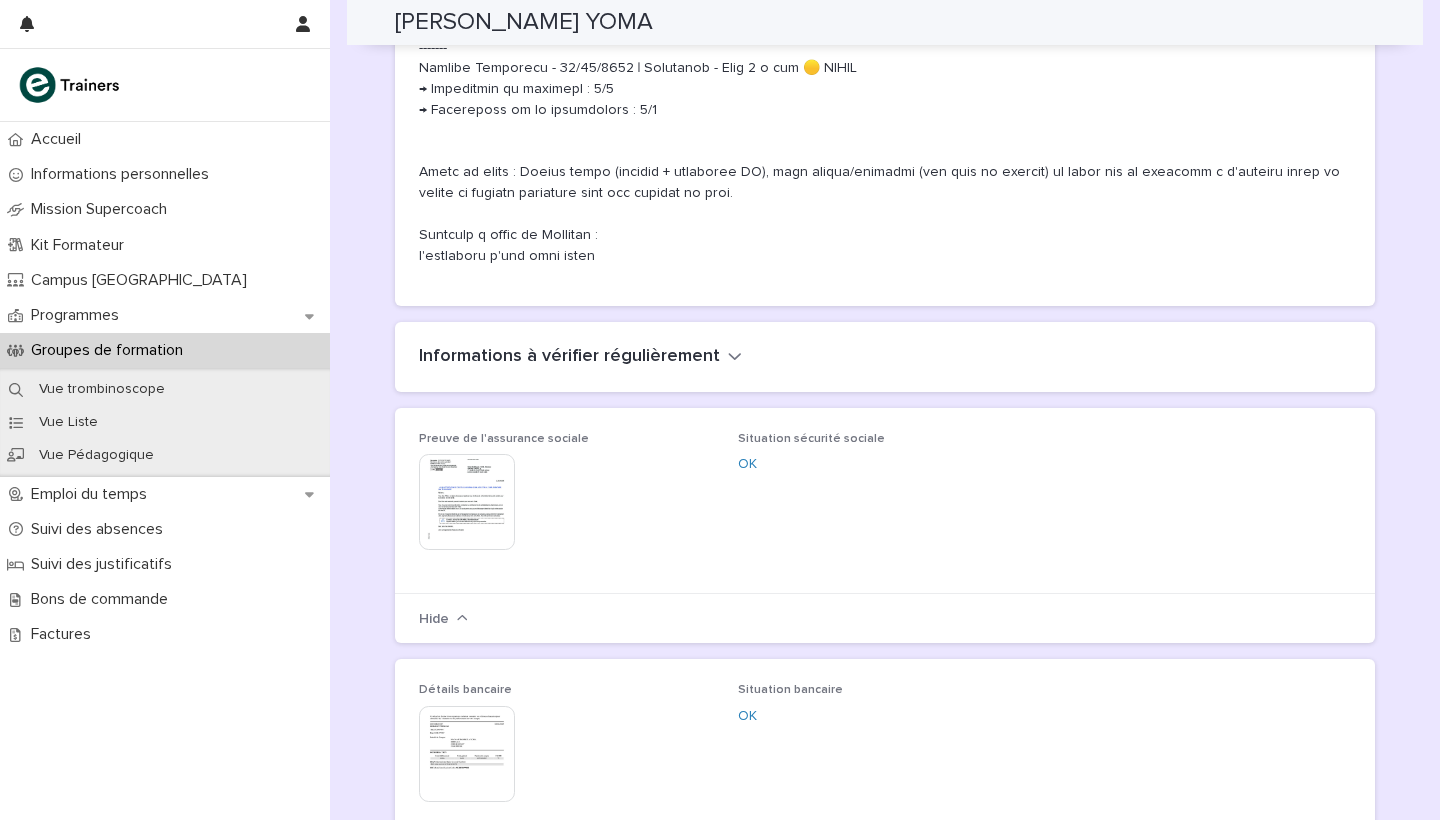 click on "Informations à vérifier régulièrement" at bounding box center (885, 357) 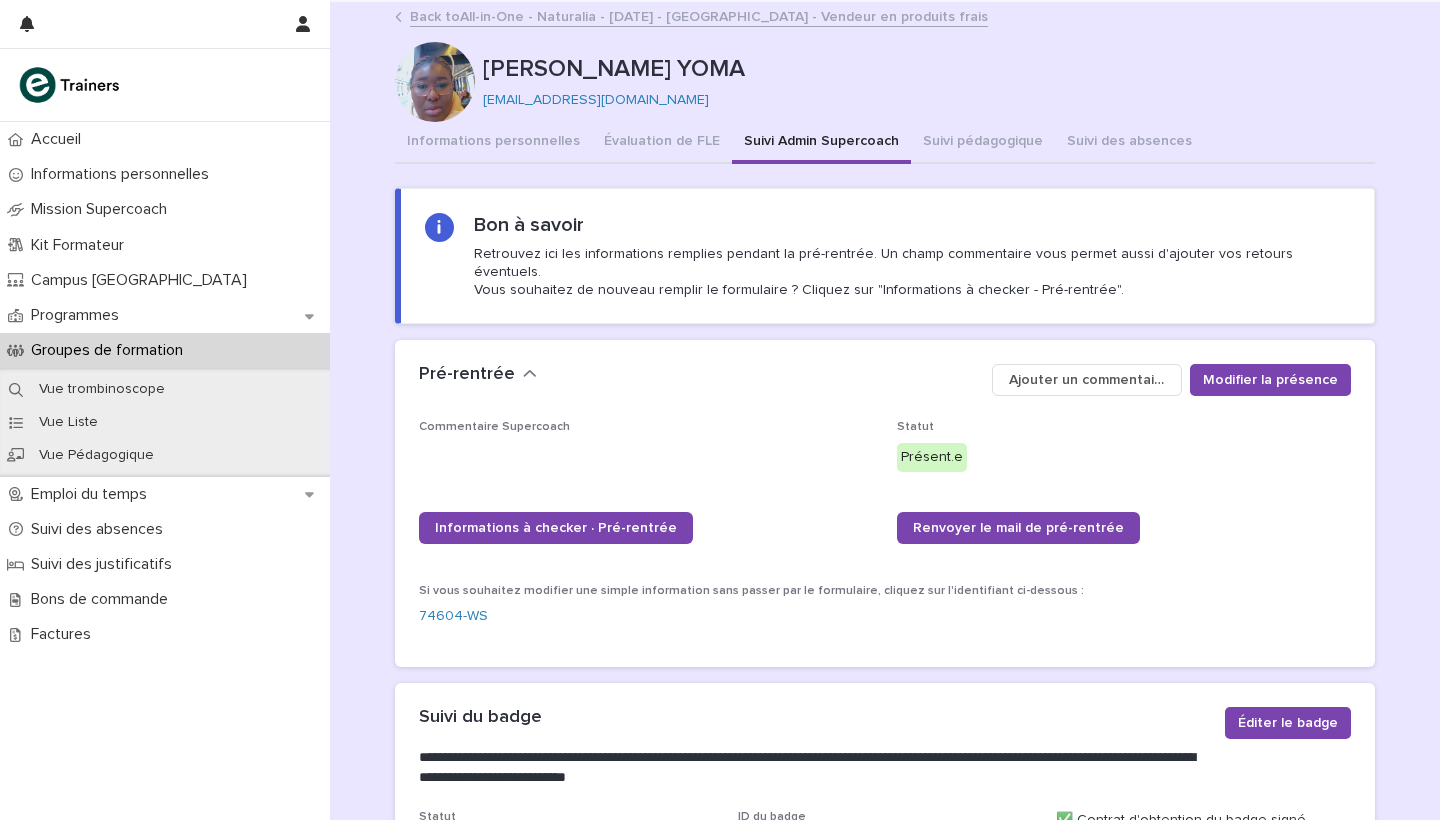 scroll, scrollTop: 0, scrollLeft: 0, axis: both 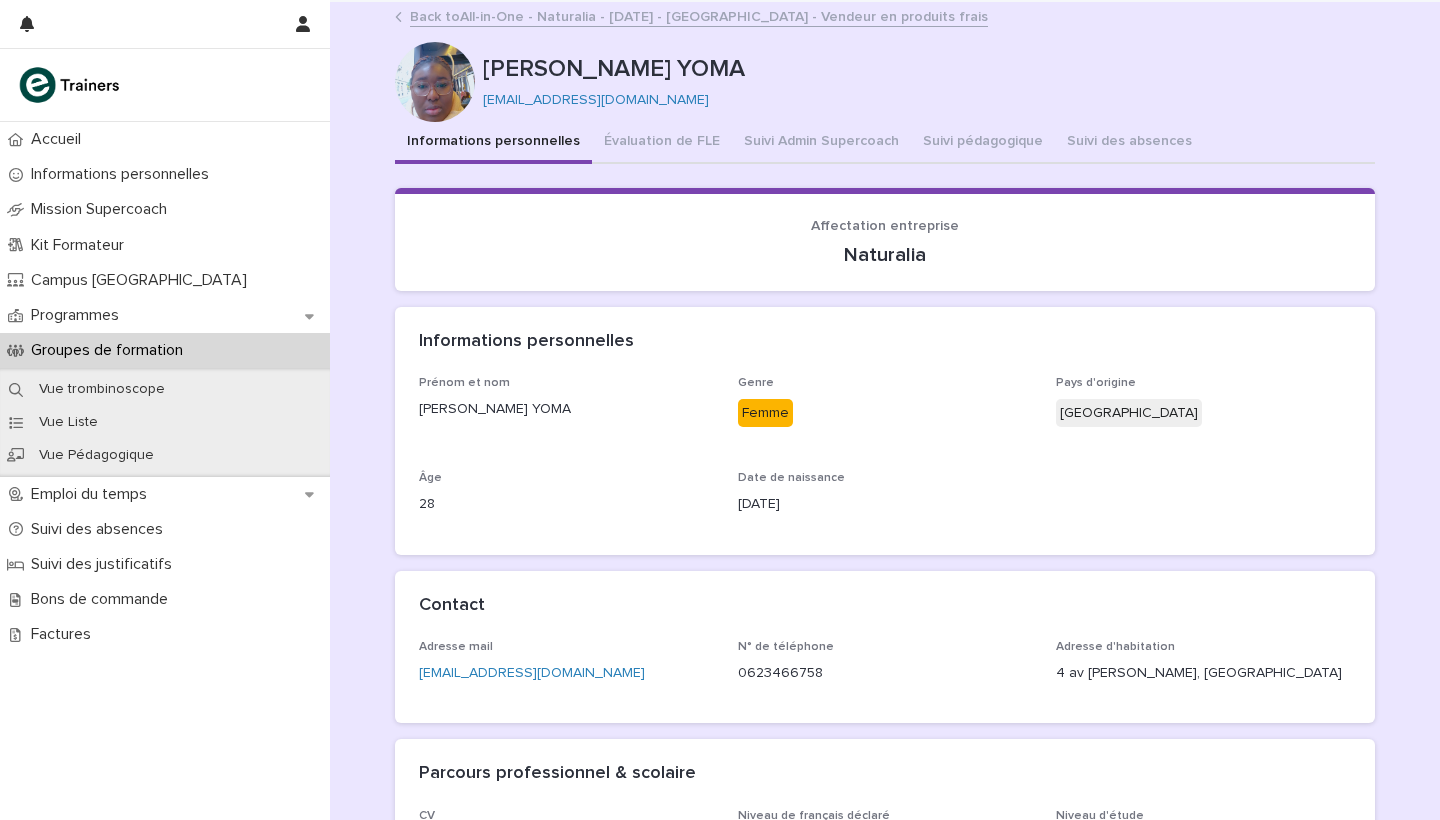 click on "Informations personnelles" at bounding box center [493, 143] 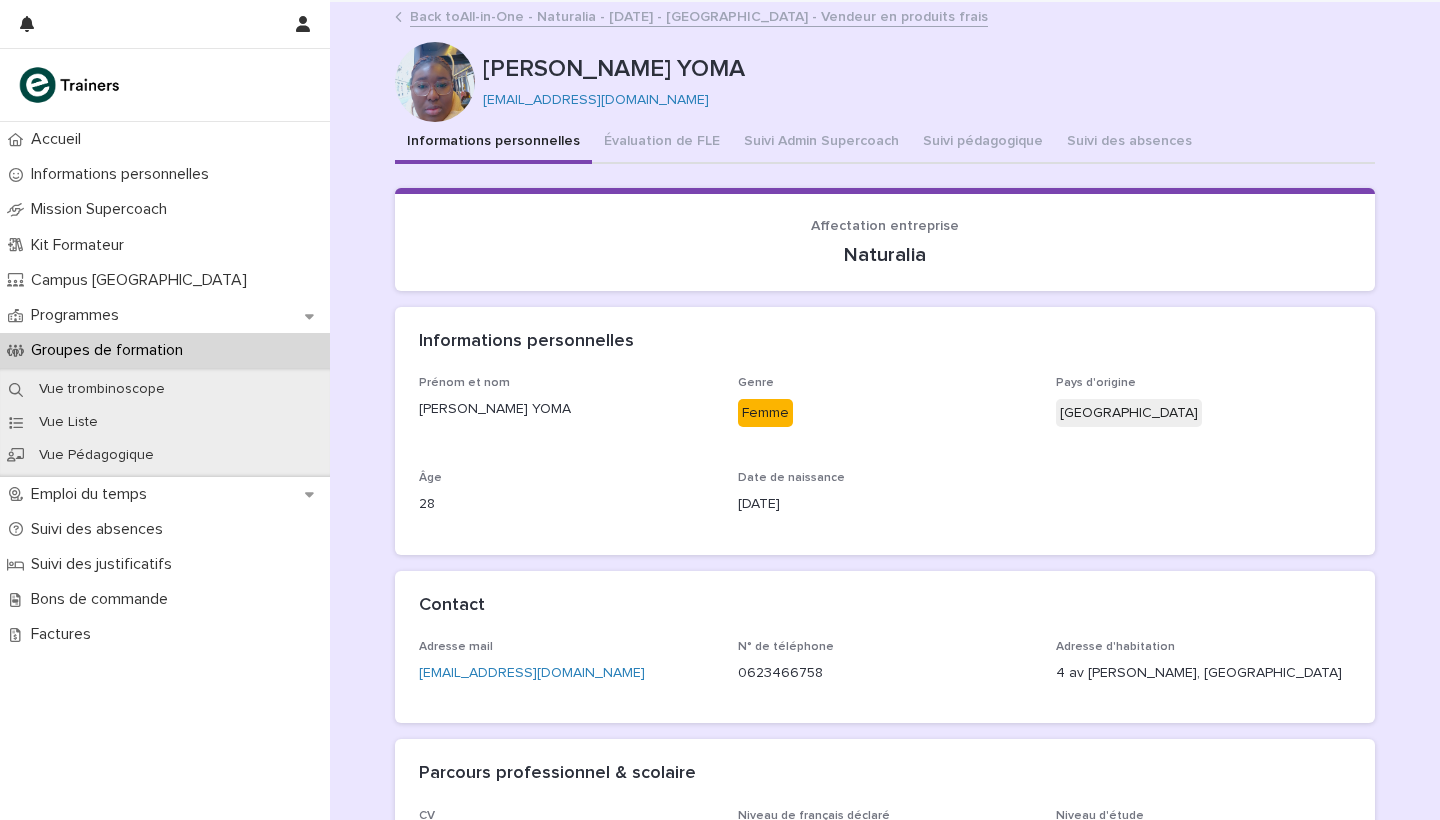 click on "Back to  All-in-One - Naturalia - [DATE] - [GEOGRAPHIC_DATA] - Vendeur en produits frais" at bounding box center [699, 15] 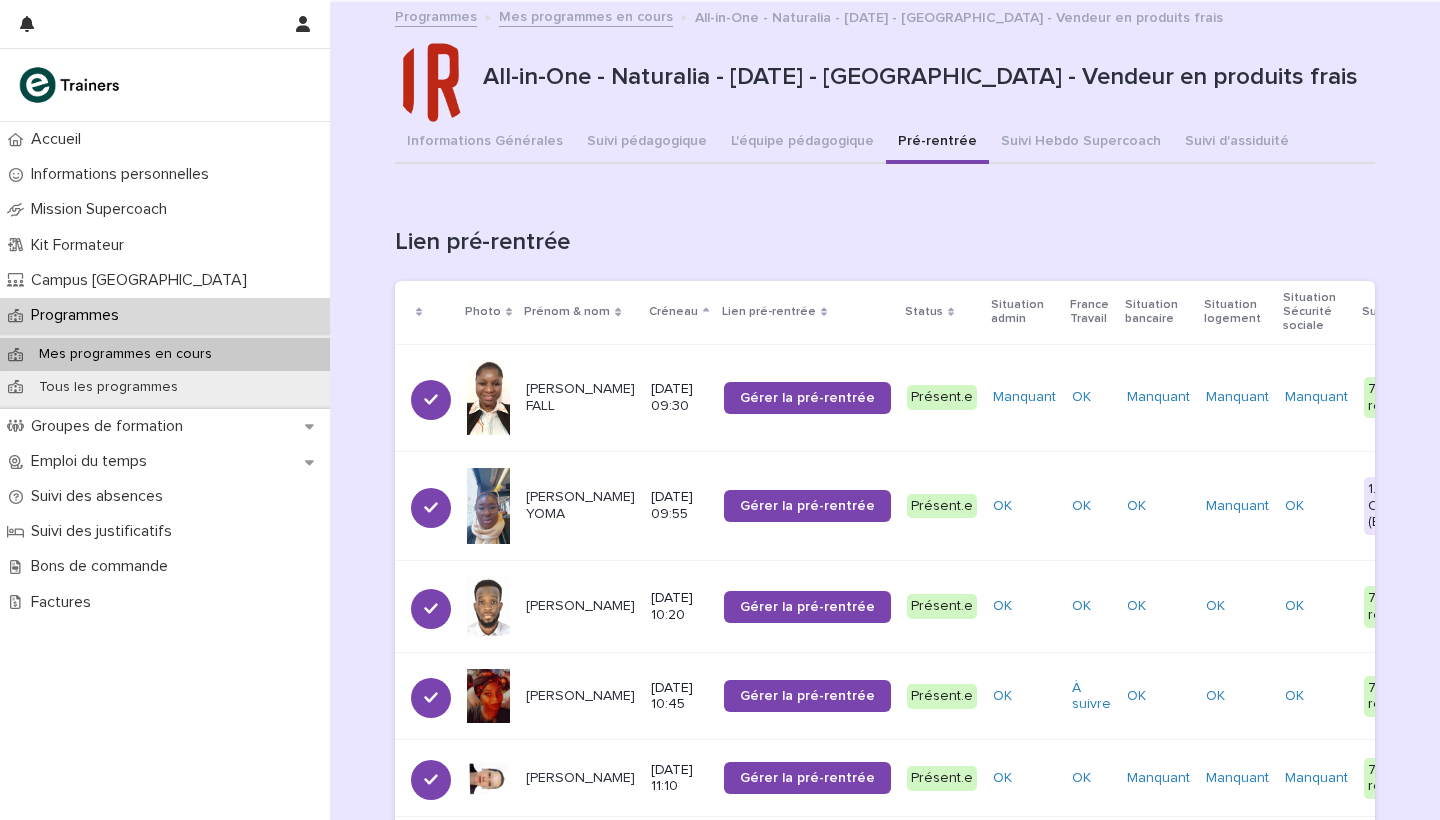 scroll, scrollTop: 0, scrollLeft: 0, axis: both 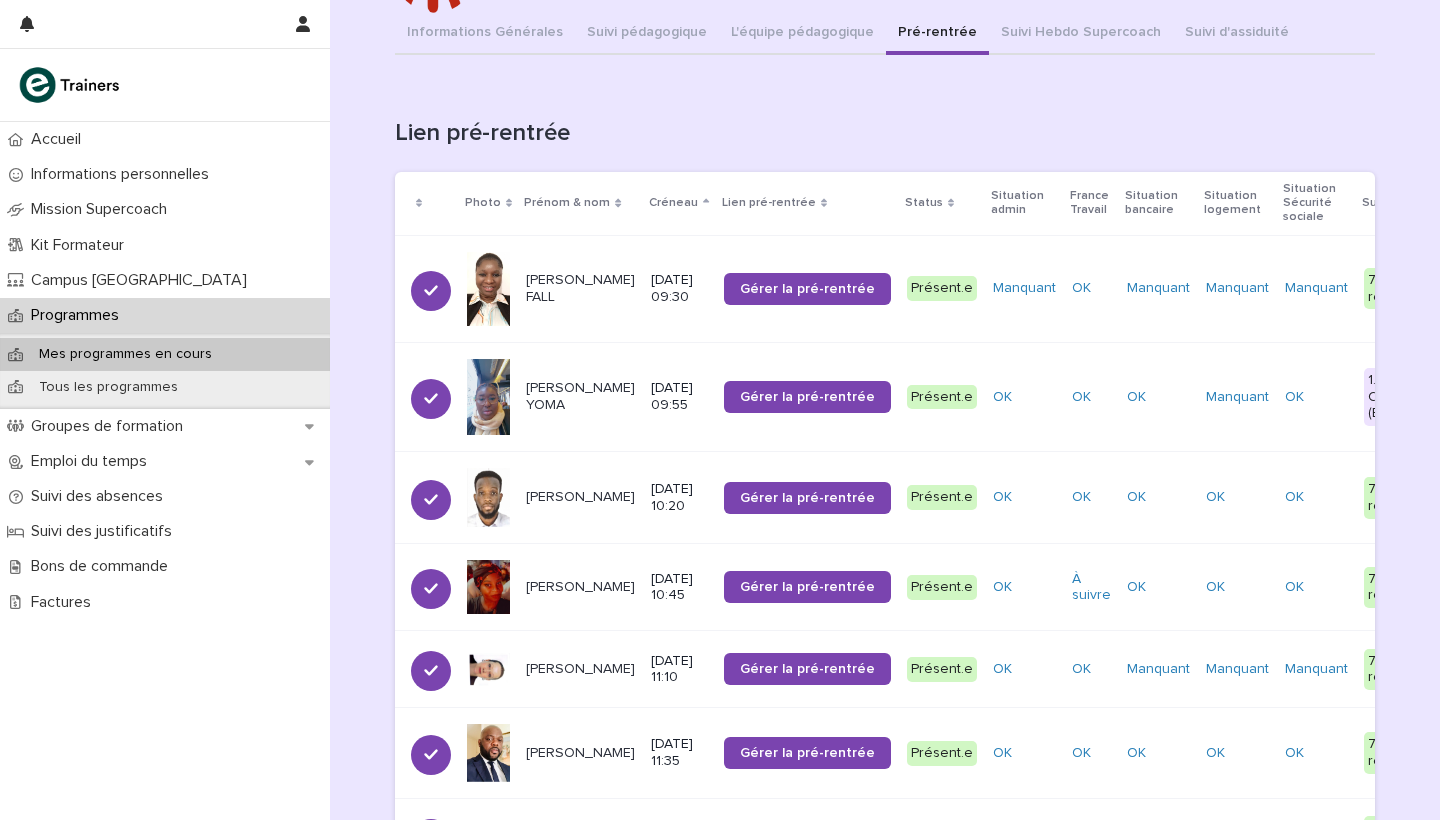 click on "Loading... Saving… Lien pré-rentrée Photo Prénom & nom Créneau Lien pré-rentrée Status Situation admin France Travail Situation bancaire Situation logement Situation Sécurité sociale Suivi devis POEI Statut du badge Commentaire CP/PM [PERSON_NAME] FALL [DATE] 09:30 Gérer la pré-rentrée Présent.e Manquant   OK   Manquant   Manquant   Manquant   7. Validation référent (FT) ✅ Badge en cours + 0 Documents à envoyer
Pas de points de vigilance.
Bonne posture pro : sérieuse, ponctuelle
Elément positif pour le groupe
Documents à envoyer
Pas de points de vigilance.
Bonne posture pro : sérieuse, ponctuelle
Elément positif pour le groupe
[PERSON_NAME] YOMA [DATE] 09:55 Gérer la pré-rentrée Présent.e OK   OK   OK   Manquant   OK   1. N° Conventionnement (Entreprise) ✅ Badge en cours + 0   [PERSON_NAME] [DATE] 10:20 Gérer la pré-rentrée Présent.e OK   OK   OK   OK   OK   7. Validation référent (FT) ✅ Badge en cours + 0   Hatouma BOUNE [DATE] 10:45 OK" at bounding box center (885, 853) 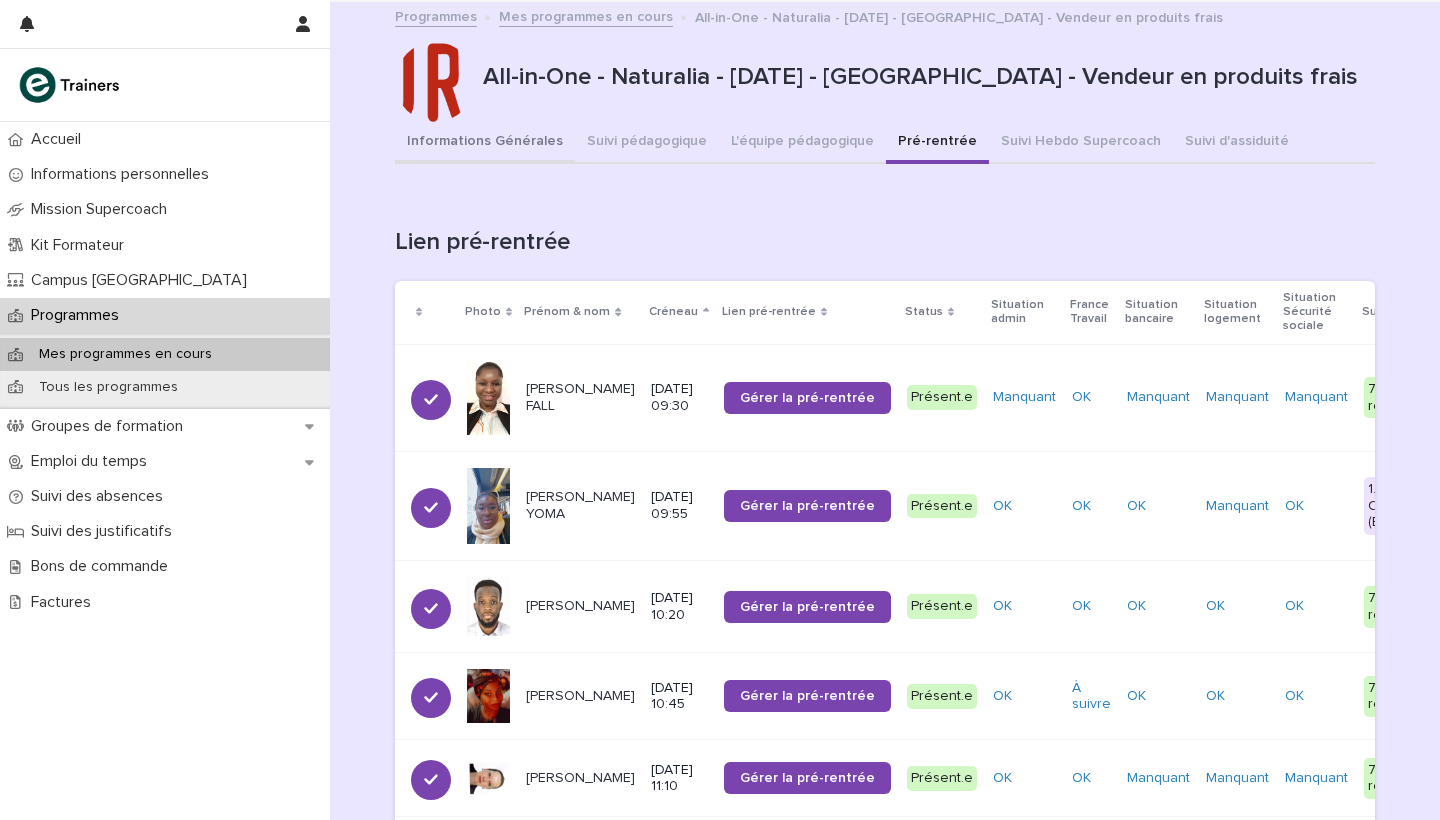 scroll, scrollTop: 0, scrollLeft: 0, axis: both 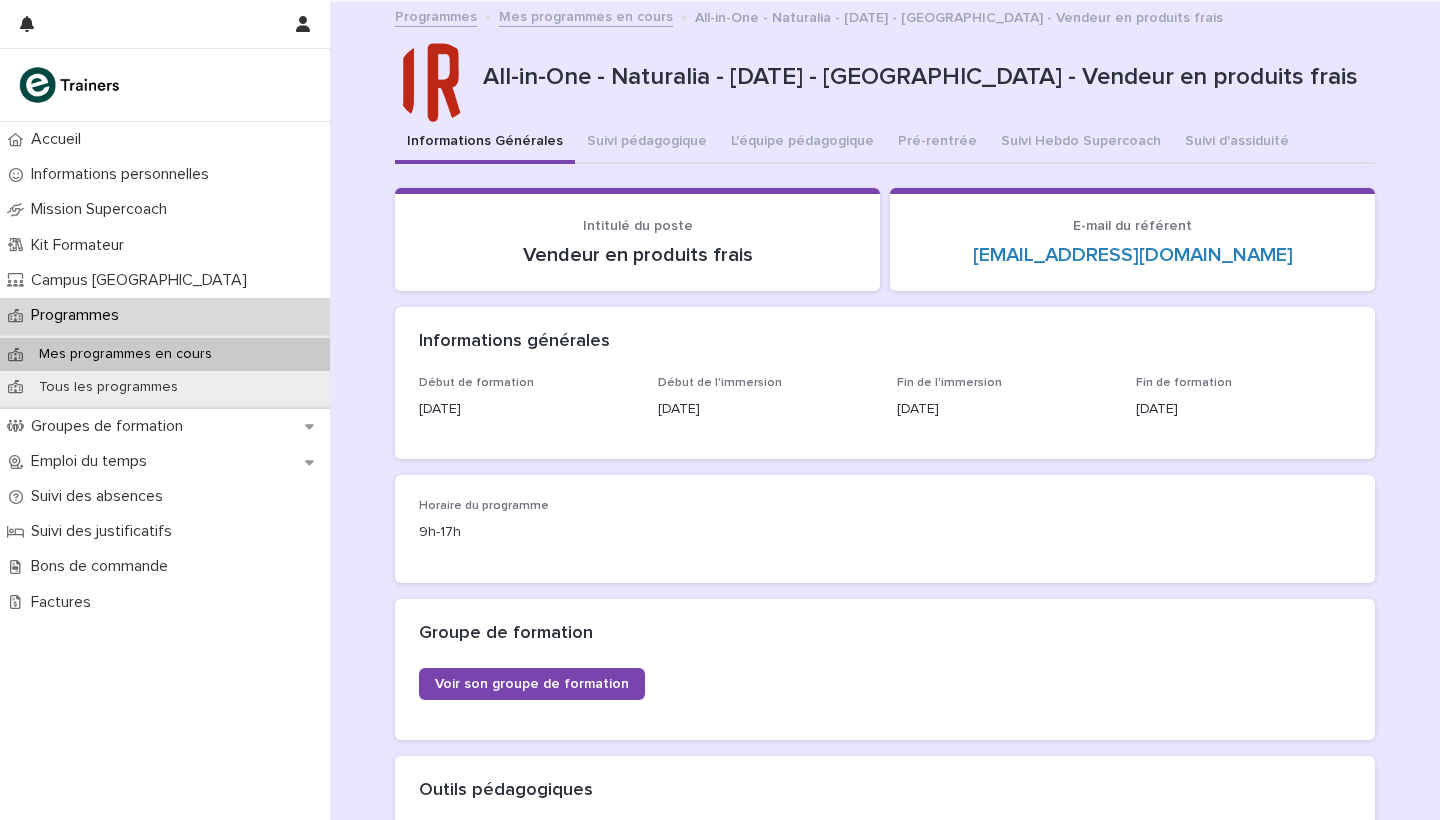 click on "Informations Générales" at bounding box center (485, 143) 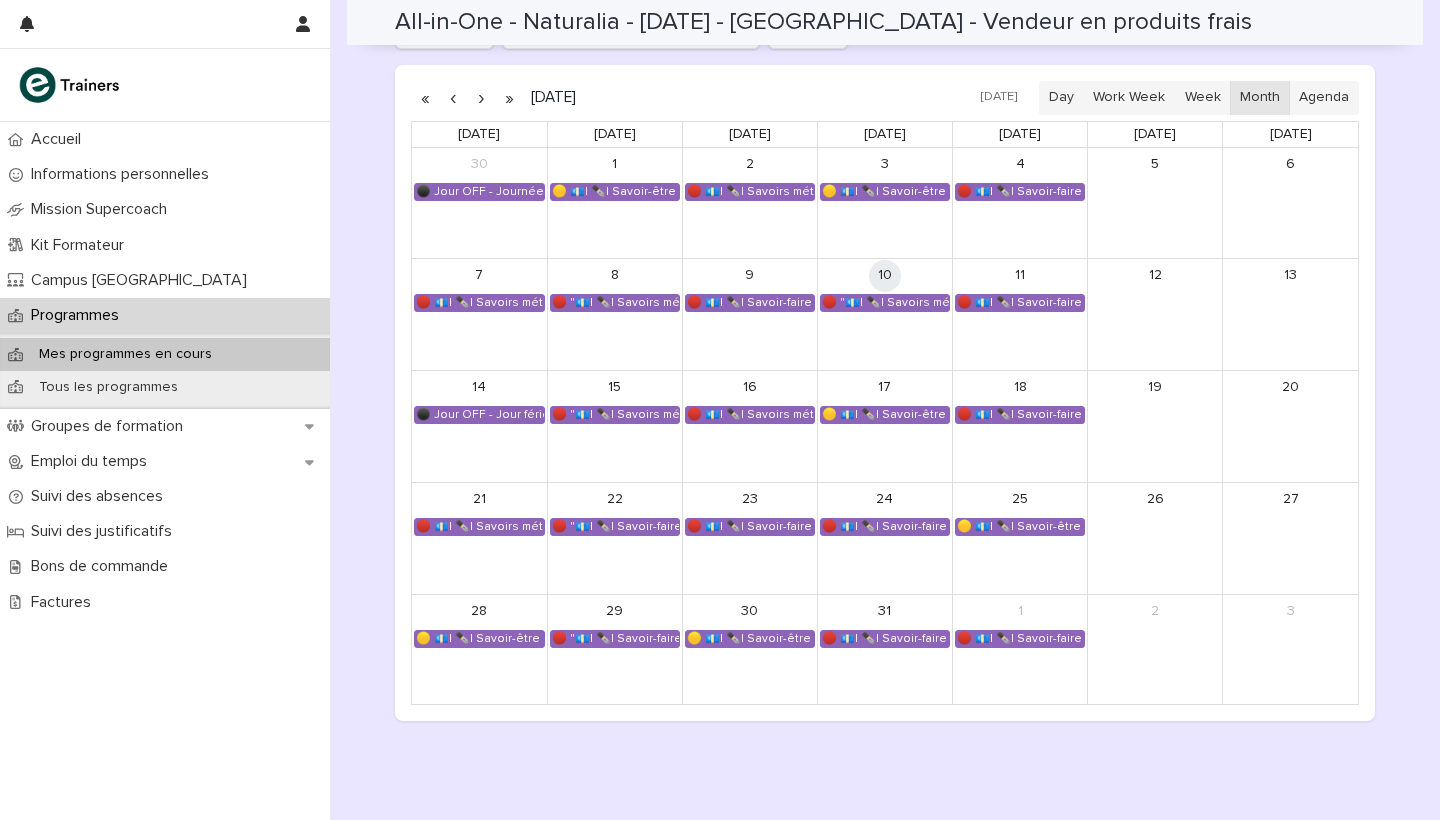 scroll, scrollTop: 1249, scrollLeft: 0, axis: vertical 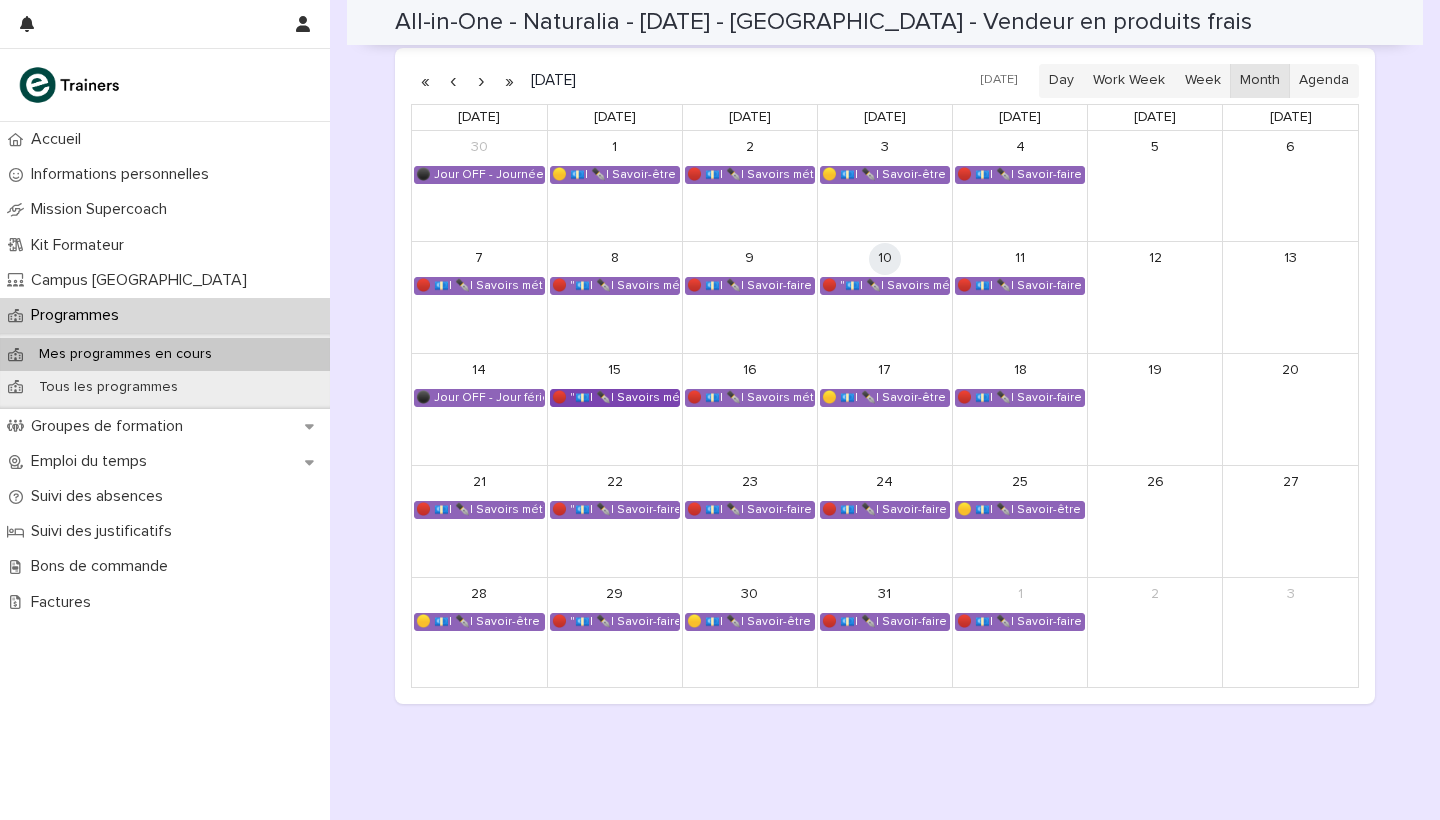 click on "🔴 "💶| ✒️| Savoirs métier - Découvrir le métier de vendeur en produits frais, bio et son environnement de travail"" at bounding box center [615, 398] 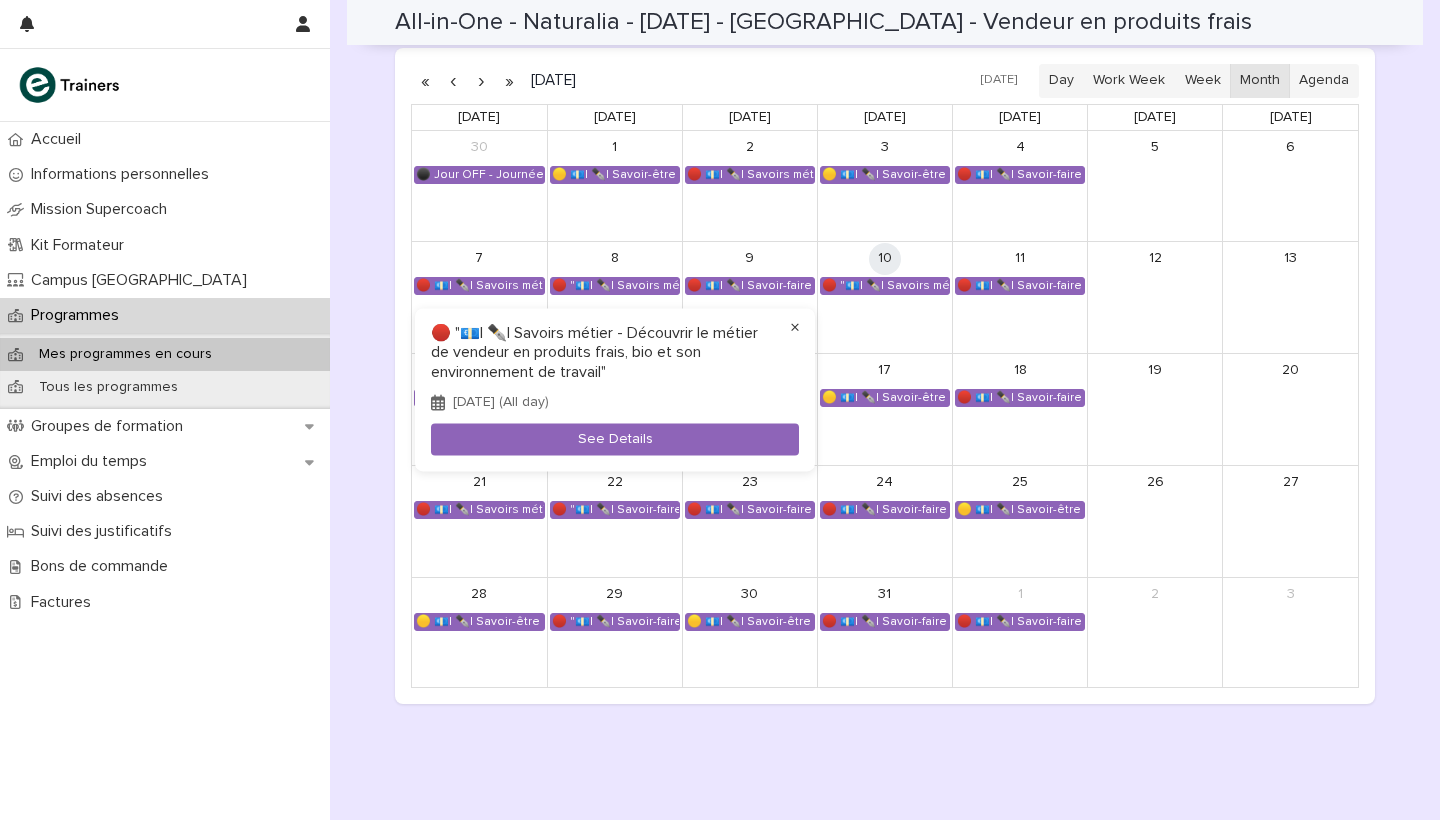 click on "×" at bounding box center [795, 329] 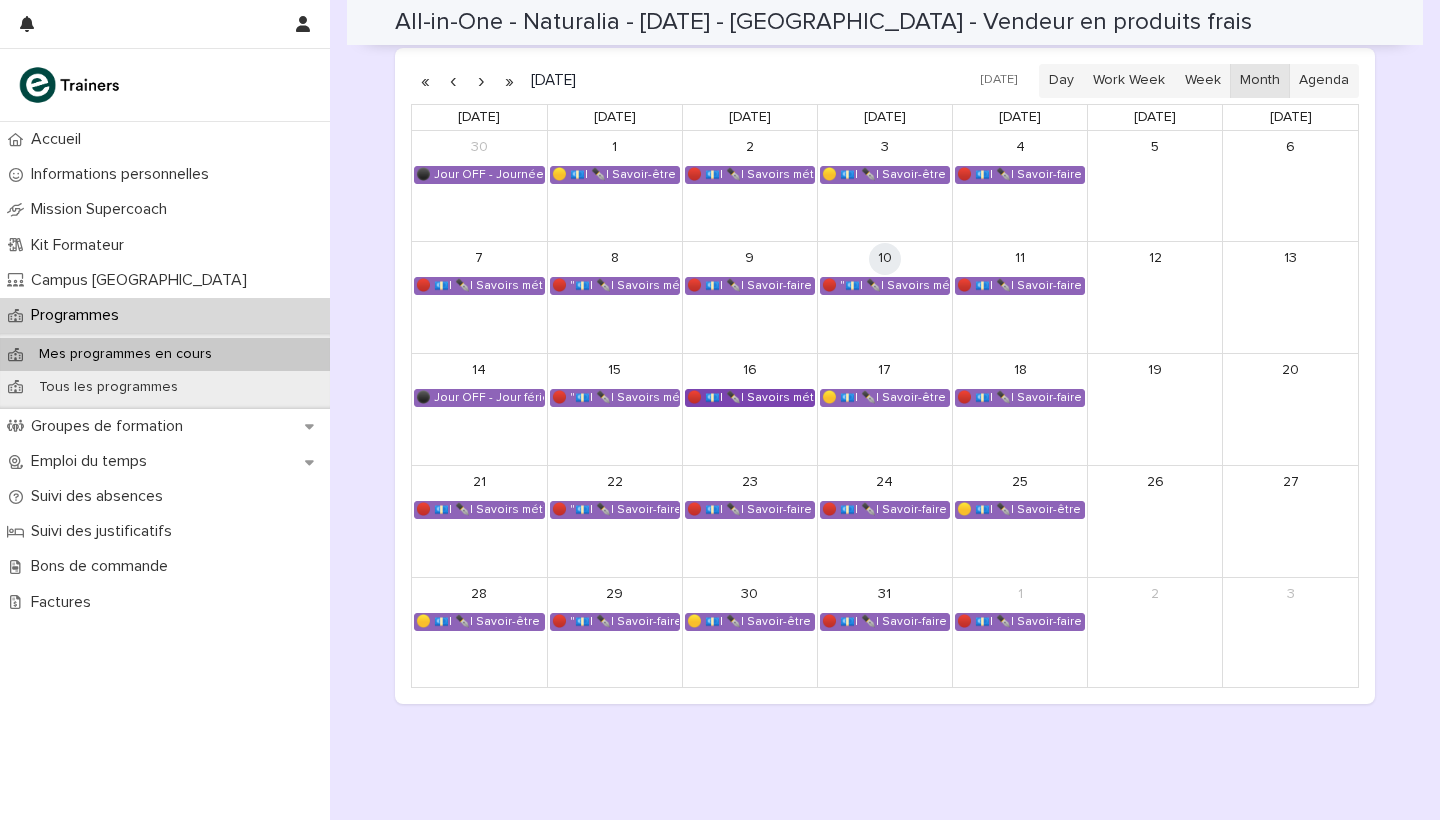 click on "🔴 💶| ✒️| Savoirs métier - Connaître les  produits et enjeux du commerce bio" at bounding box center [750, 398] 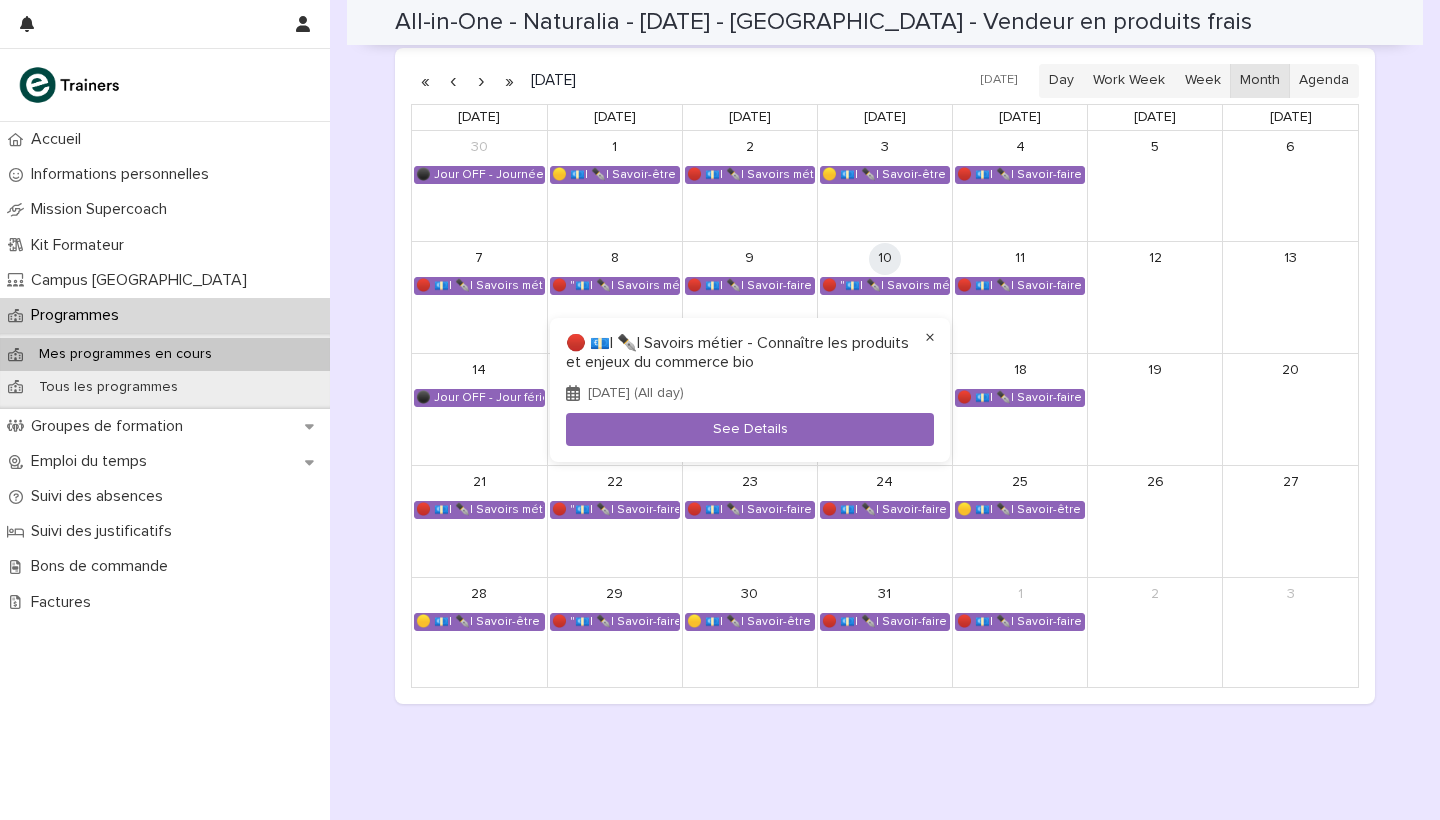click on "×" at bounding box center [930, 338] 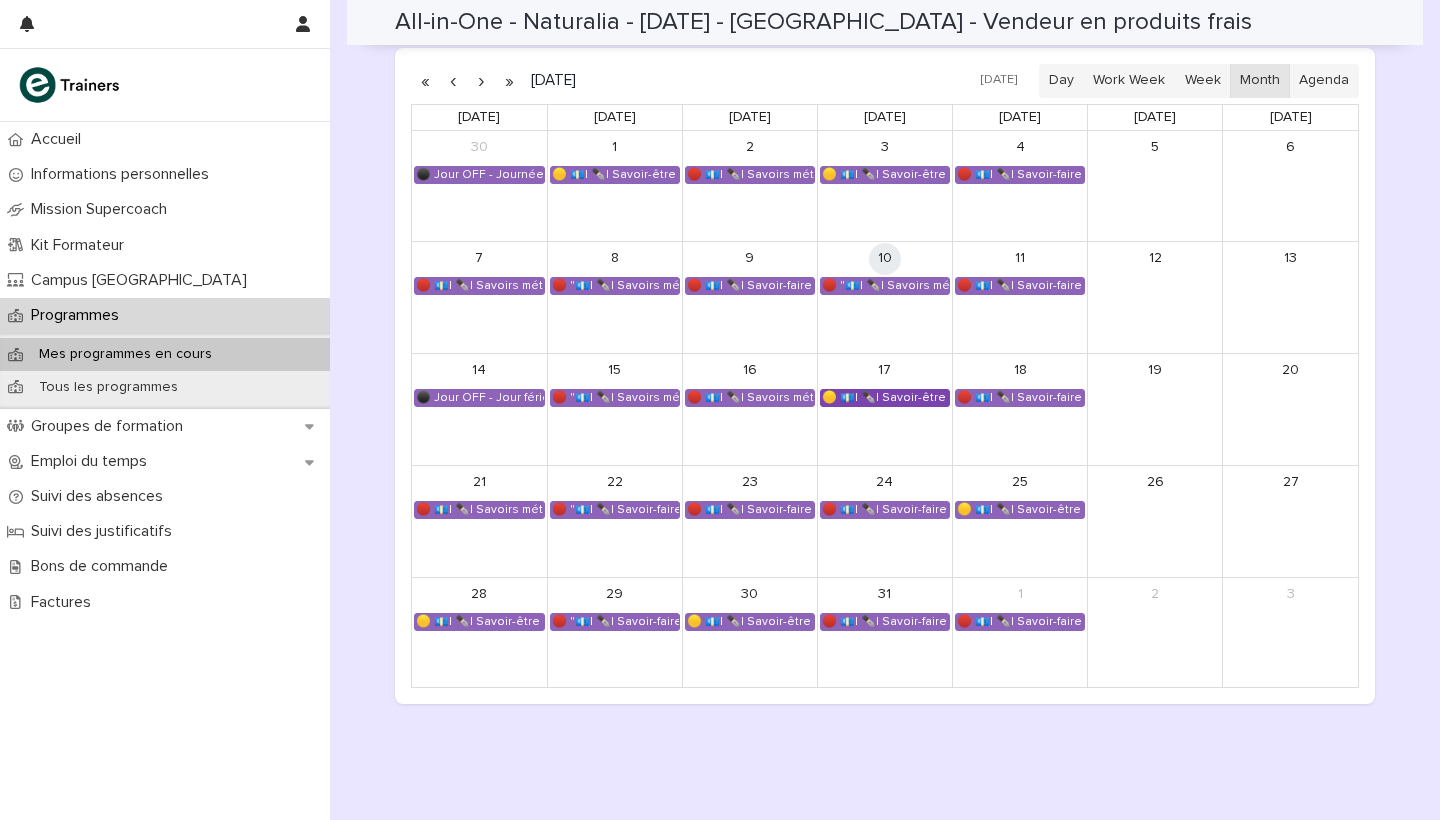 click on "🟡 💶| ✒️| Savoir-être métier - Collaboration et dynamique d'équipe dans un espace de vente" at bounding box center [885, 398] 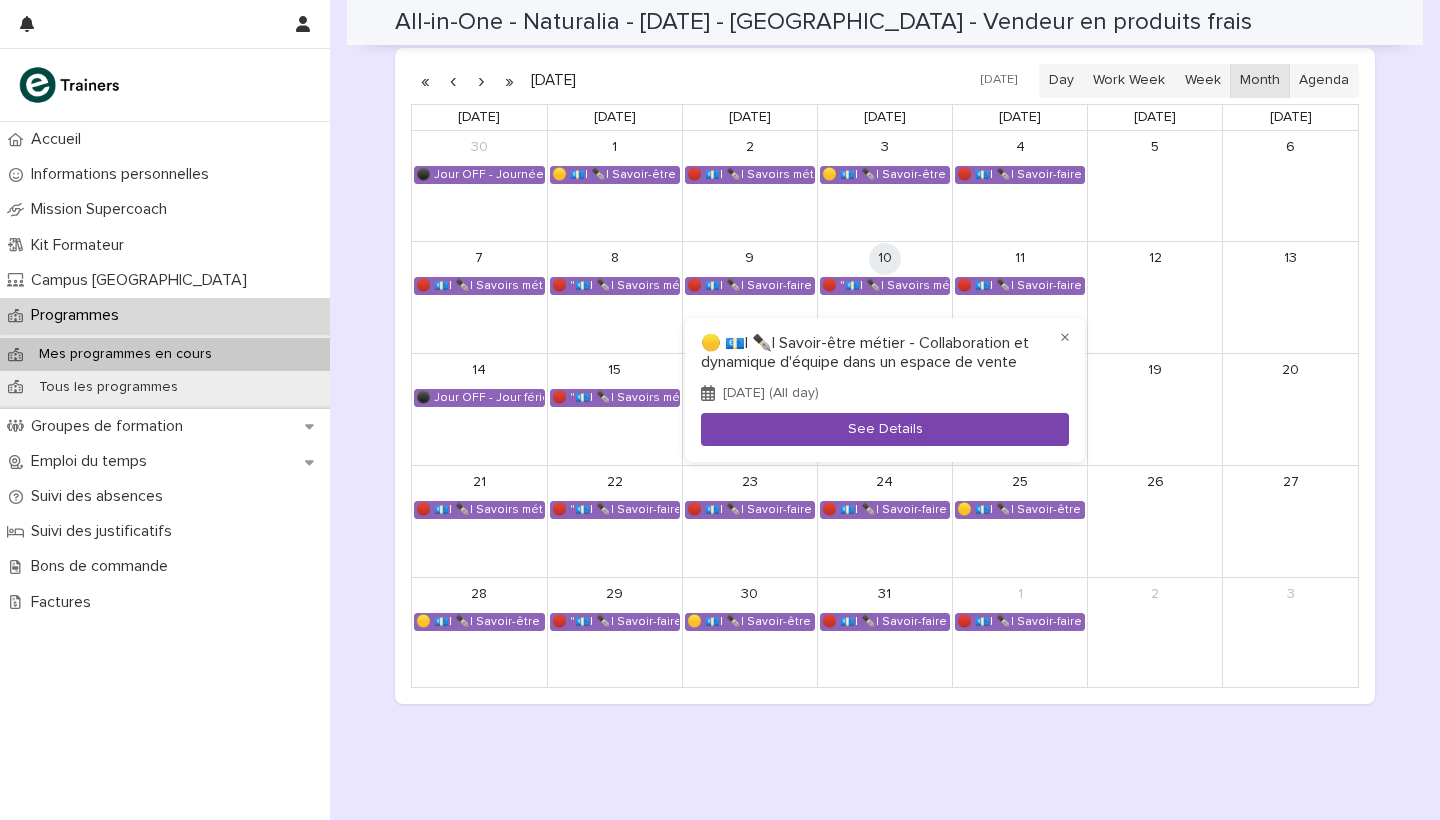 click on "See Details" at bounding box center (885, 429) 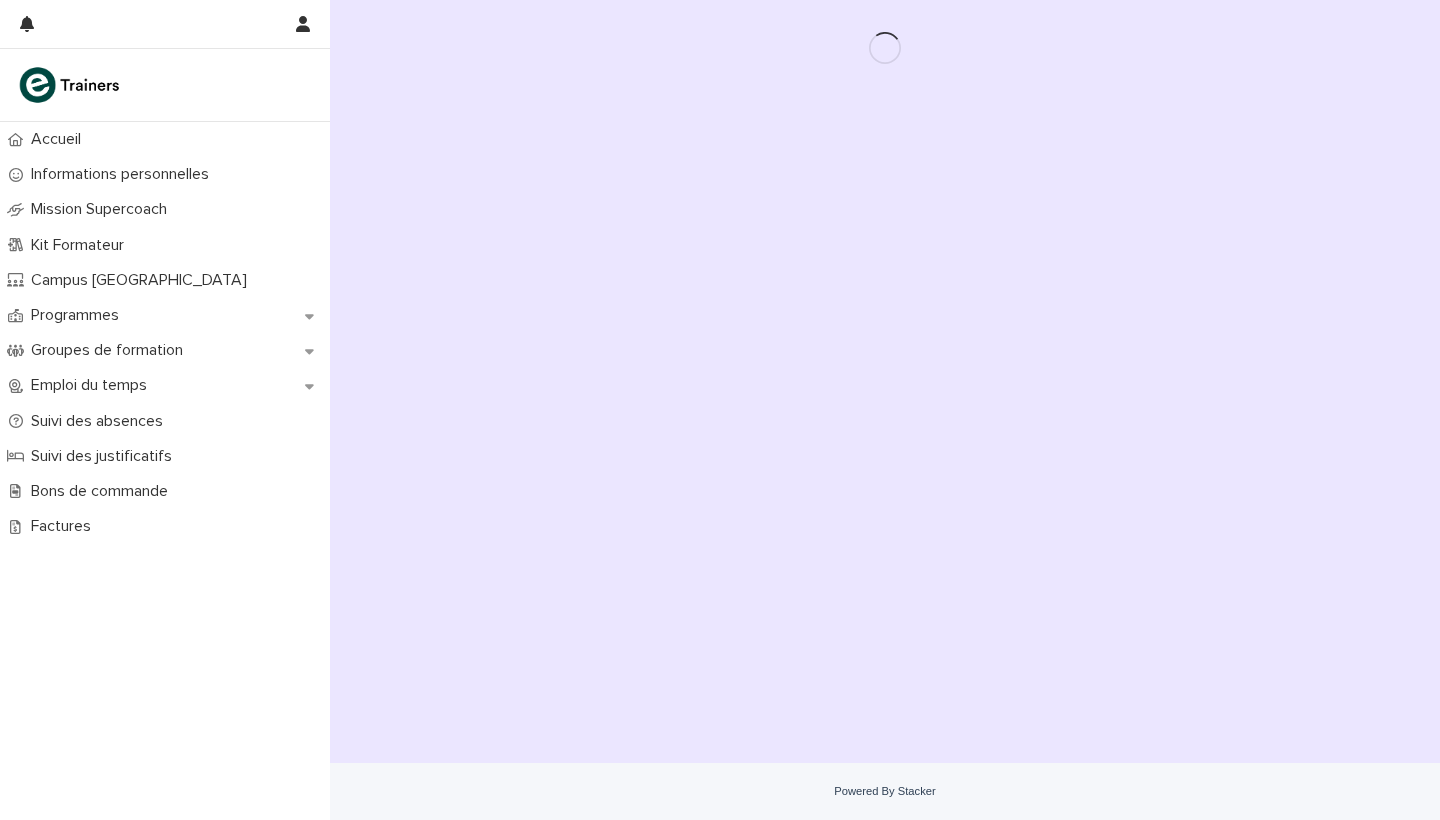 scroll, scrollTop: 0, scrollLeft: 0, axis: both 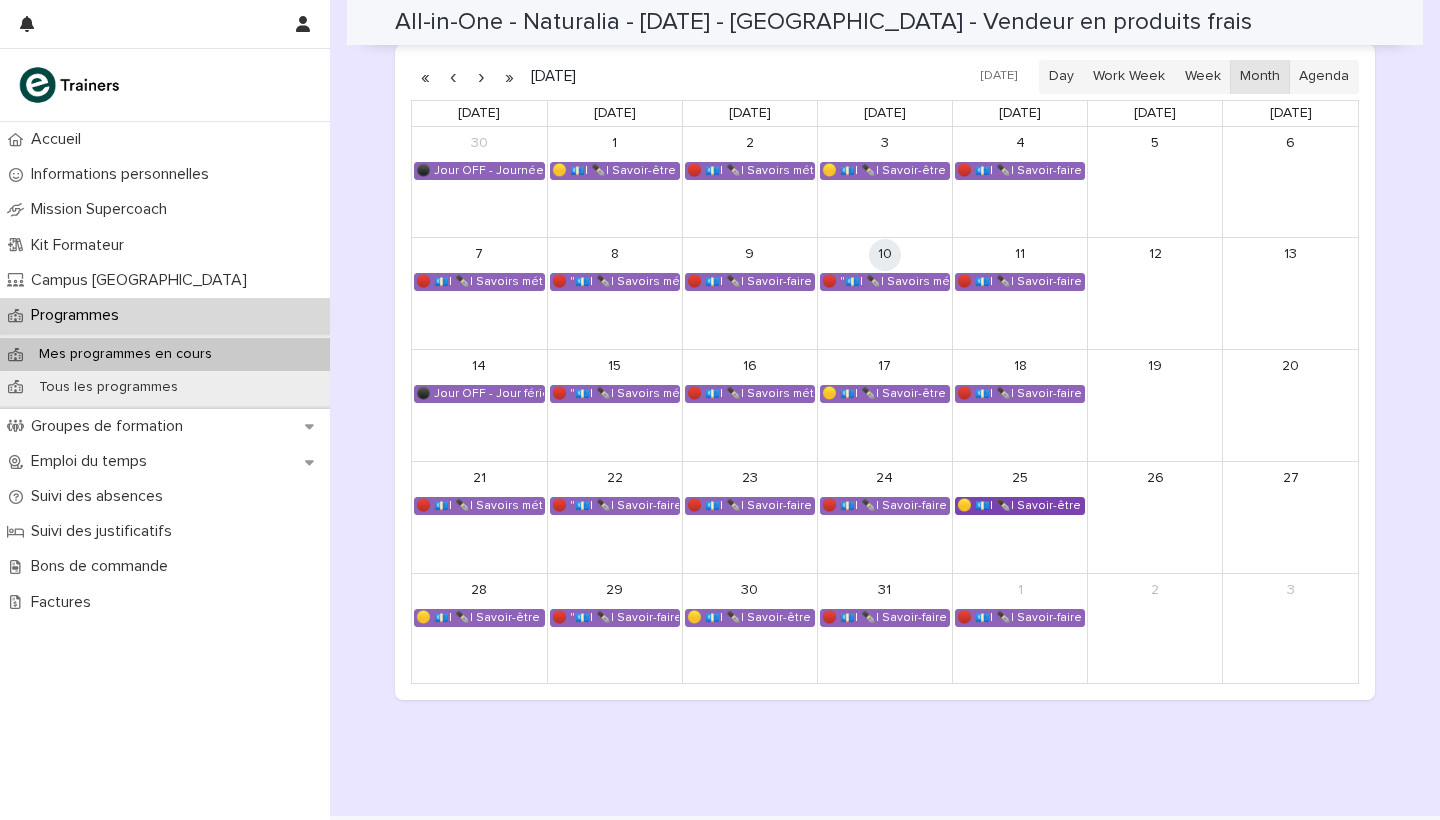 click on "🟡 💶| ✒️| Savoir-être métier - Collaboration et dynamique d'équipe dans un espace de vente" at bounding box center (1020, 506) 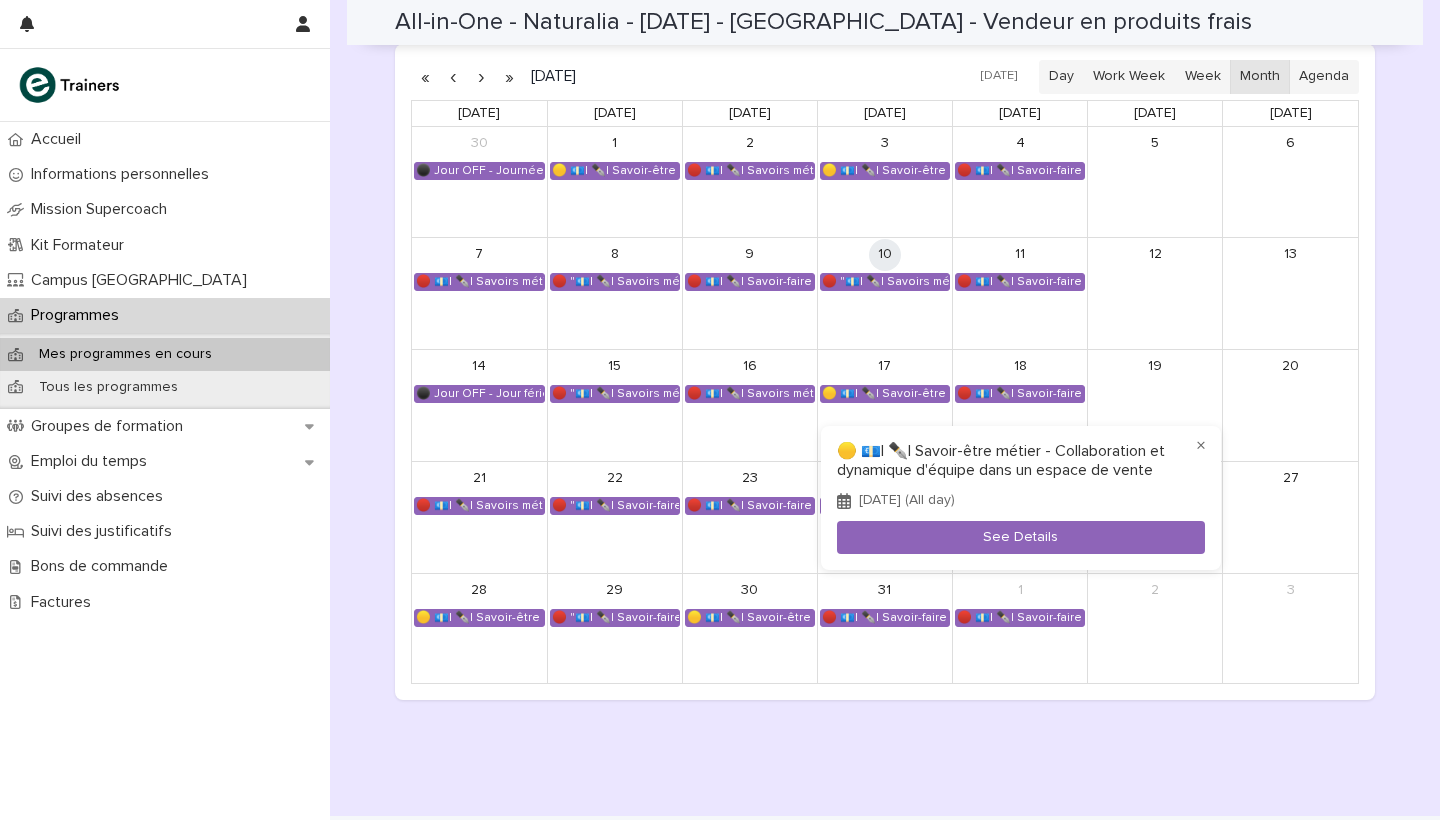 click at bounding box center [720, 410] 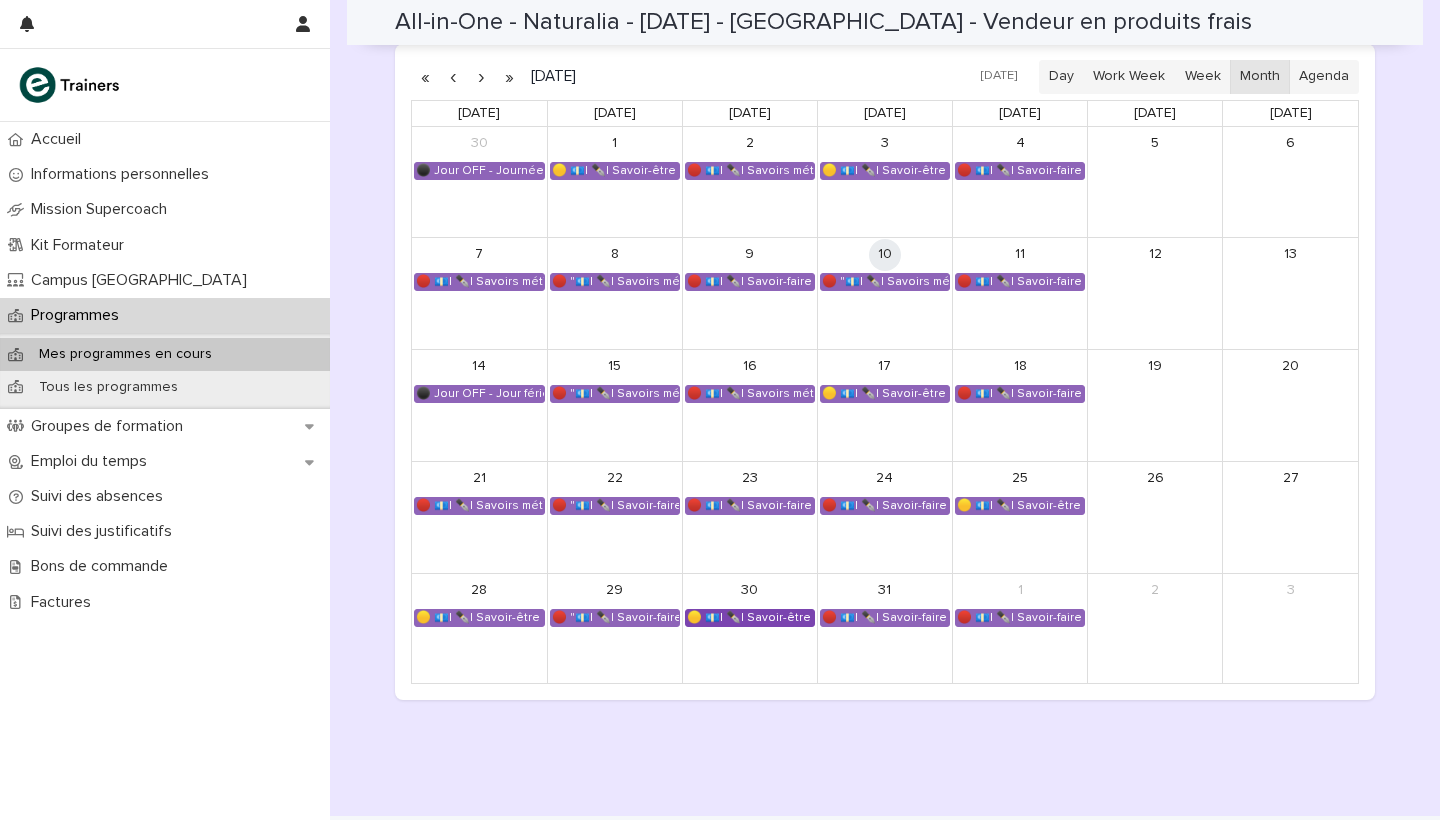 click on "🟡 💶| ✒️| Savoir-être métier - Cadre de référence interculturel : prévenir les incidents critiques en magasin" at bounding box center (750, 618) 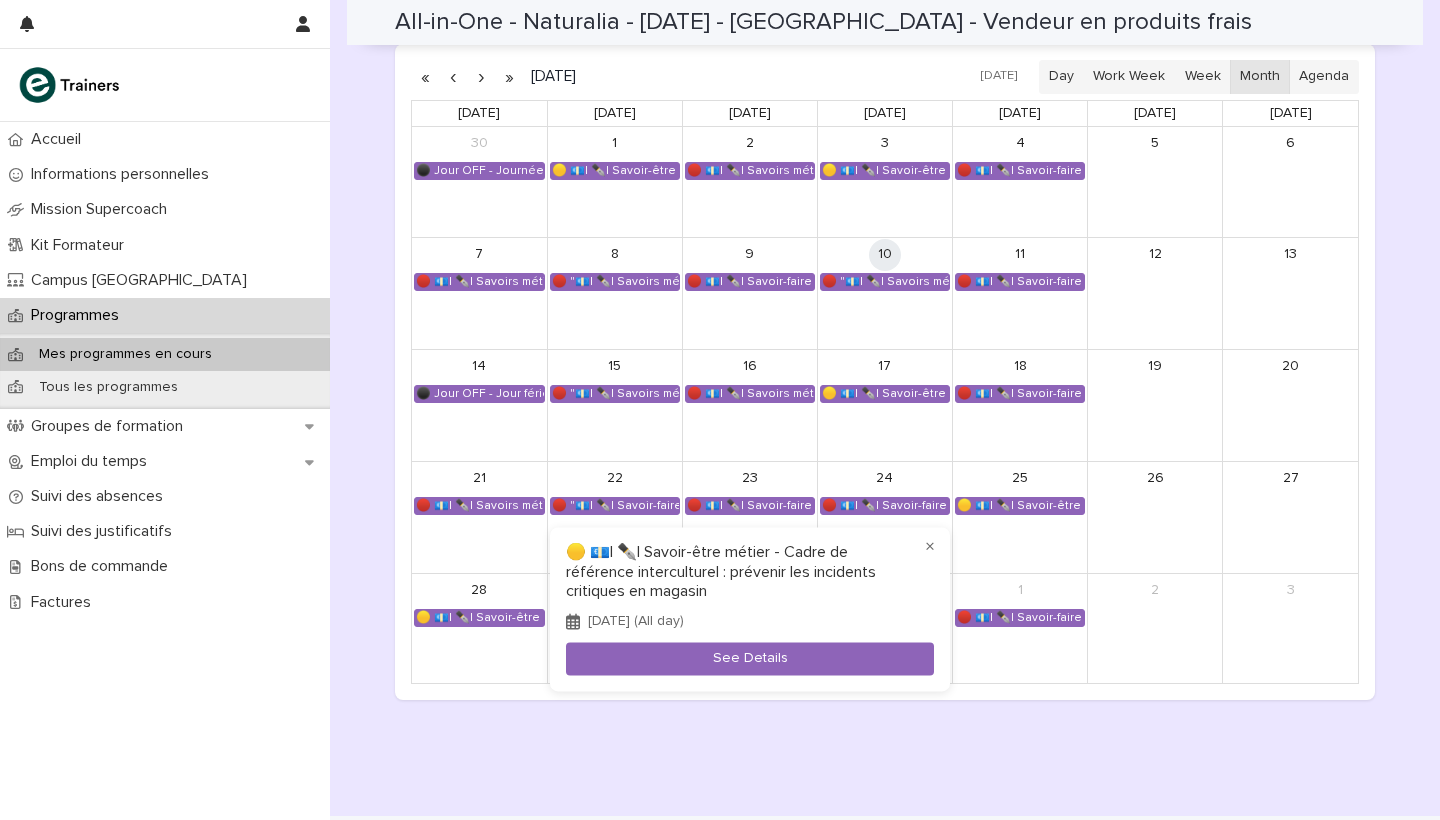 click on "× 🟡 💶| ✒️| Savoir-être métier - Cadre de référence interculturel : prévenir les incidents critiques en magasin [DATE] (All day) See Details" at bounding box center (750, 609) 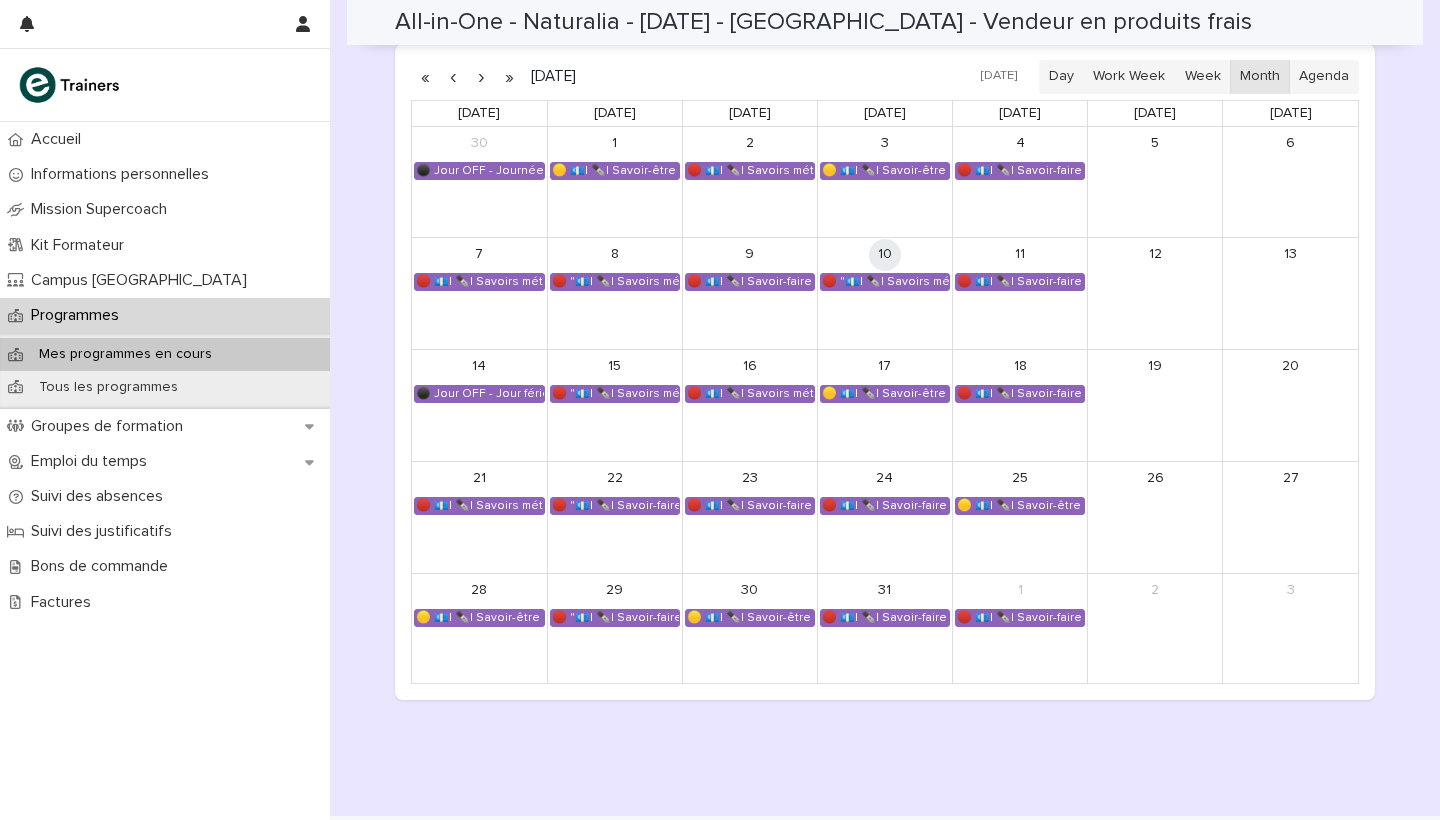 click at bounding box center (481, 77) 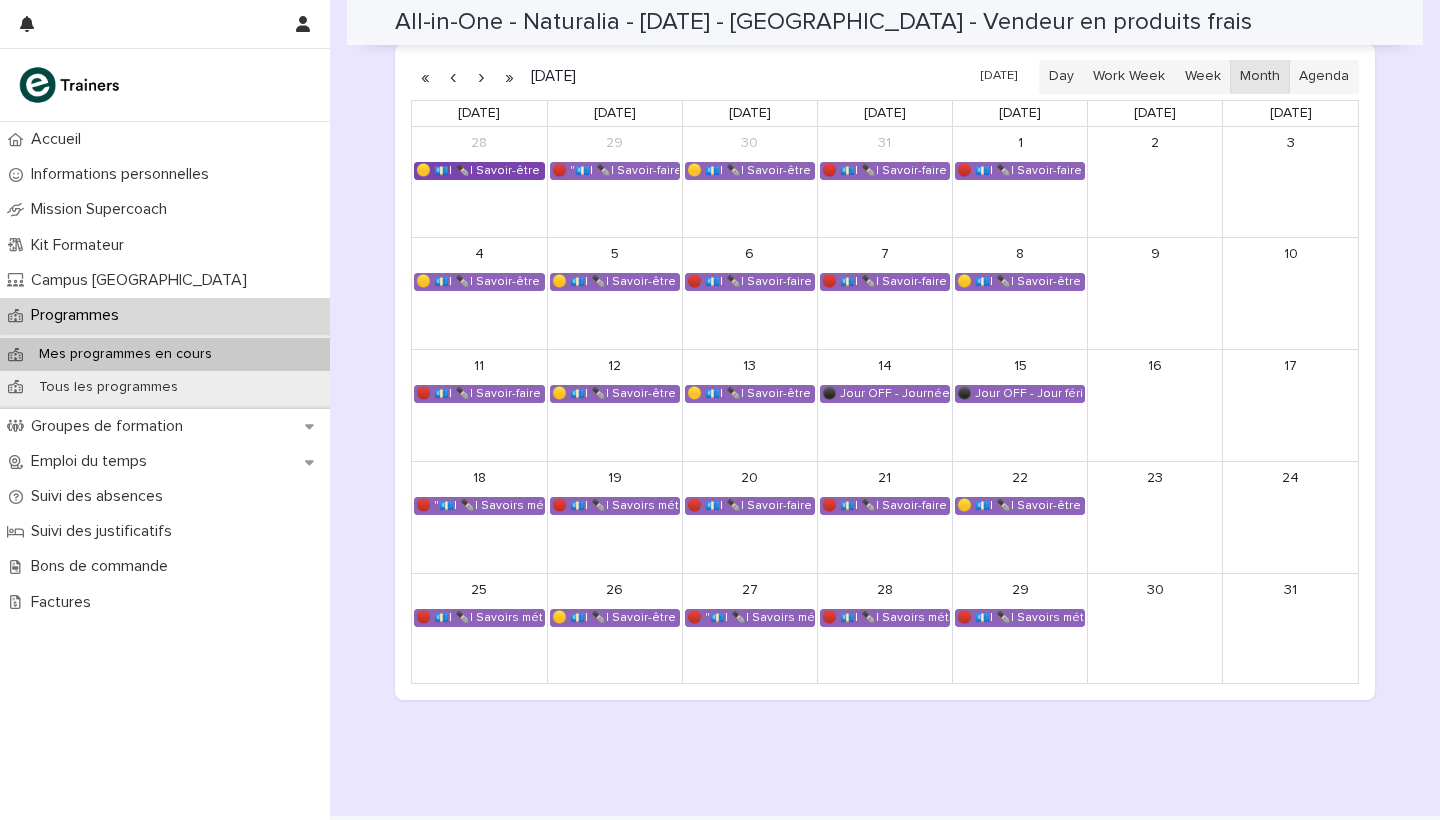 click on "🟡 💶| ✒️| Savoir-être métier - Gestion du stress et des imprévus dans un espace de vente" at bounding box center [479, 171] 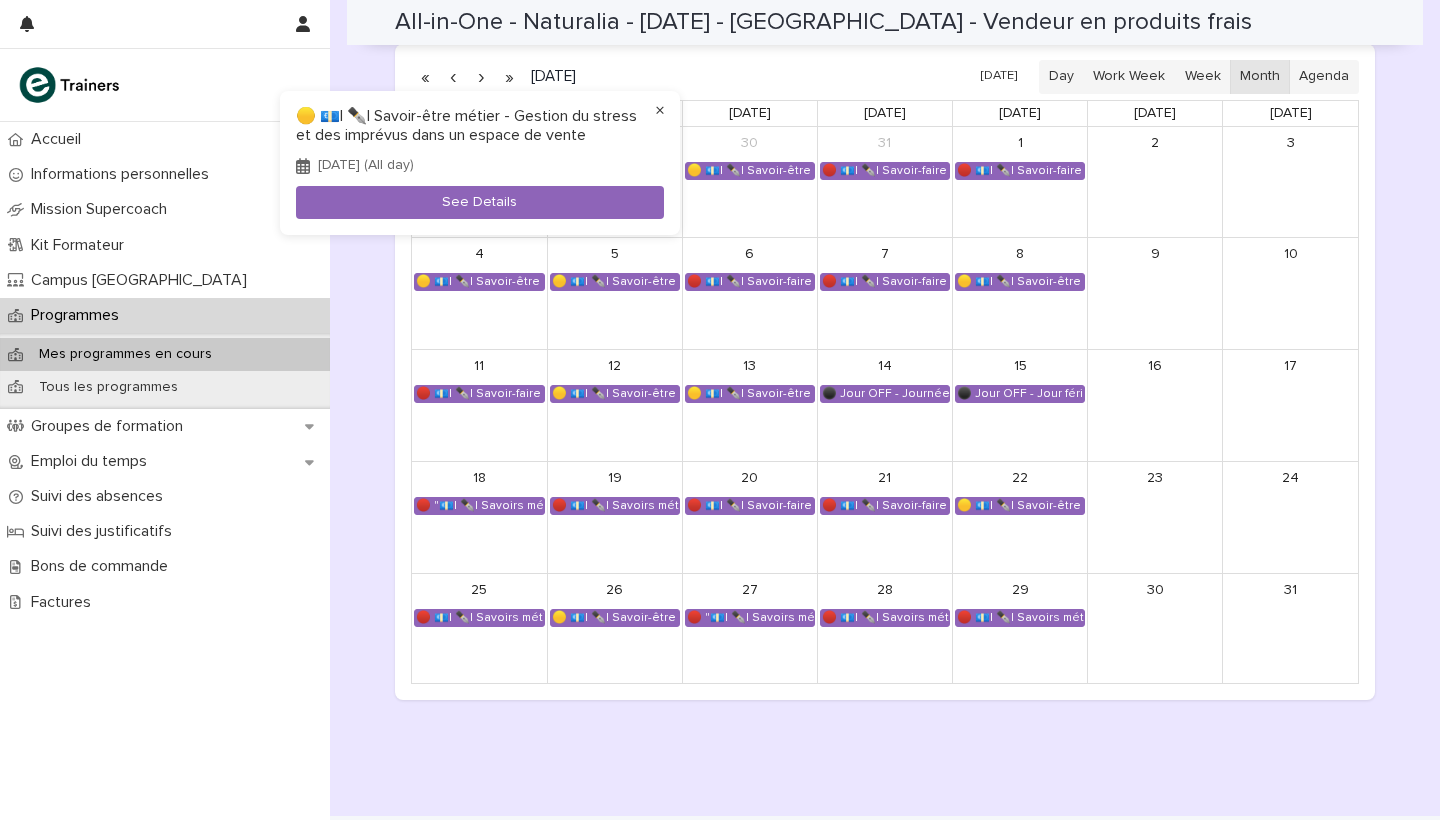 click on "×" at bounding box center [660, 111] 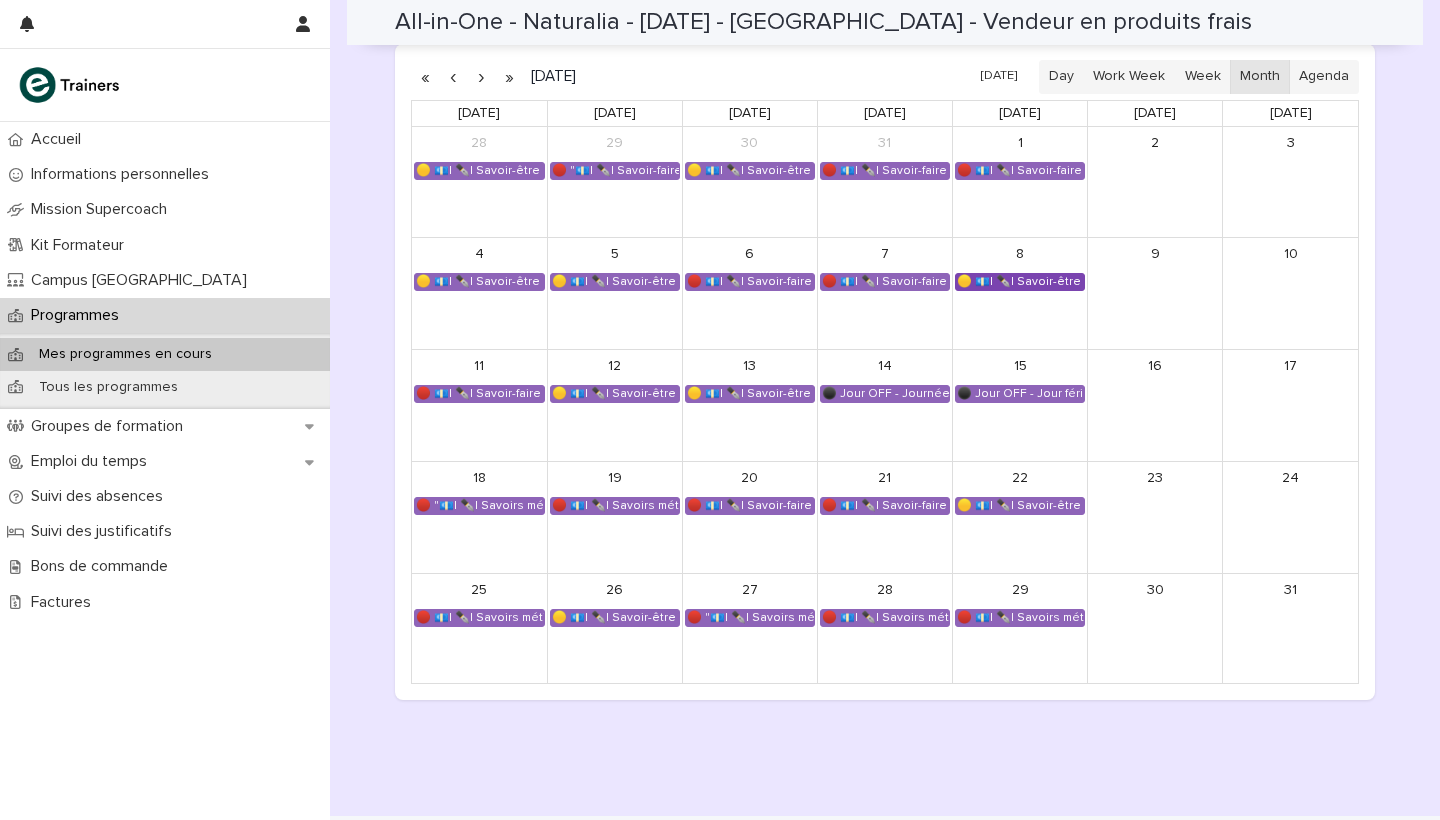 click on "🟡 💶| ✒️| Savoir-être métier - Maîtrise de la prise de parole en public et communication orale professionnelle" at bounding box center (1020, 282) 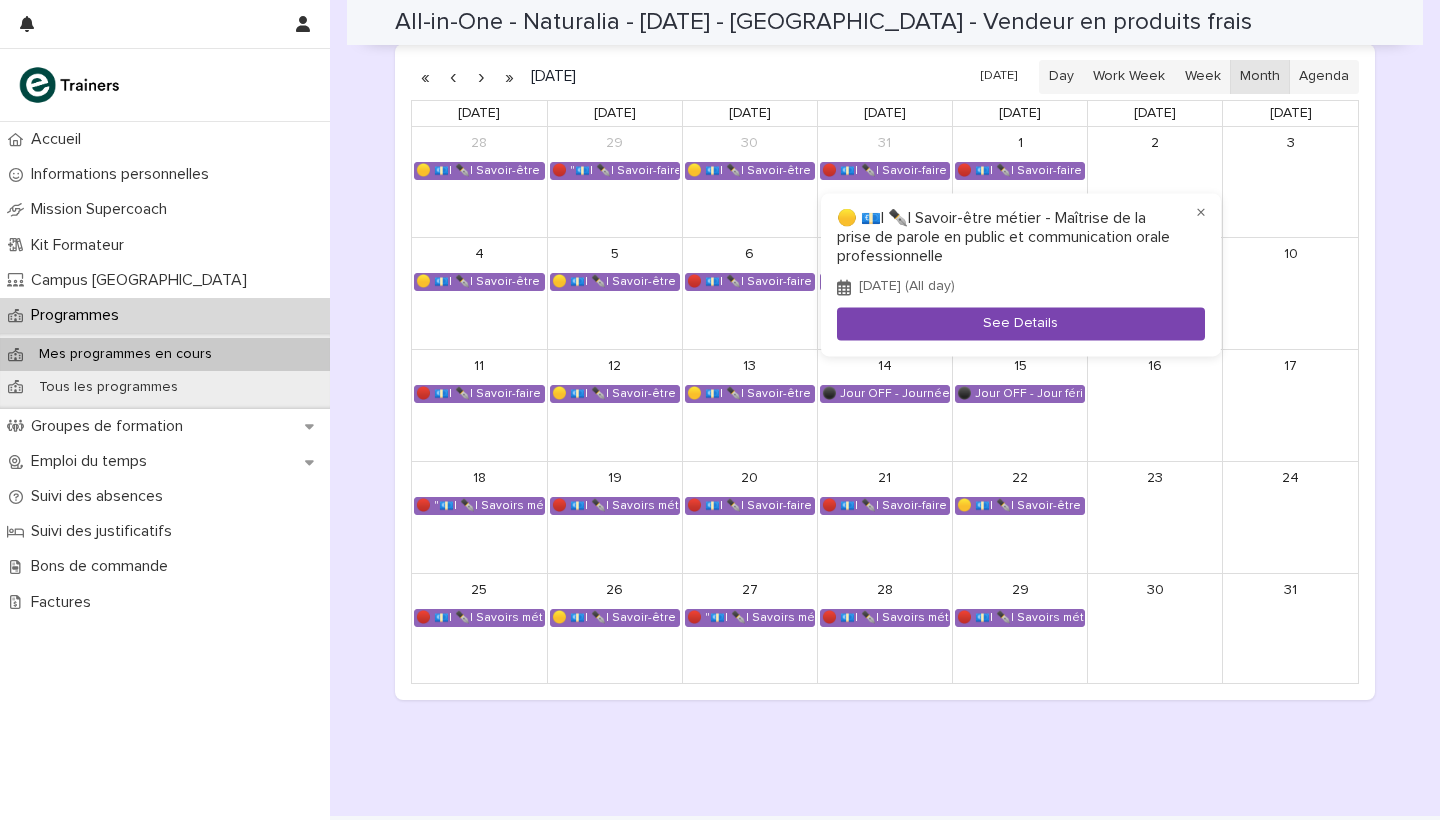 click on "See Details" at bounding box center [1021, 323] 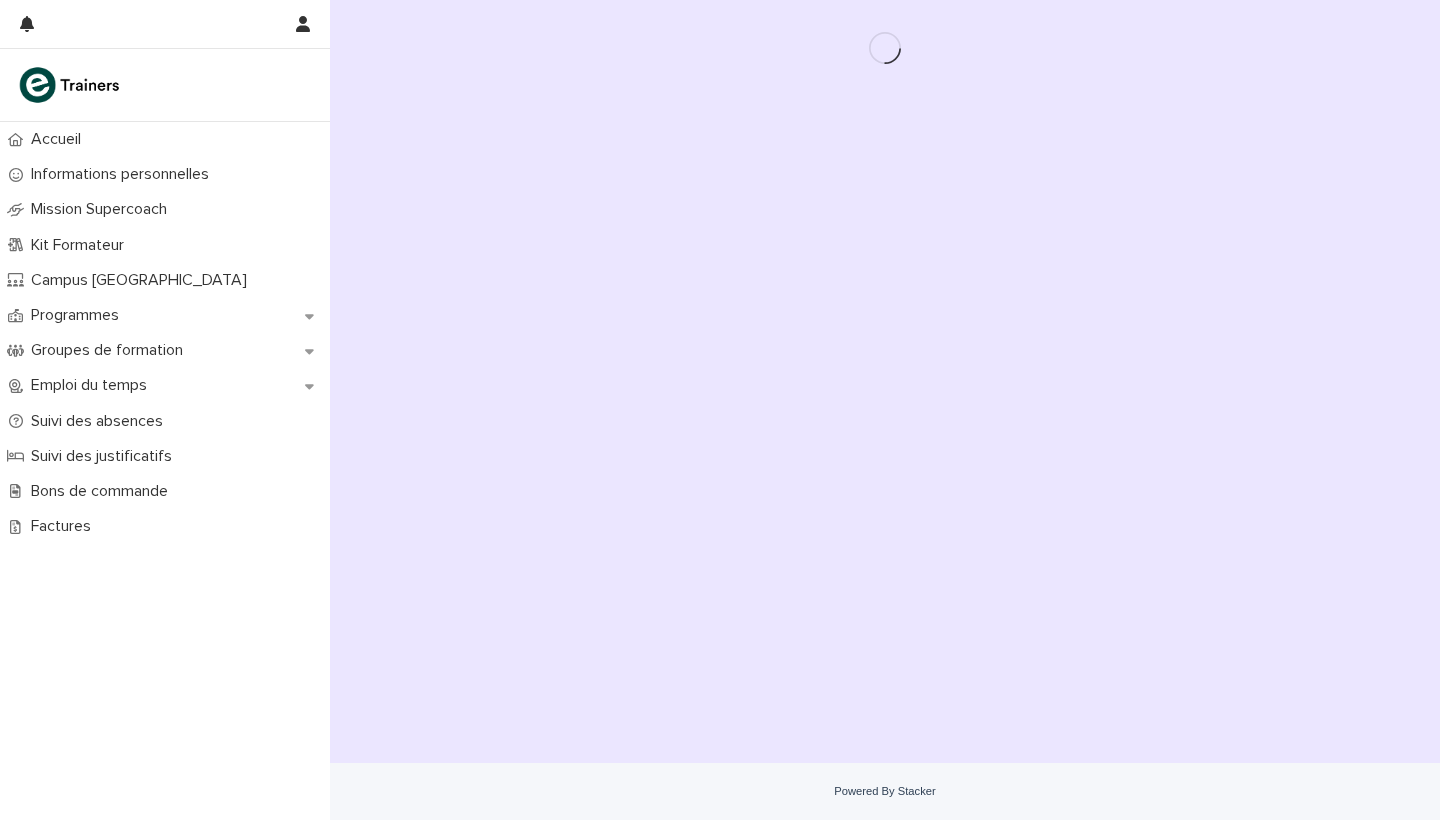scroll, scrollTop: 0, scrollLeft: 0, axis: both 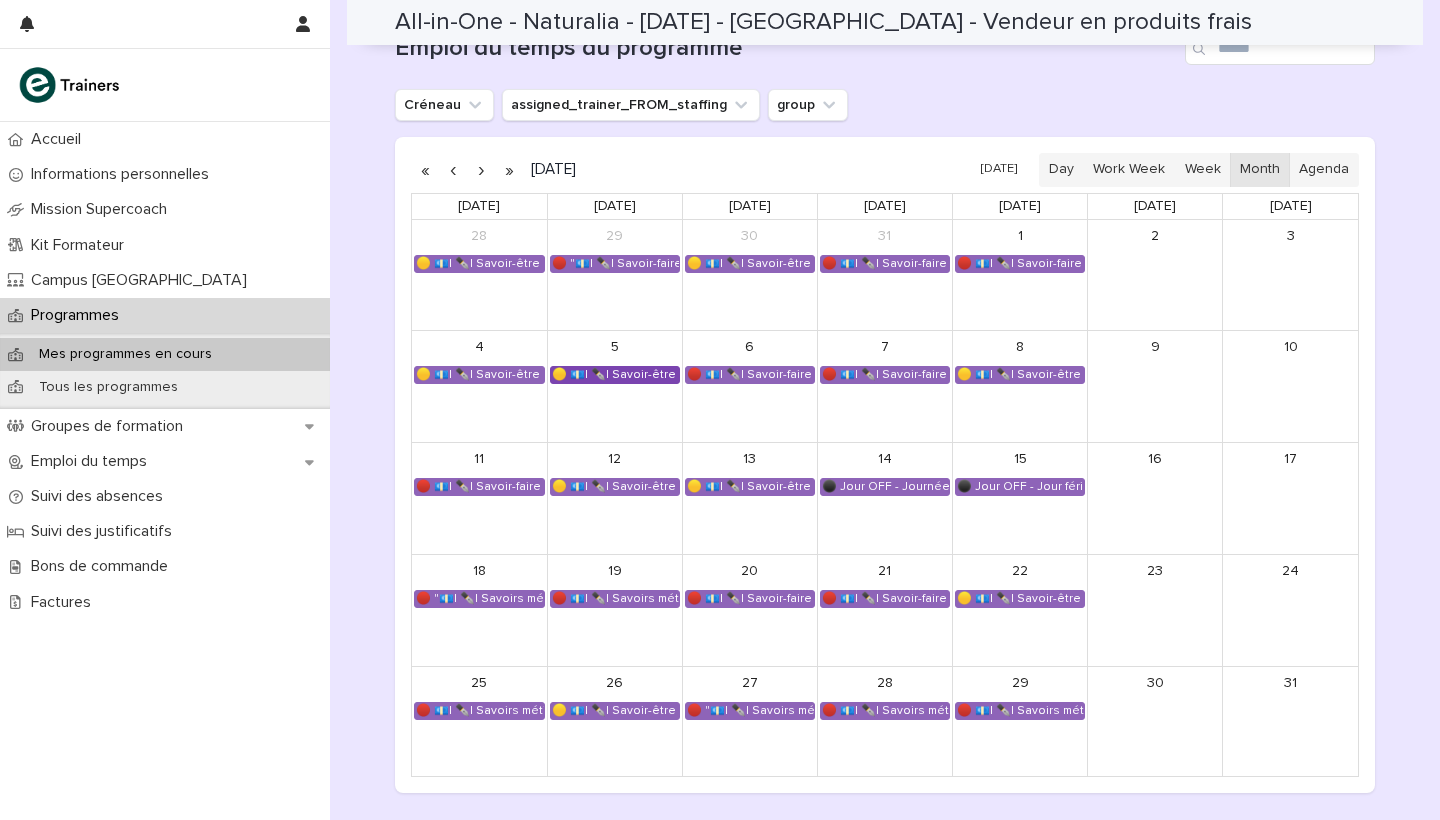 click on "🟡 💶| ✒️| Savoir-être métier - Gestion du stress et des imprévus dans un espace de vente" at bounding box center (615, 375) 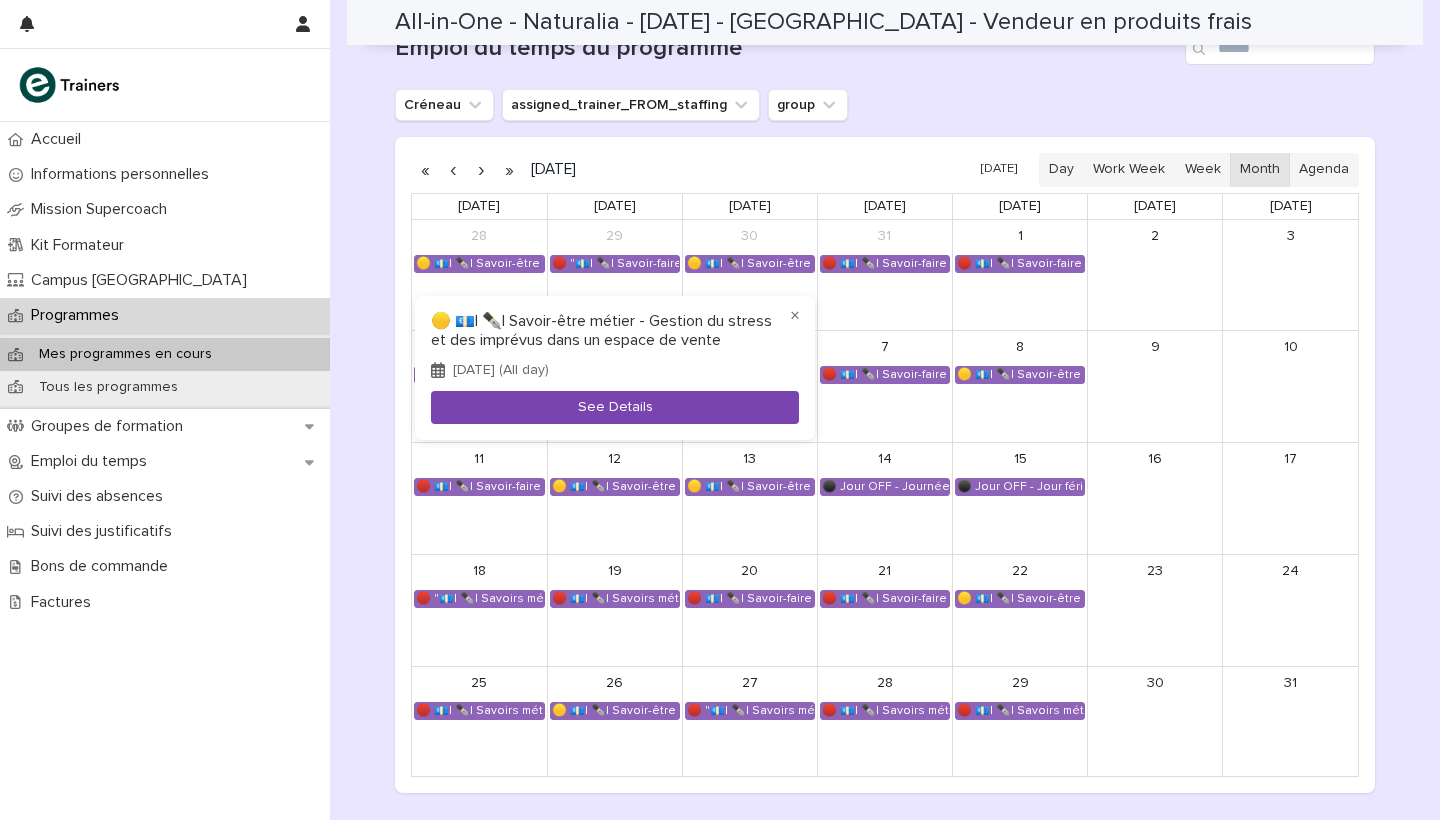 click on "See Details" at bounding box center (615, 407) 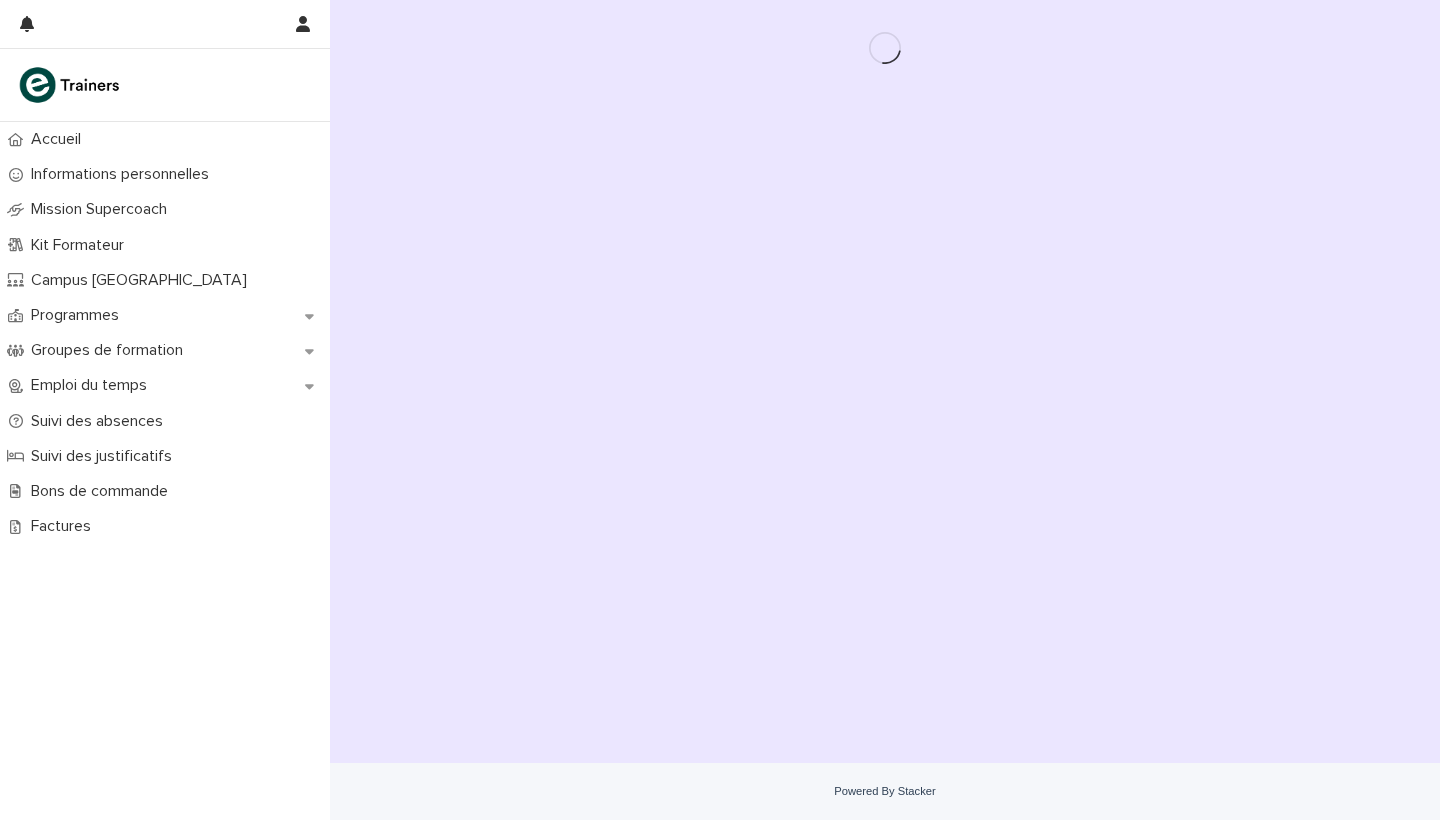 scroll, scrollTop: 0, scrollLeft: 0, axis: both 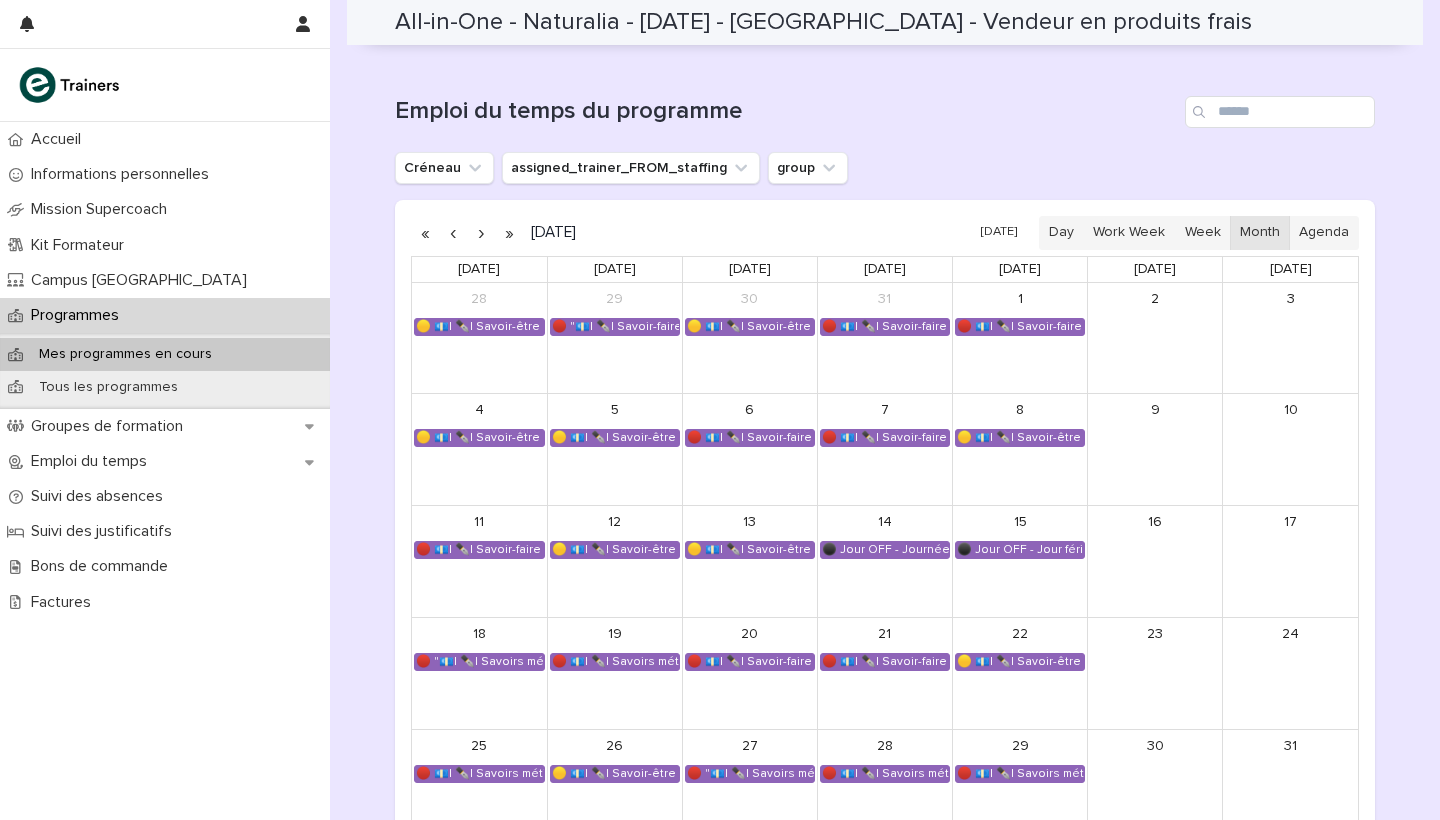 click at bounding box center [453, 233] 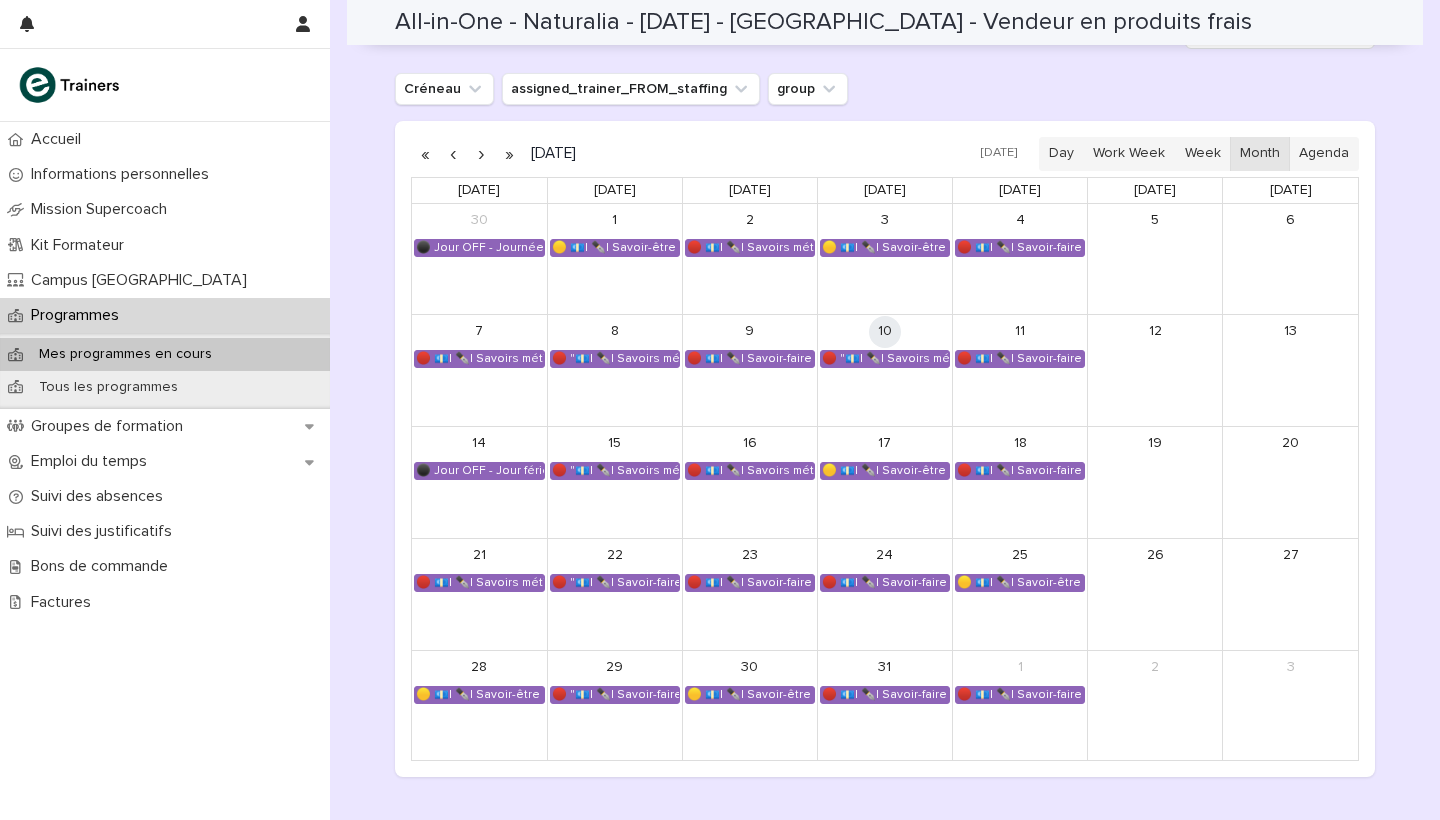 scroll, scrollTop: 1178, scrollLeft: 0, axis: vertical 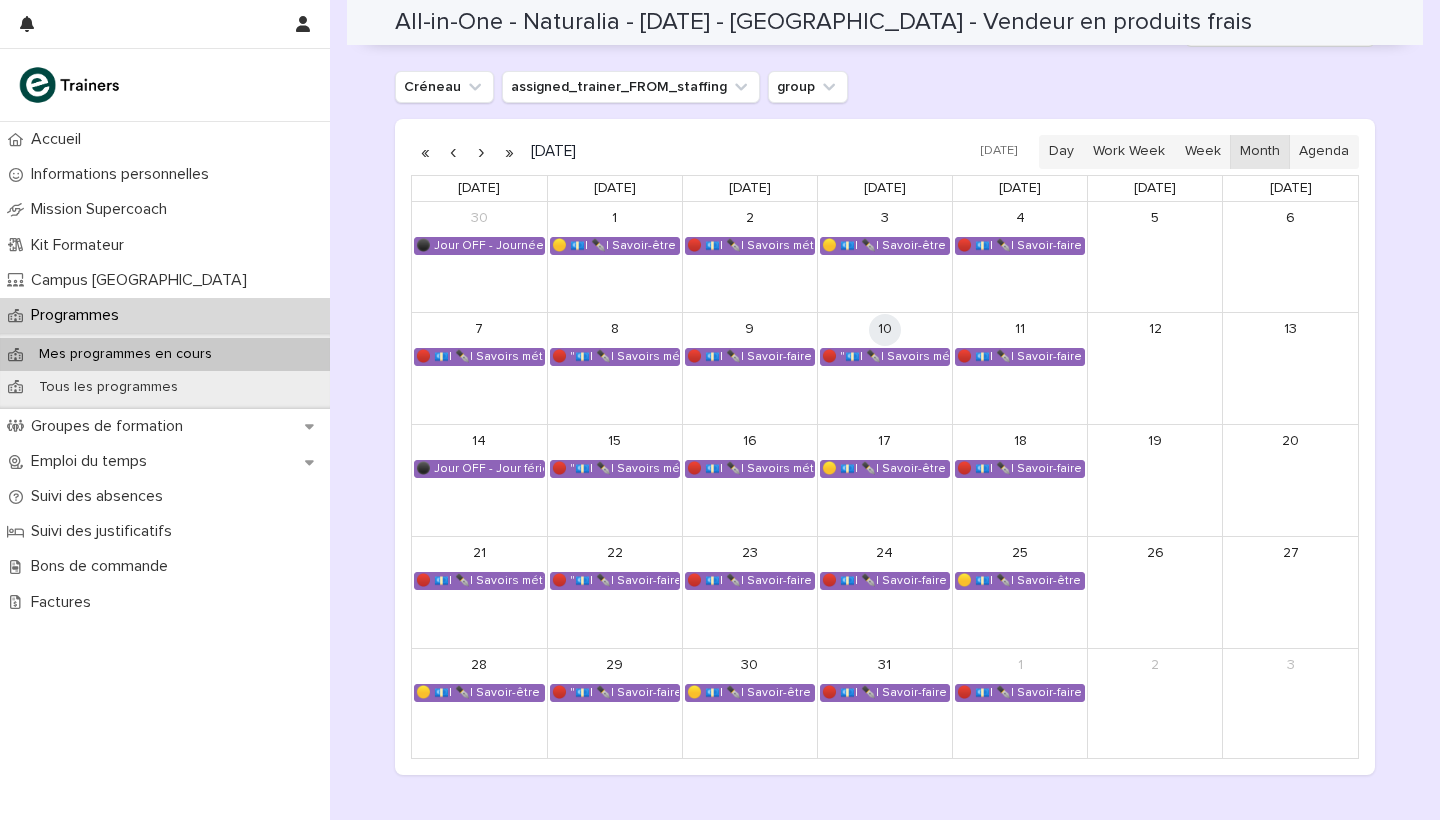 click on "**********" at bounding box center [885, -143] 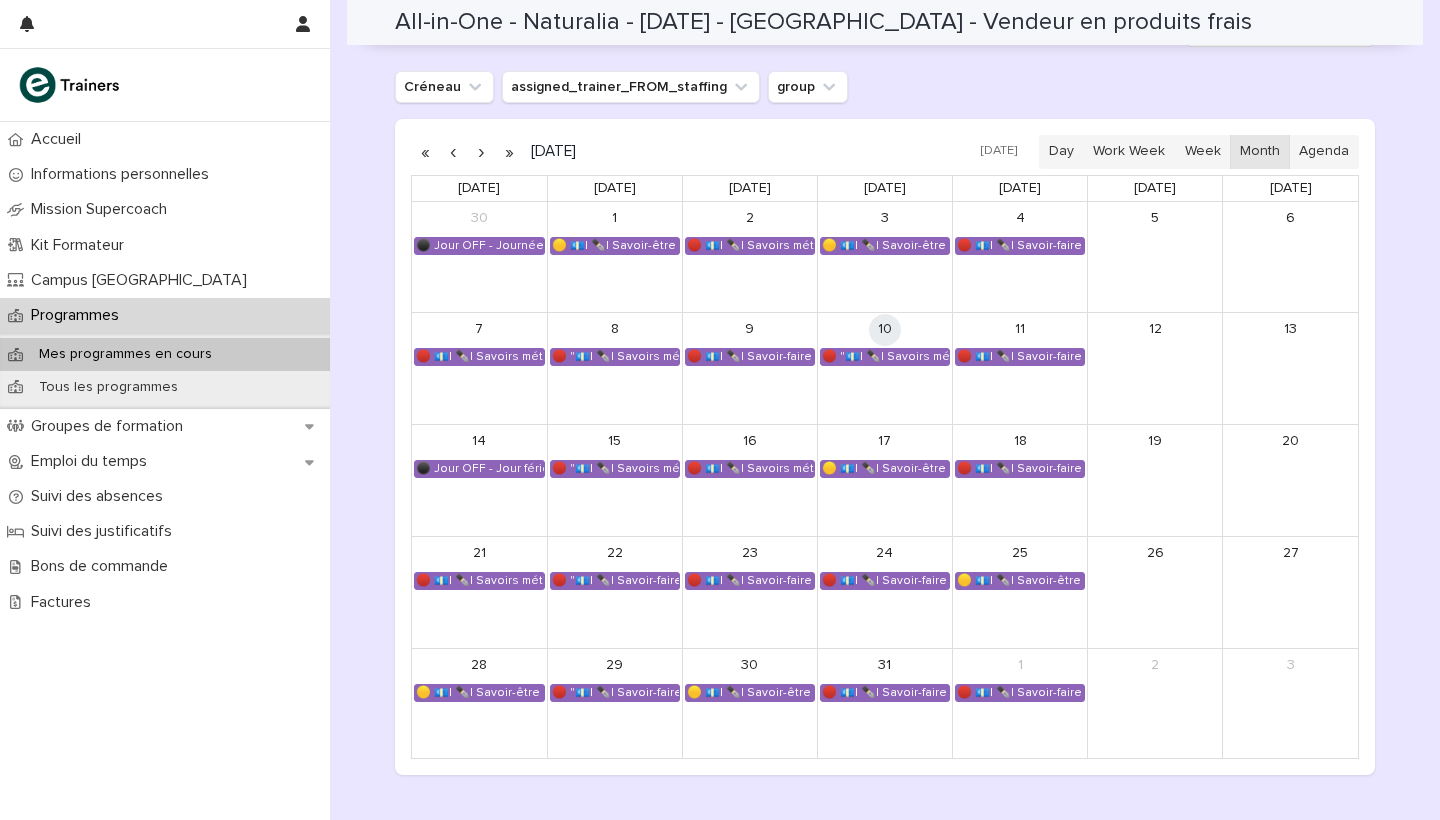click at bounding box center [453, 152] 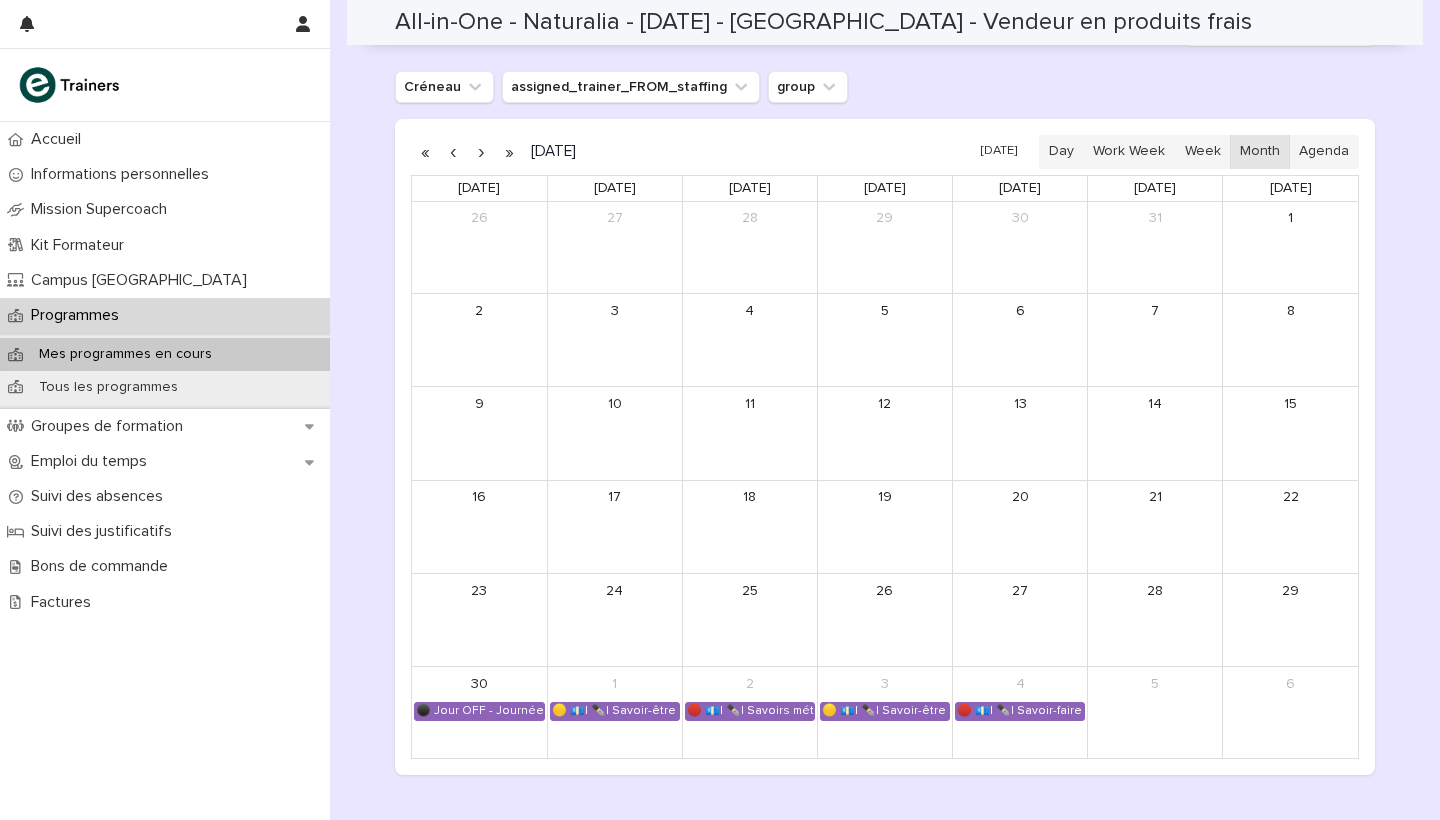 click at bounding box center [481, 152] 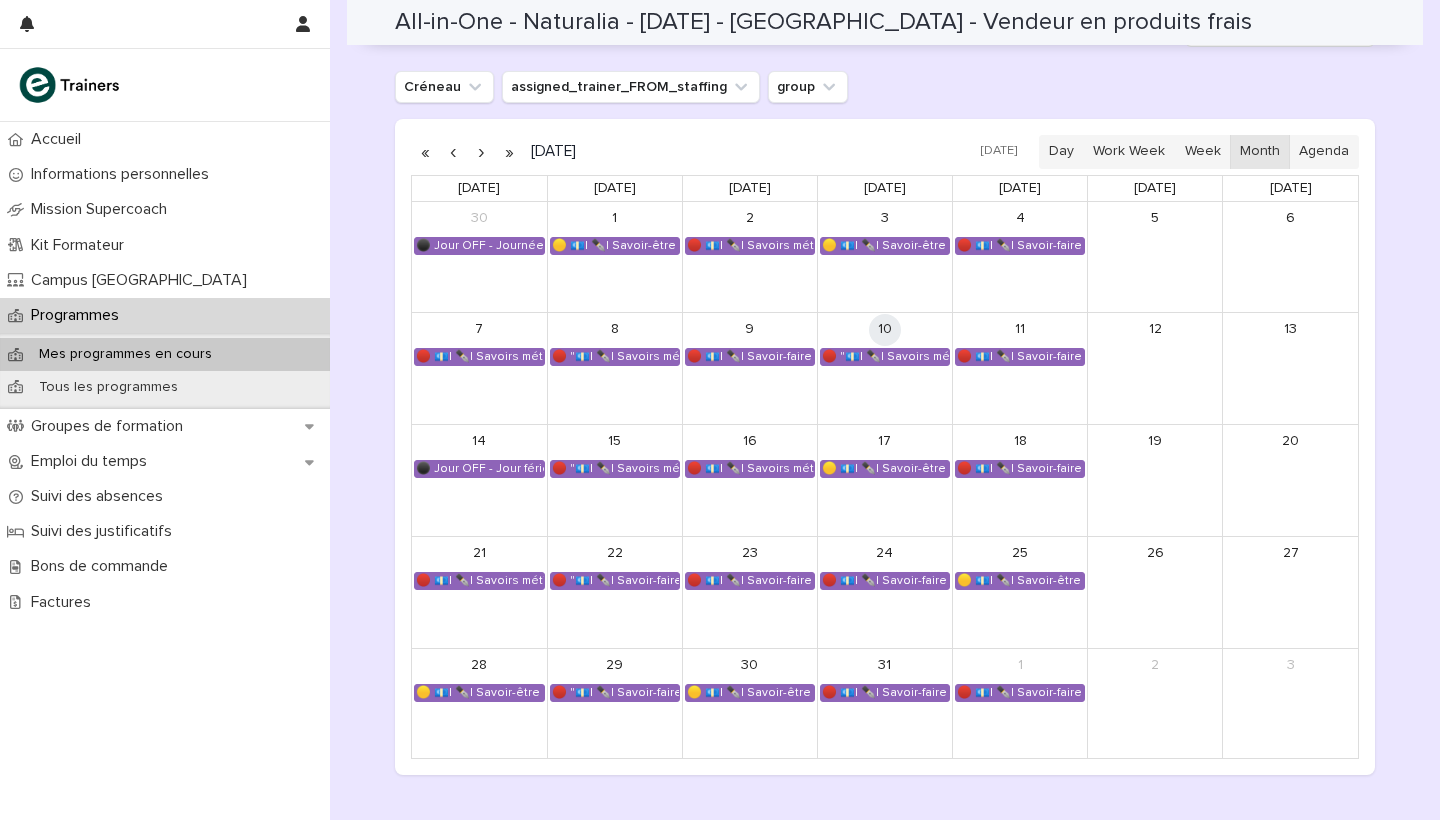 click at bounding box center [481, 152] 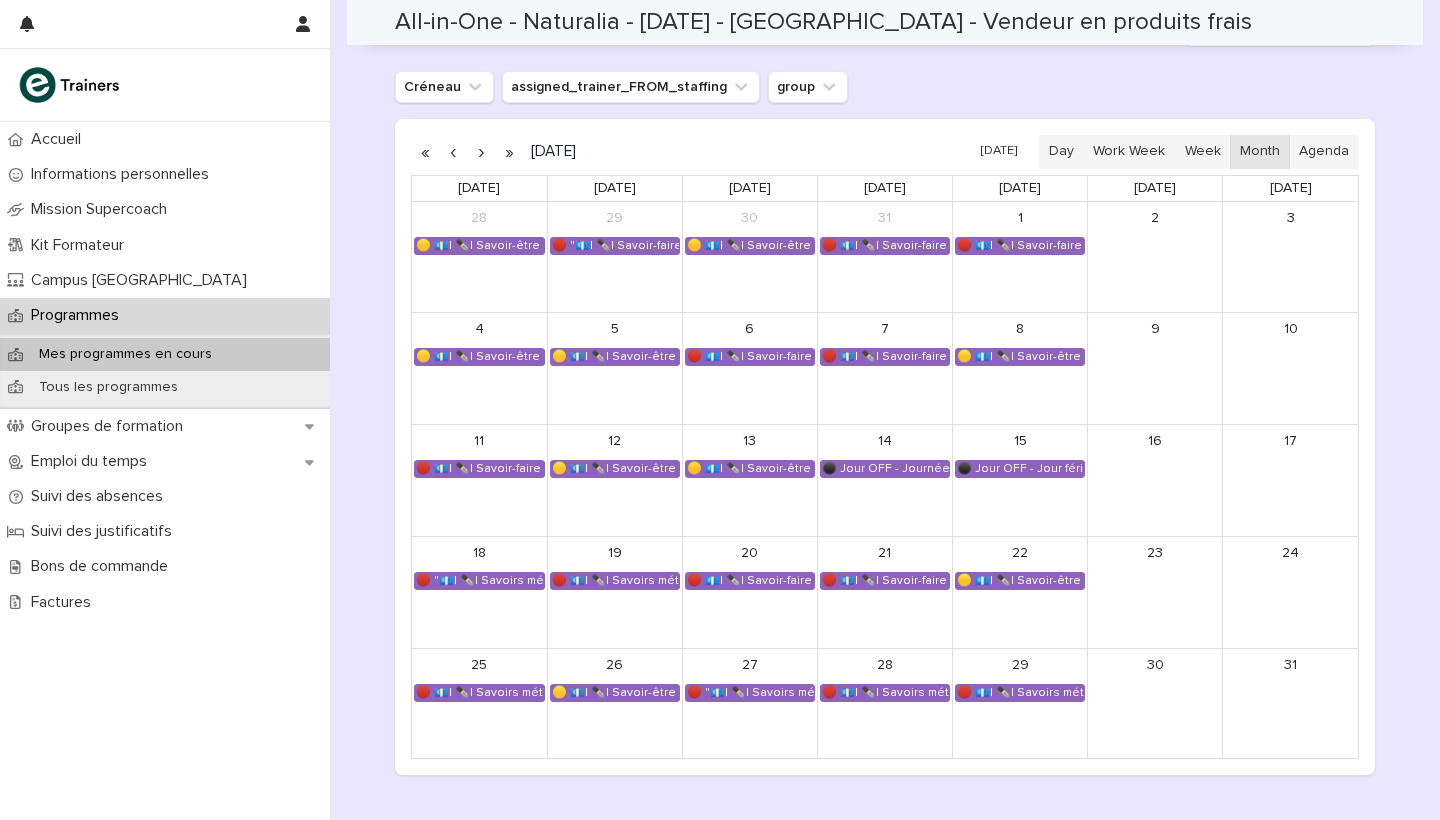 click at bounding box center [453, 152] 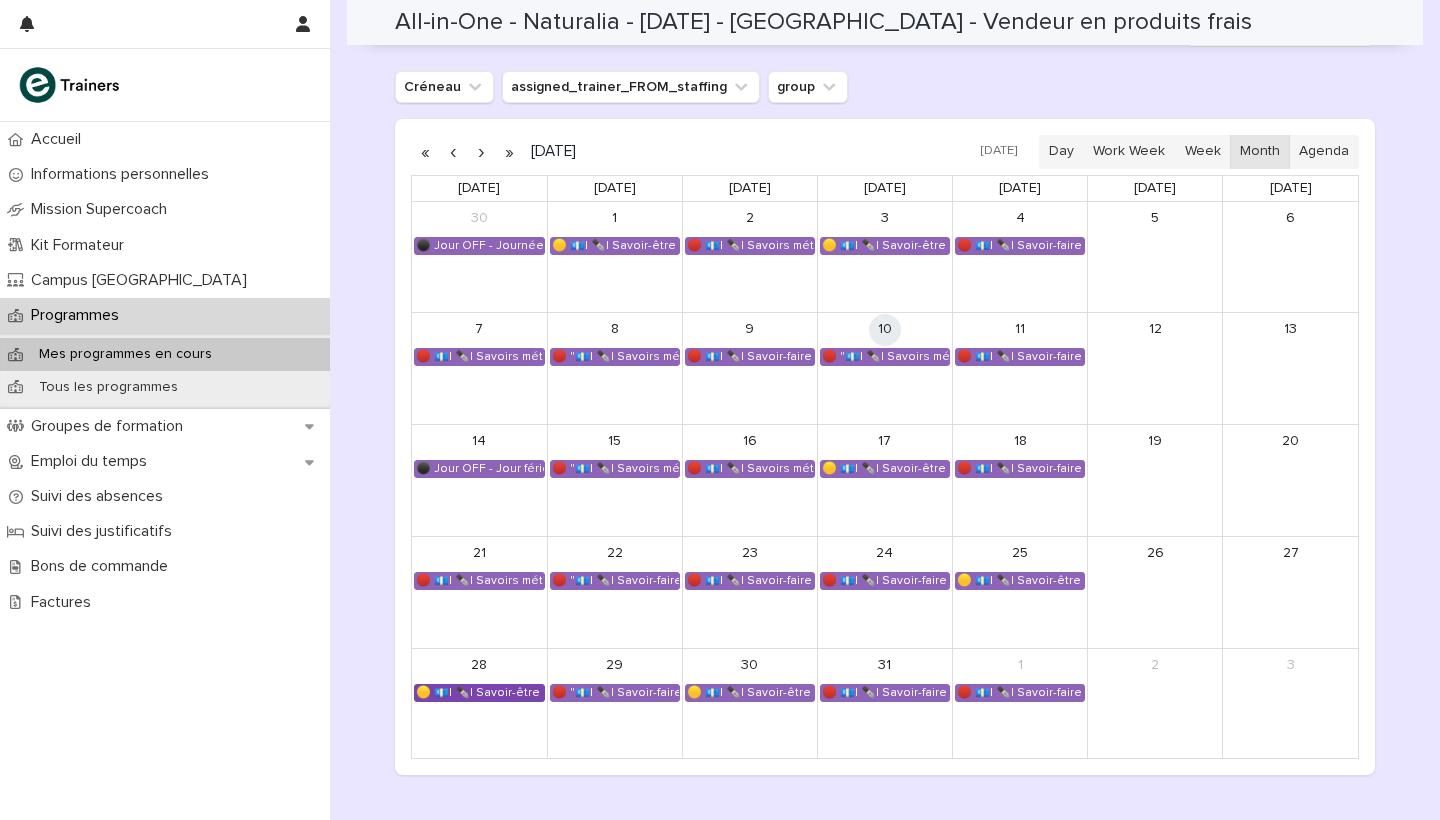 click on "🟡 💶| ✒️| Savoir-être métier - Gestion du stress et des imprévus dans un espace de vente" at bounding box center [479, 693] 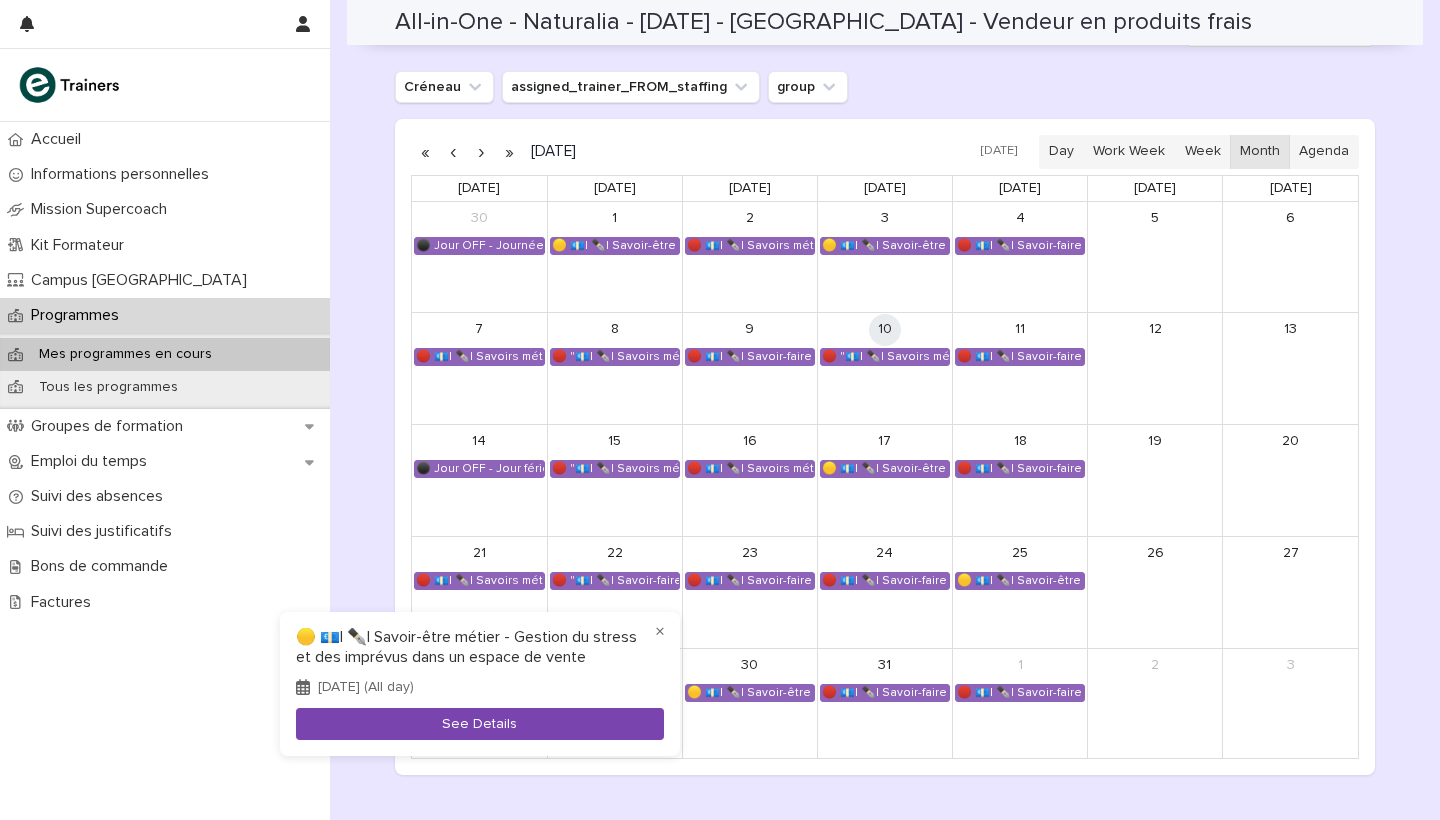 click on "See Details" at bounding box center (480, 724) 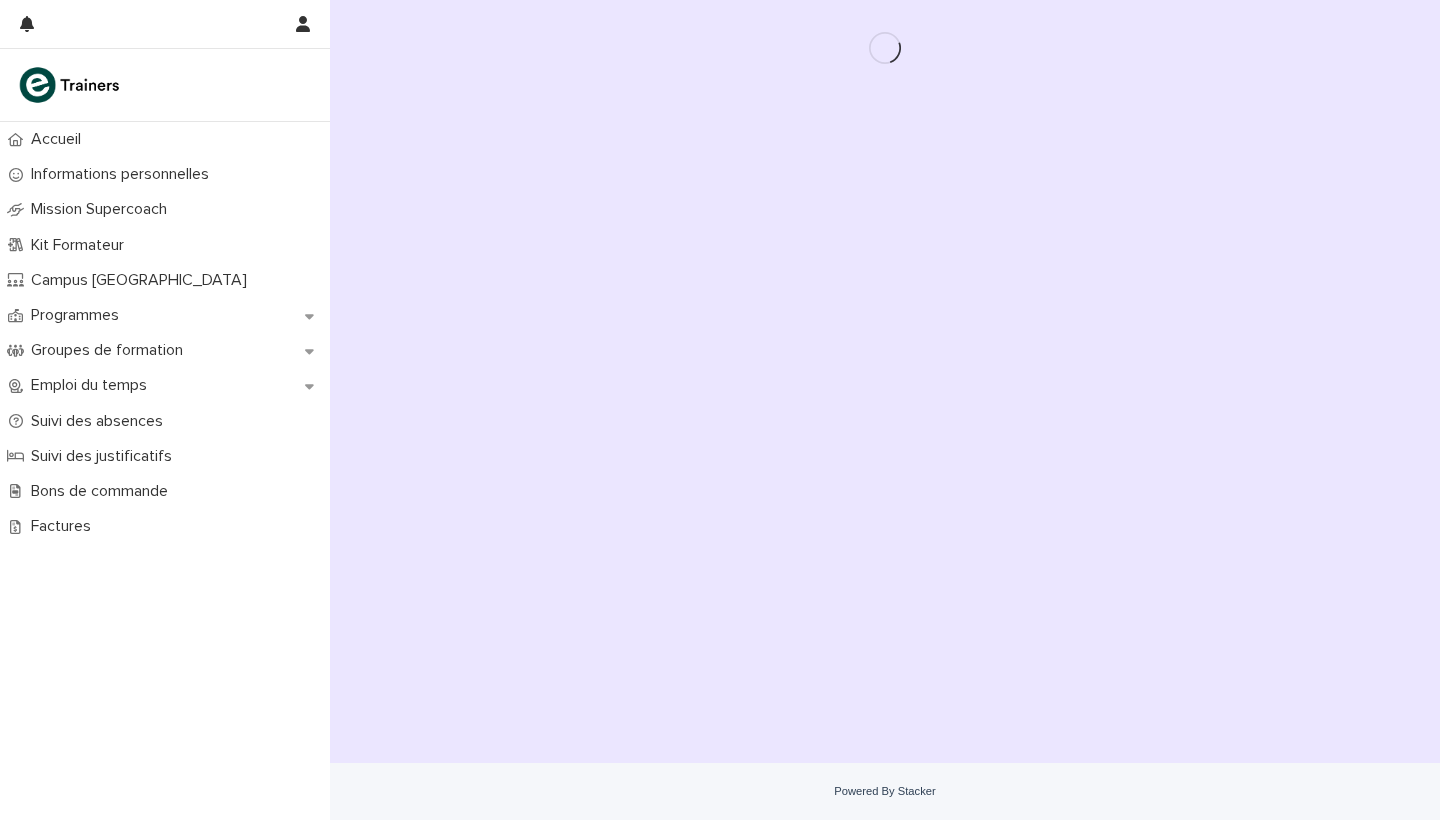 scroll, scrollTop: 0, scrollLeft: 0, axis: both 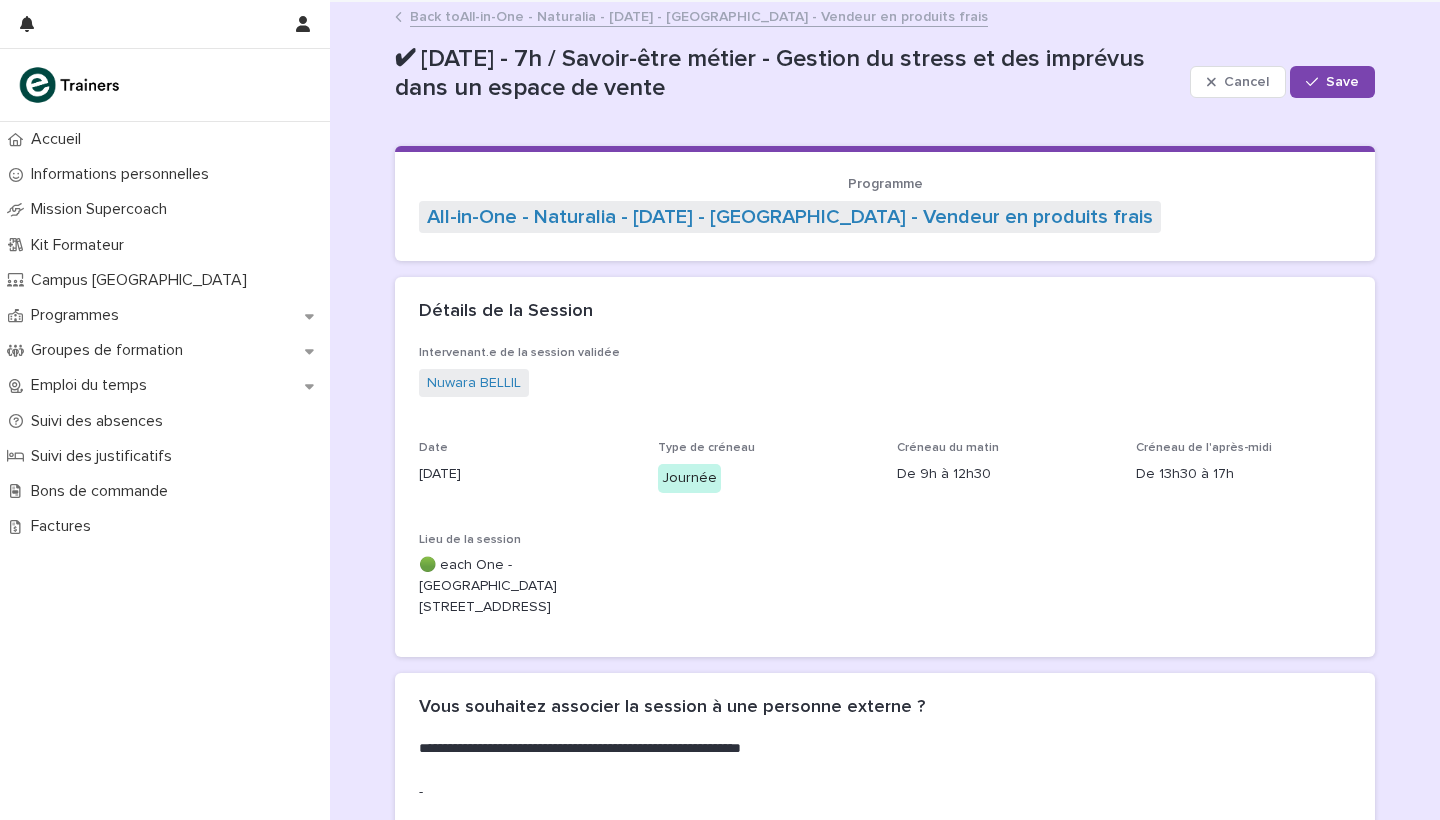 click on "Back to  All-in-One - Naturalia - [DATE] - [GEOGRAPHIC_DATA] - Vendeur en produits frais" at bounding box center [699, 15] 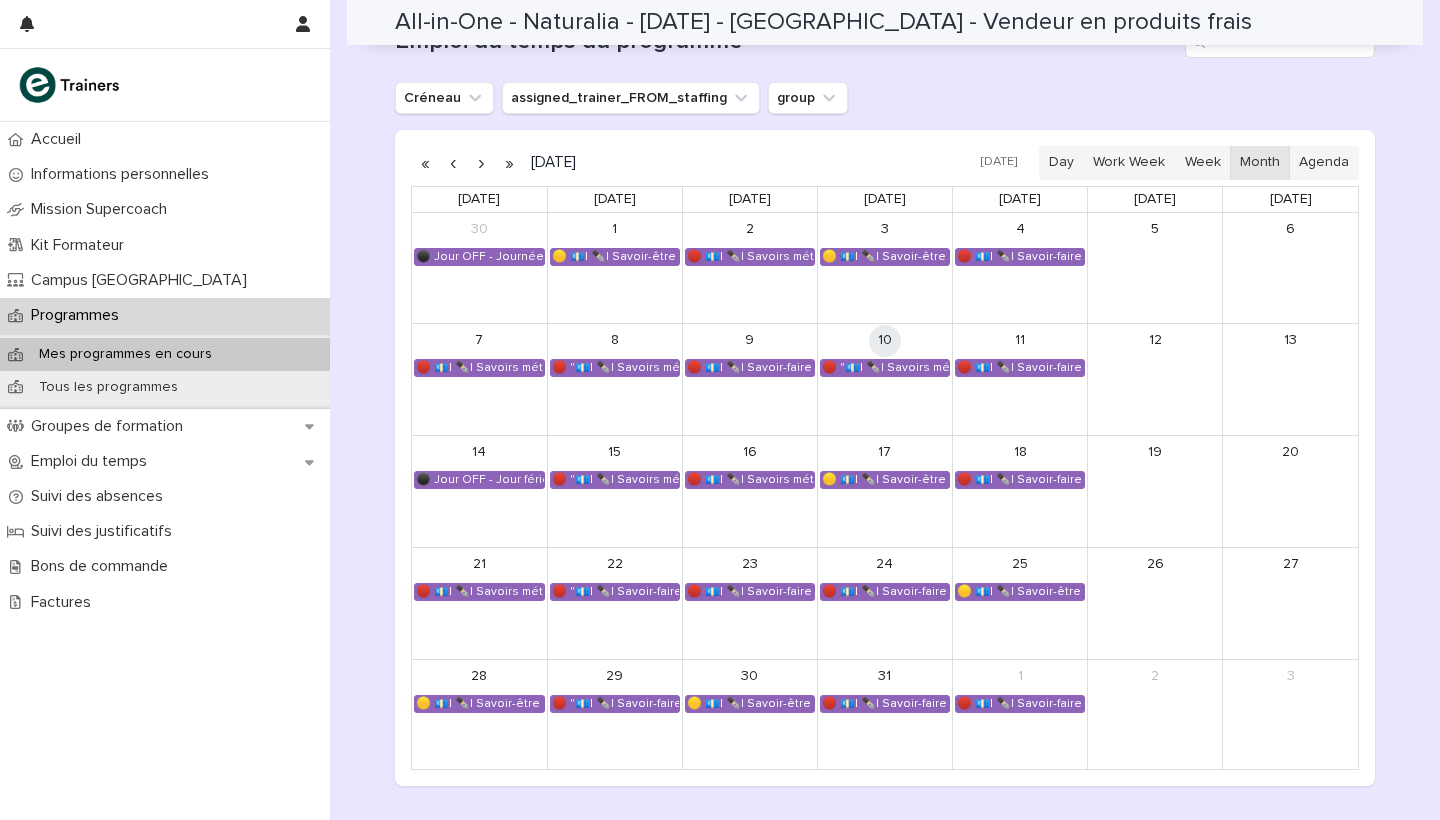 scroll, scrollTop: 1166, scrollLeft: 0, axis: vertical 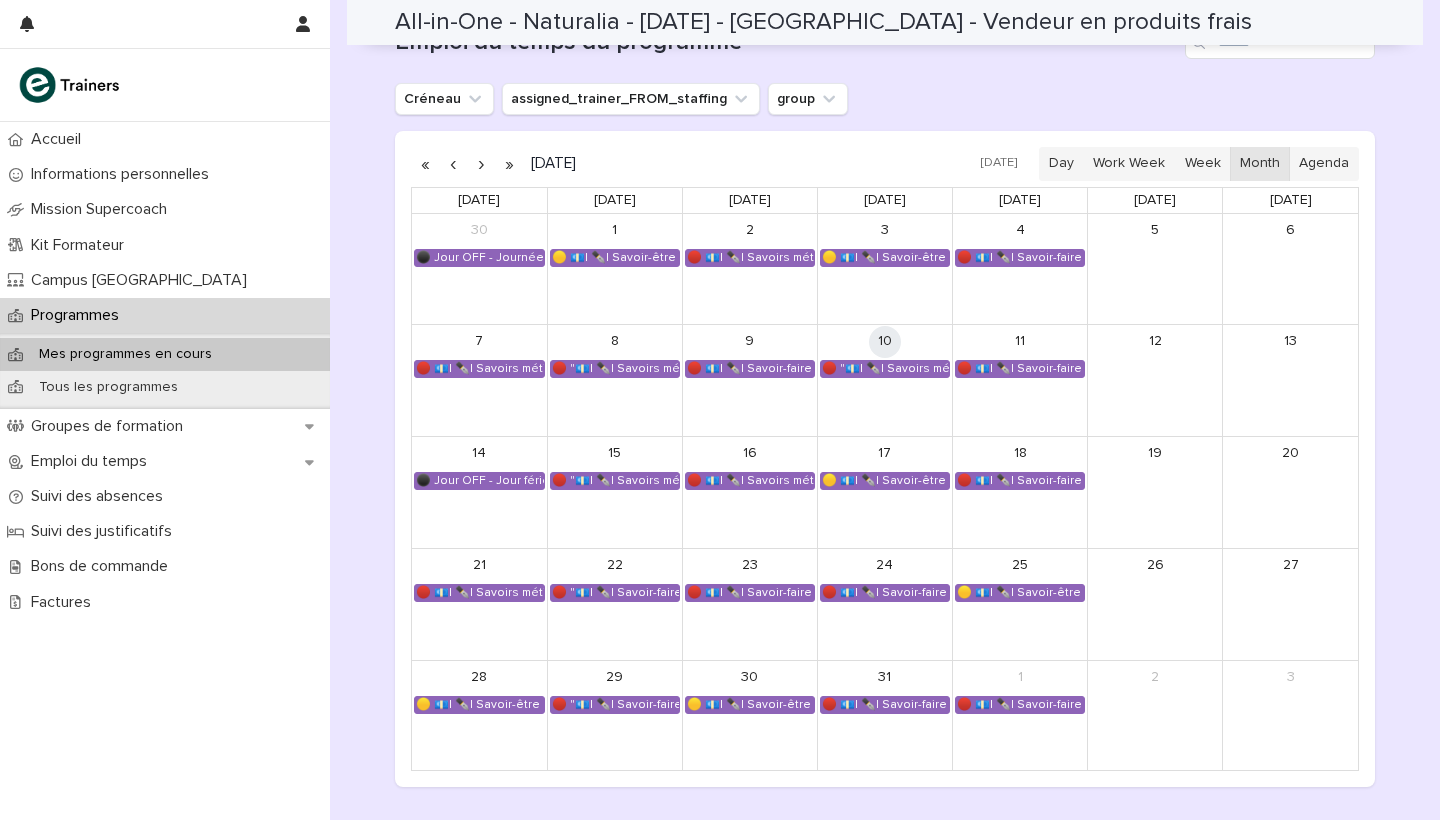 click on "**********" at bounding box center [885, -156] 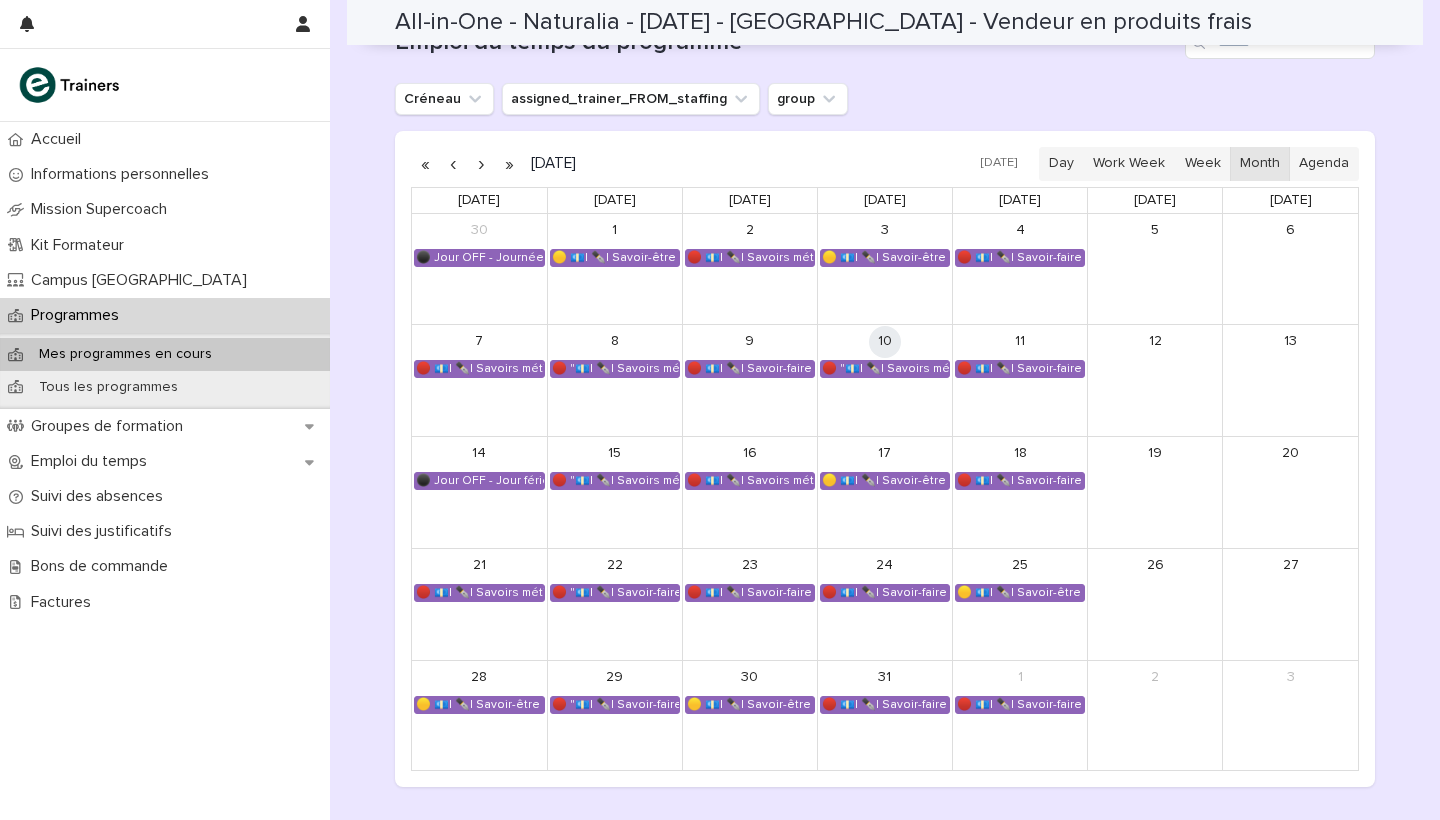click on "**********" at bounding box center [885, -131] 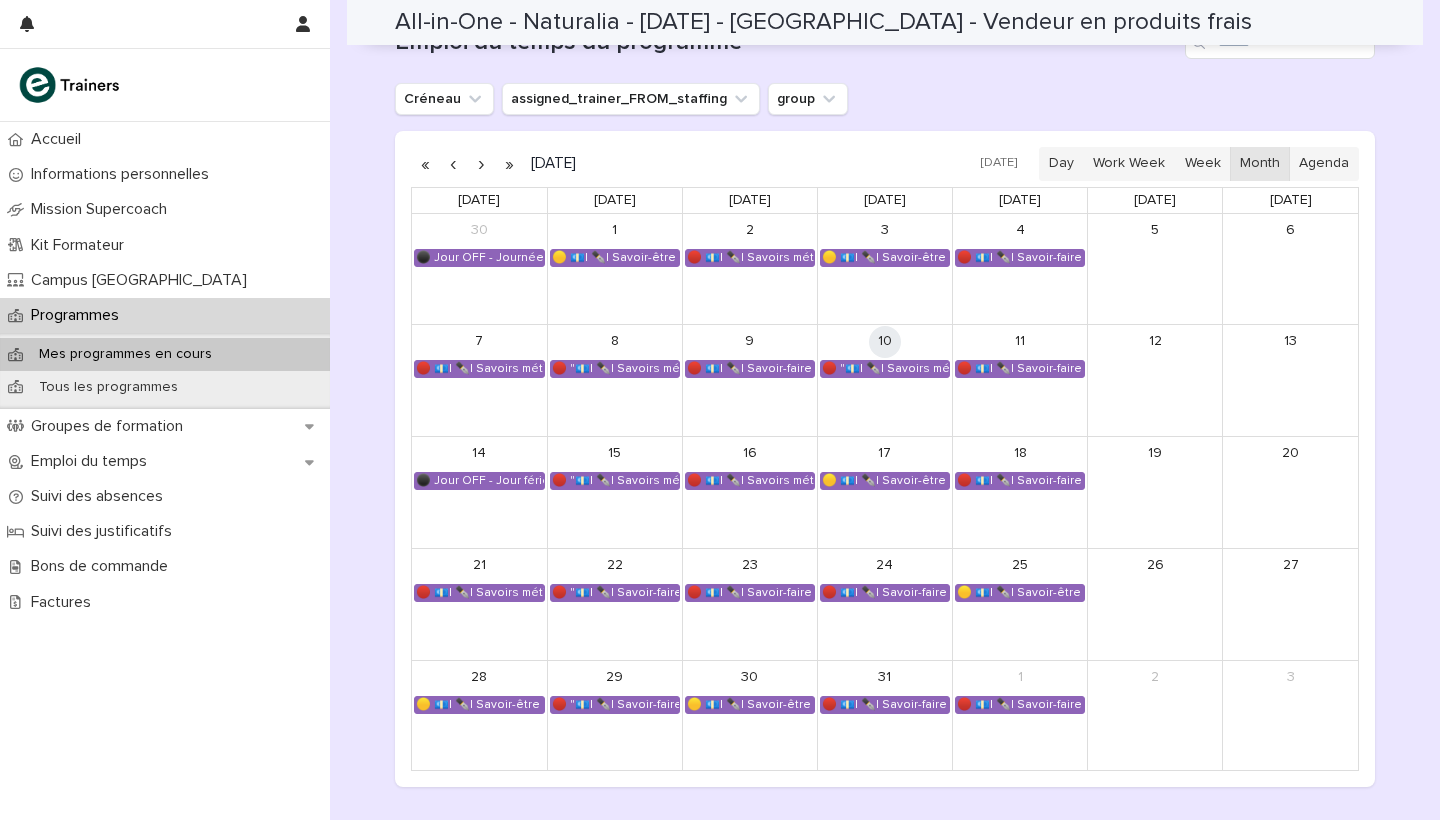 click on "**********" at bounding box center (885, -131) 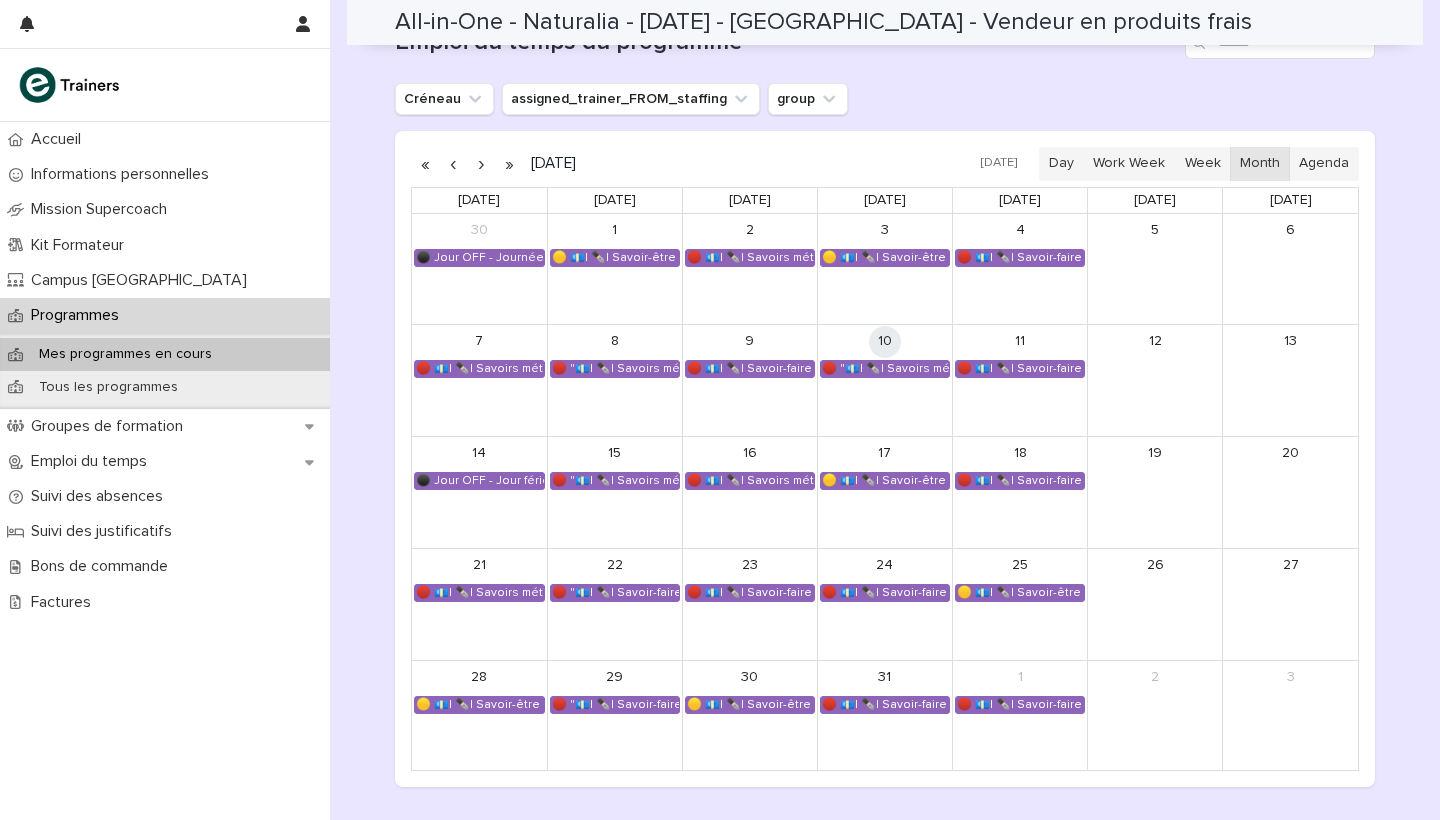 click at bounding box center [481, 164] 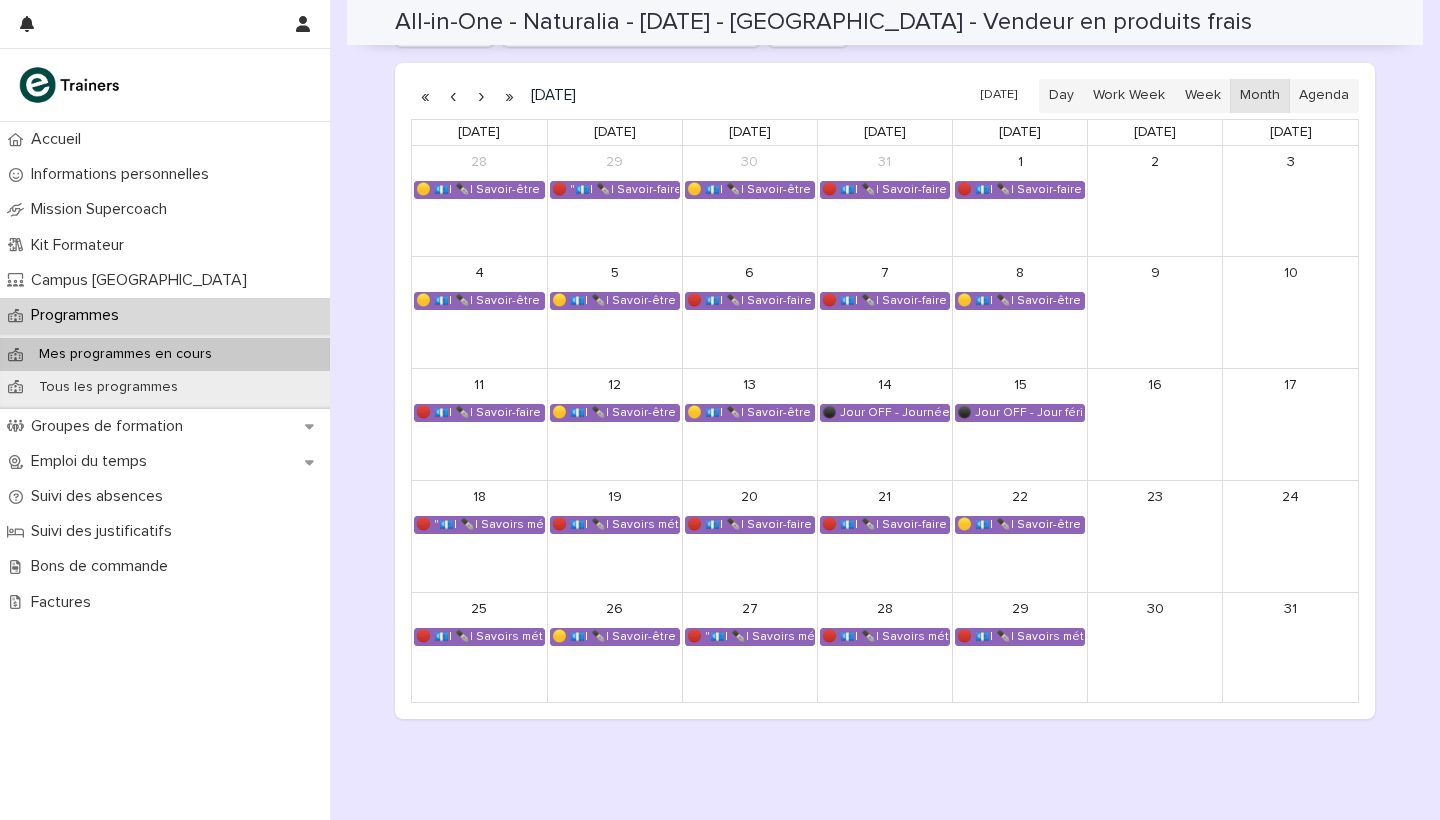 scroll, scrollTop: 1235, scrollLeft: 0, axis: vertical 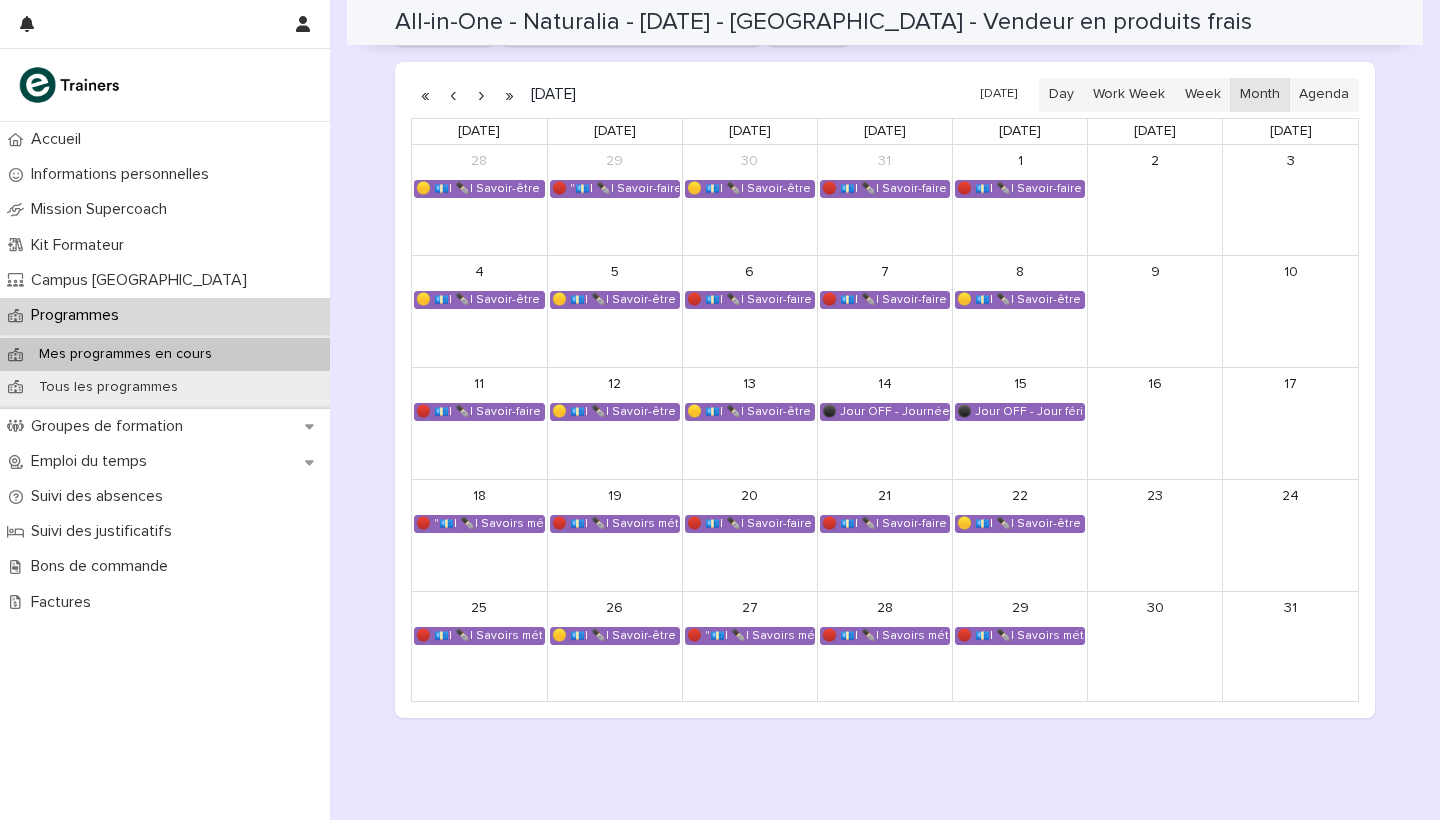 click on "**********" at bounding box center (885, -200) 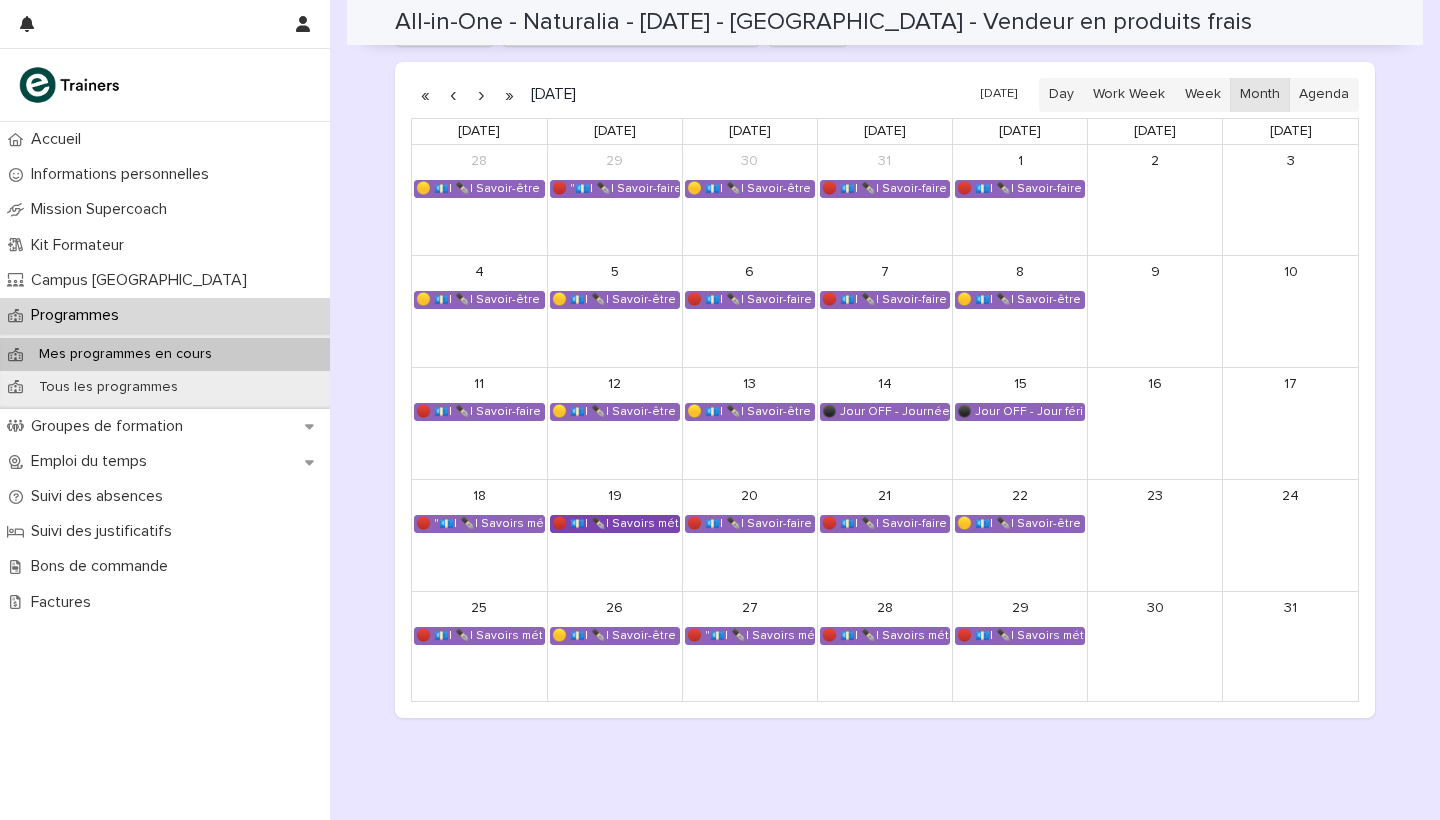 click on "🔴 💶| ✒️| Savoirs métier - Connaître les  produits et enjeux du commerce bio" at bounding box center [615, 524] 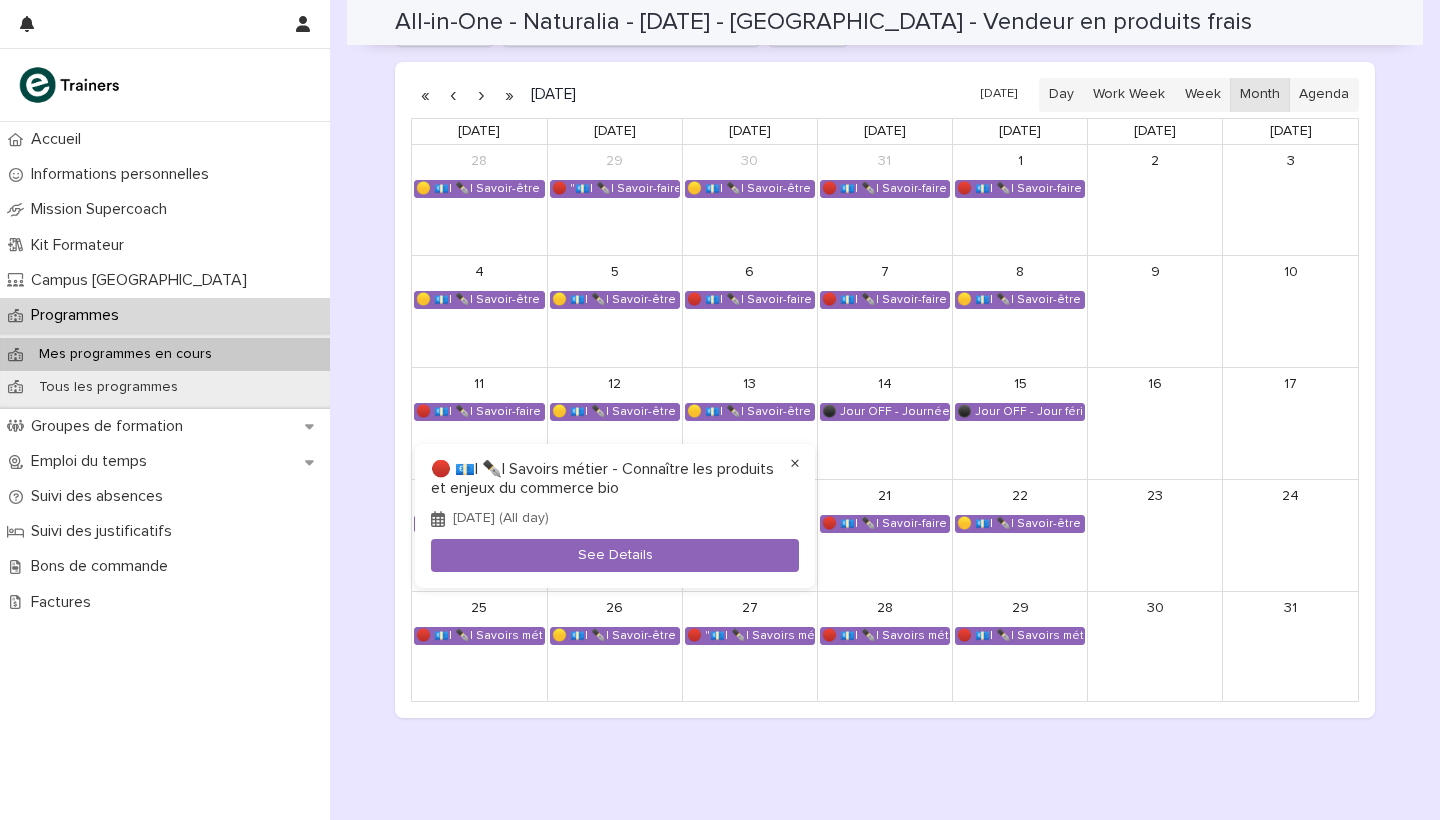 click on "×" at bounding box center [795, 464] 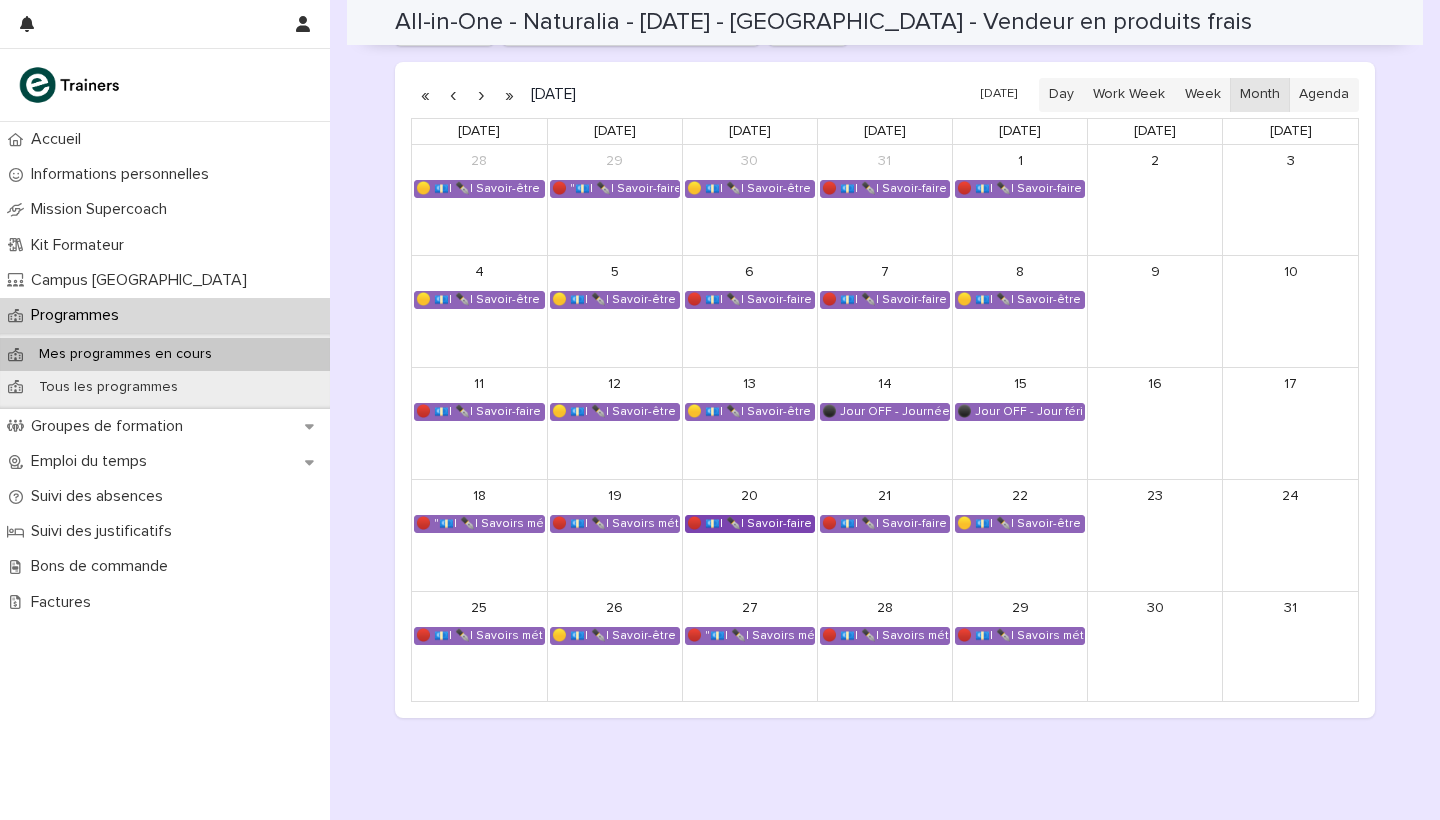 click on "🔴 💶| ✒️| Savoir-faire métier - Conduite de l’entretien de vente et conseil client" at bounding box center (750, 524) 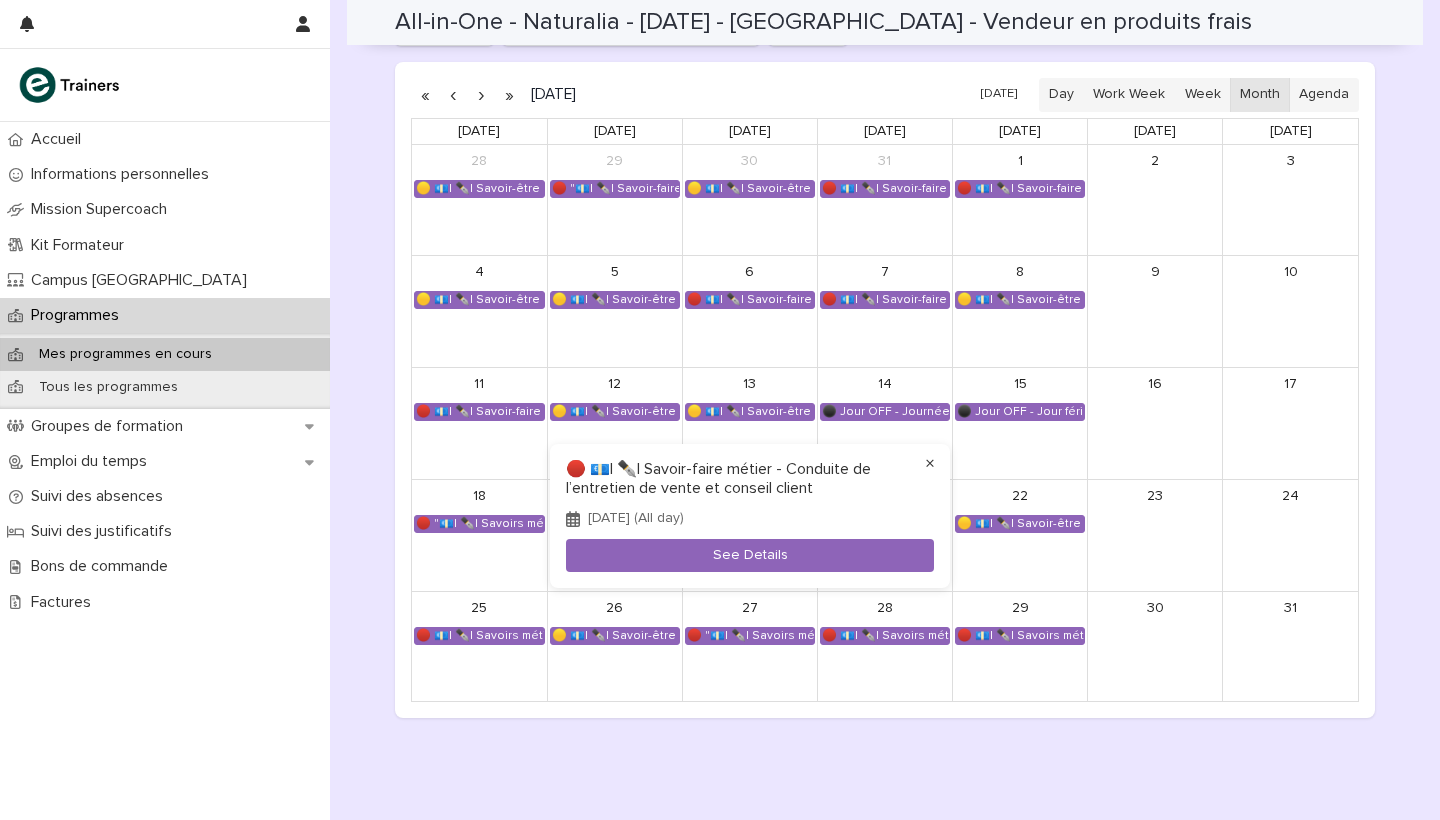 click on "×" at bounding box center [930, 464] 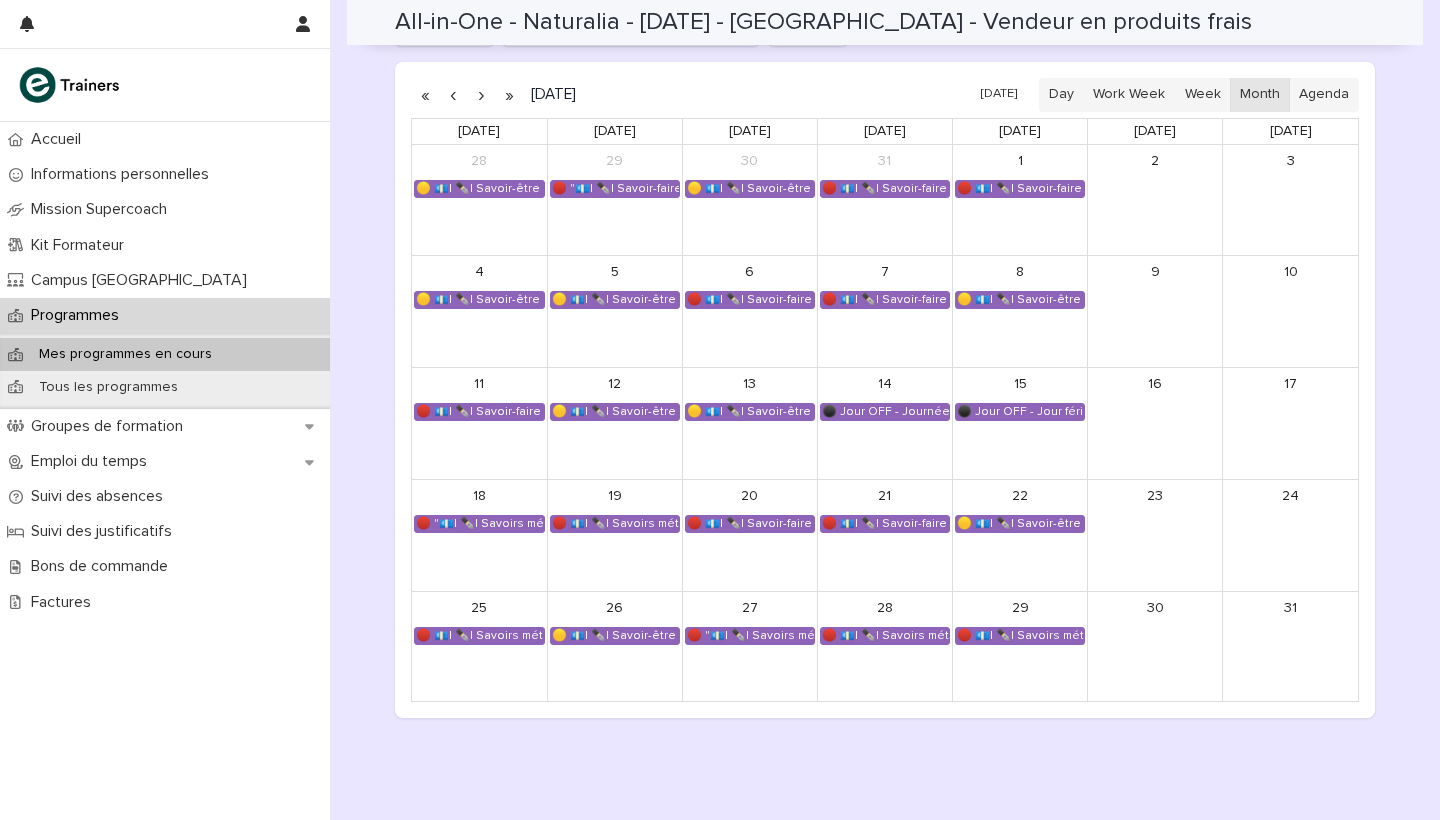 click on "**********" at bounding box center [885, -200] 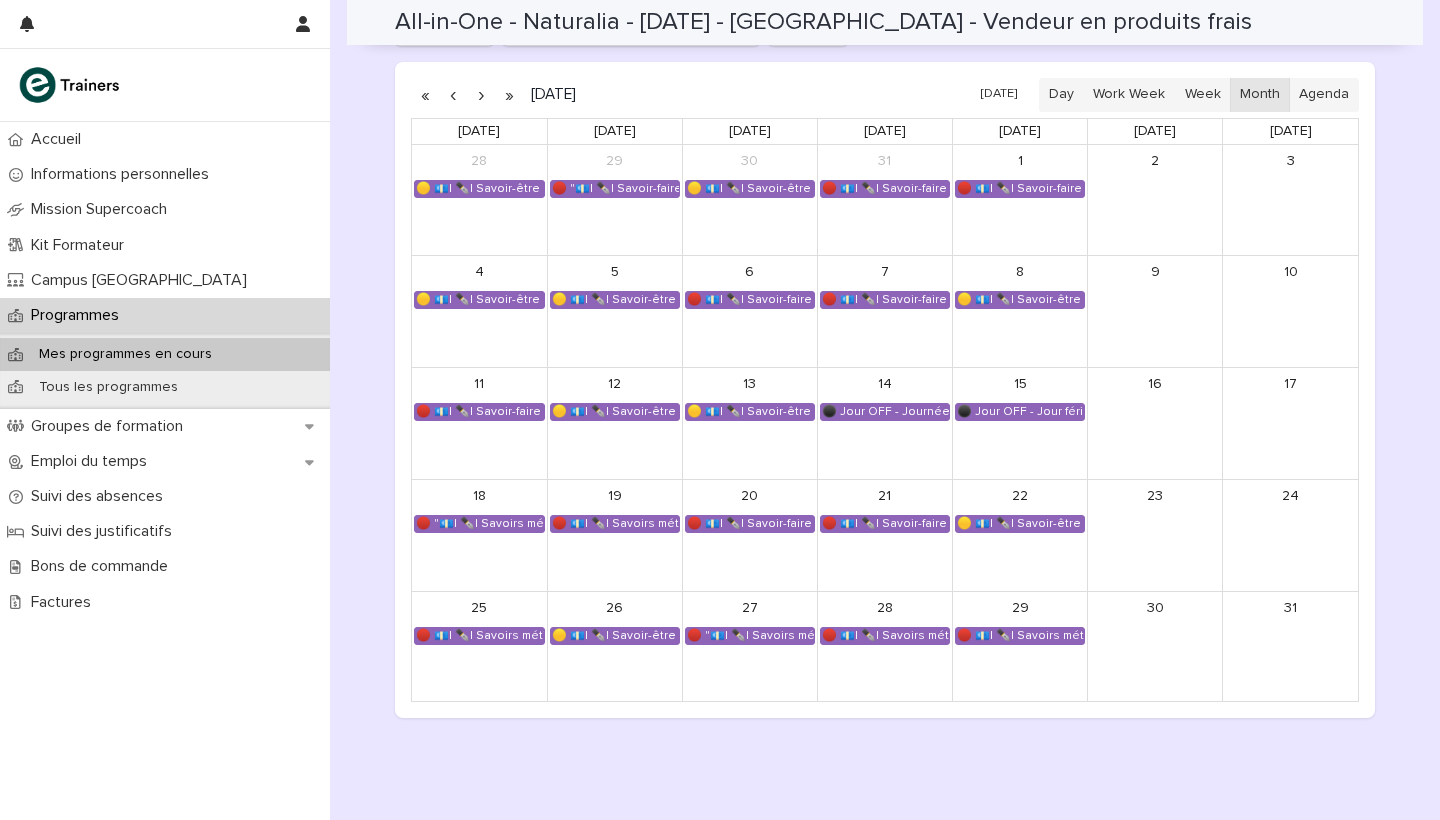 click on "**********" at bounding box center (885, -200) 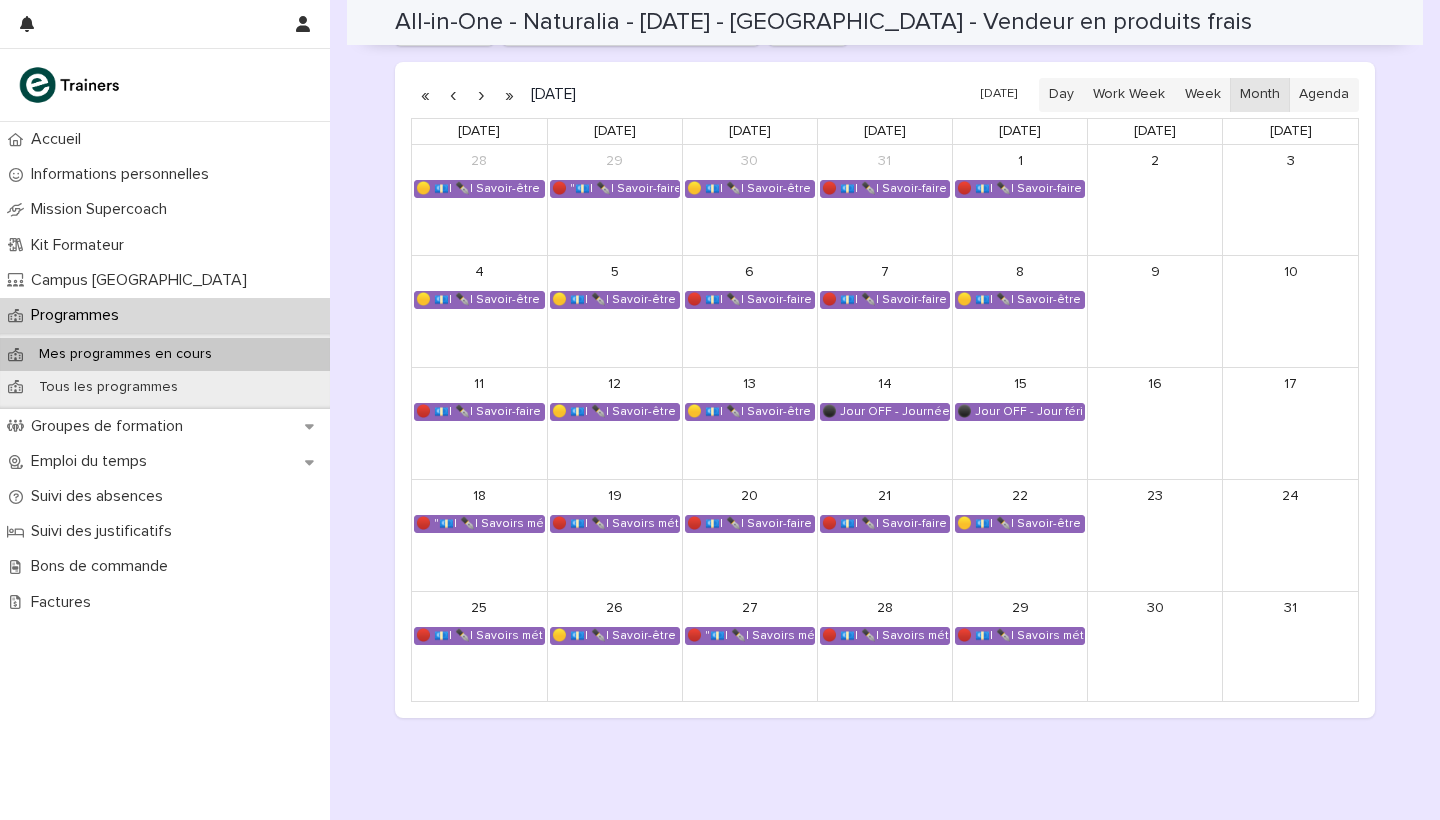click on "**********" at bounding box center (885, -200) 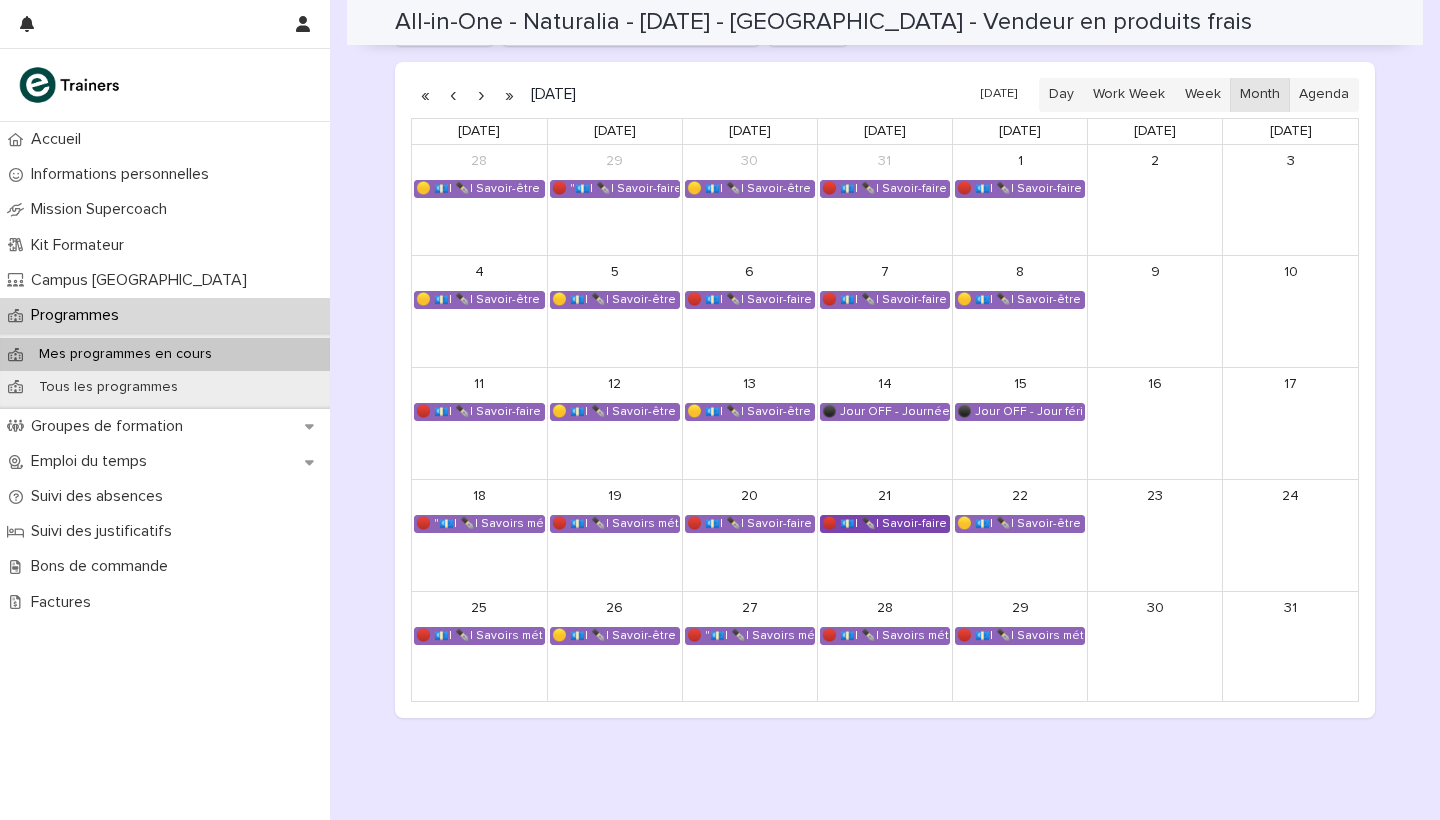 click on "🔴 💶| ✒️| Savoir-faire métier - Conduite de l’entretien de vente et conseil client" at bounding box center (885, 524) 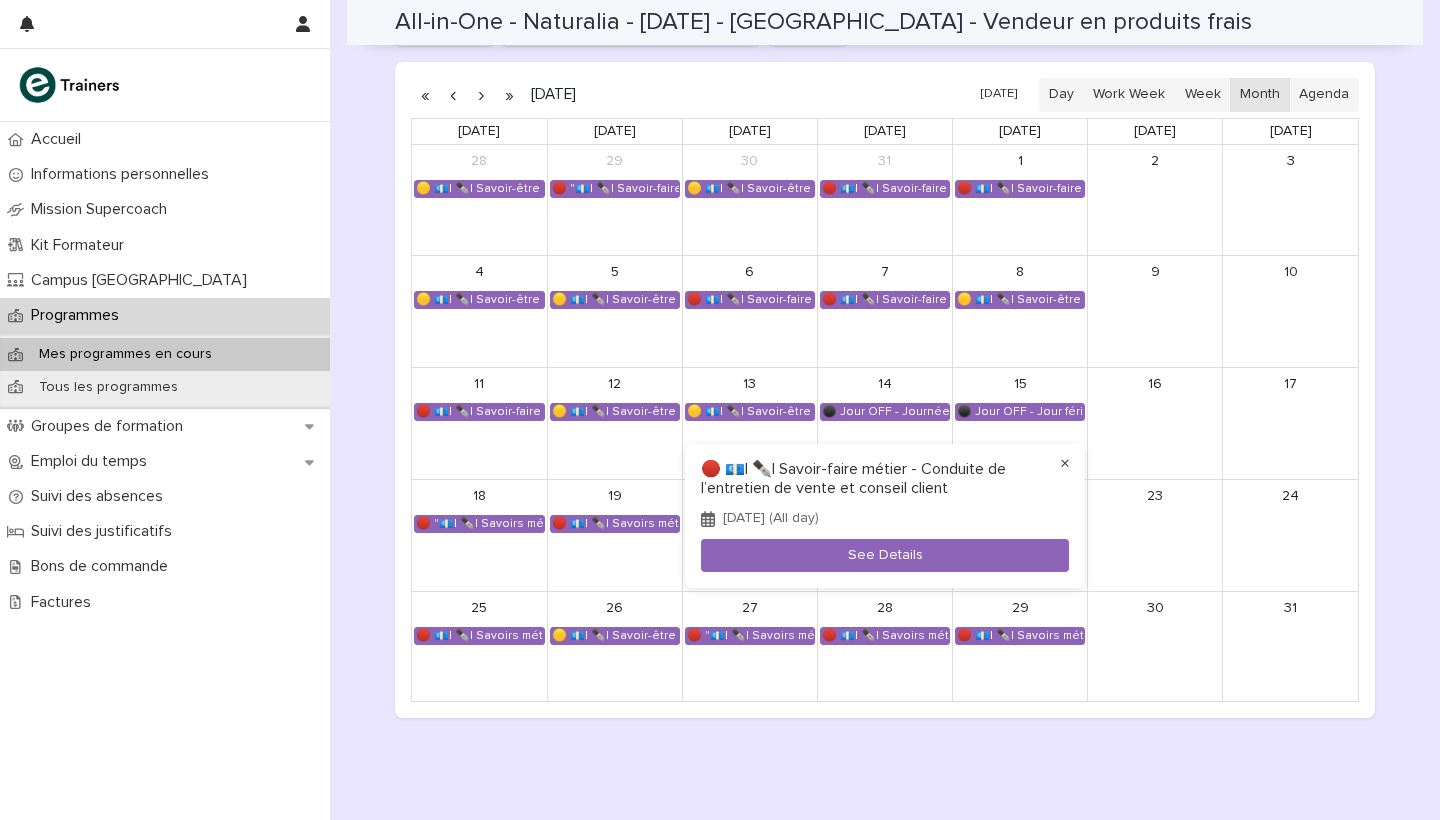 click on "×" at bounding box center [1065, 464] 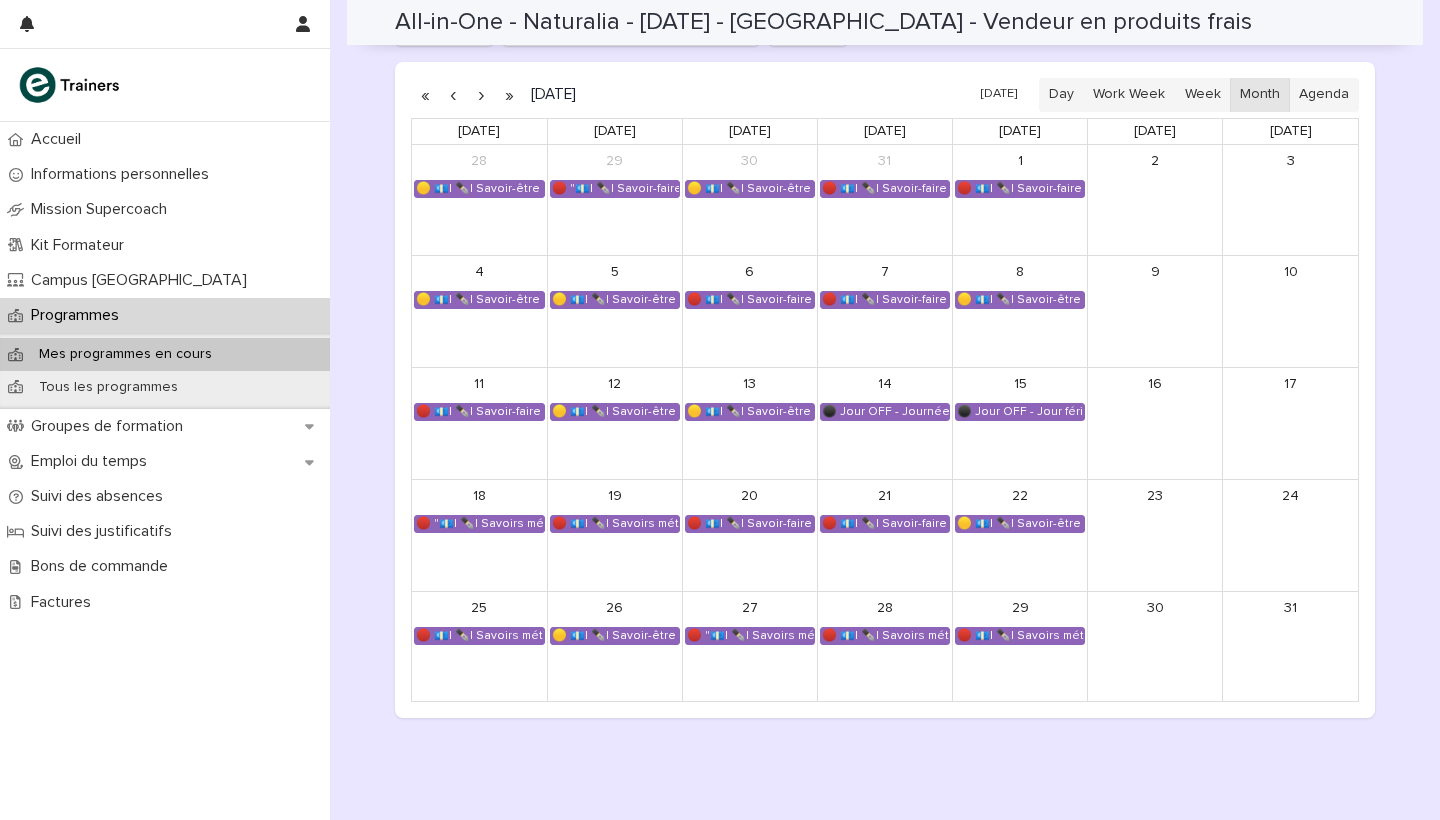 click on "Loading... Saving… Emploi du temps du programme Créneau assigned_trainer_FROM_staffing group [DATE] [DATE] Day Work Week Week Month Agenda [DATE] [DATE] [DATE] [DATE] [DATE] [DATE] [DATE] 28 🟡 💶| ✒️| Savoir-être métier - Gestion du stress et des imprévus dans un espace de vente 29 🔴 "💶| ✒️| Savoir-faire métier - Accueil, renseignement, orientation et service au client" 30 🟡 💶| ✒️| Savoir-être métier - Cadre de référence interculturel : prévenir les incidents critiques en magasin 31 🔴 💶| ✒️| Savoir-faire métier - Gestion et optimisation des stocks 1 🔴 💶| ✒️| Savoir-faire métier - Traitement des commandes de produits de clients 2 3 4 🟡 💶| ✒️| Savoir-être métier - Organisation de son travail selon les priorités et ses objectifs 5 🟡 💶| ✒️| Savoir-être métier - Gestion du stress et des imprévus dans un espace de vente 6 🔴 💶| ✒️| Savoir-faire métier - Gestion des réclamations clients 7 8 9 10 11 12 13" at bounding box center (885, 326) 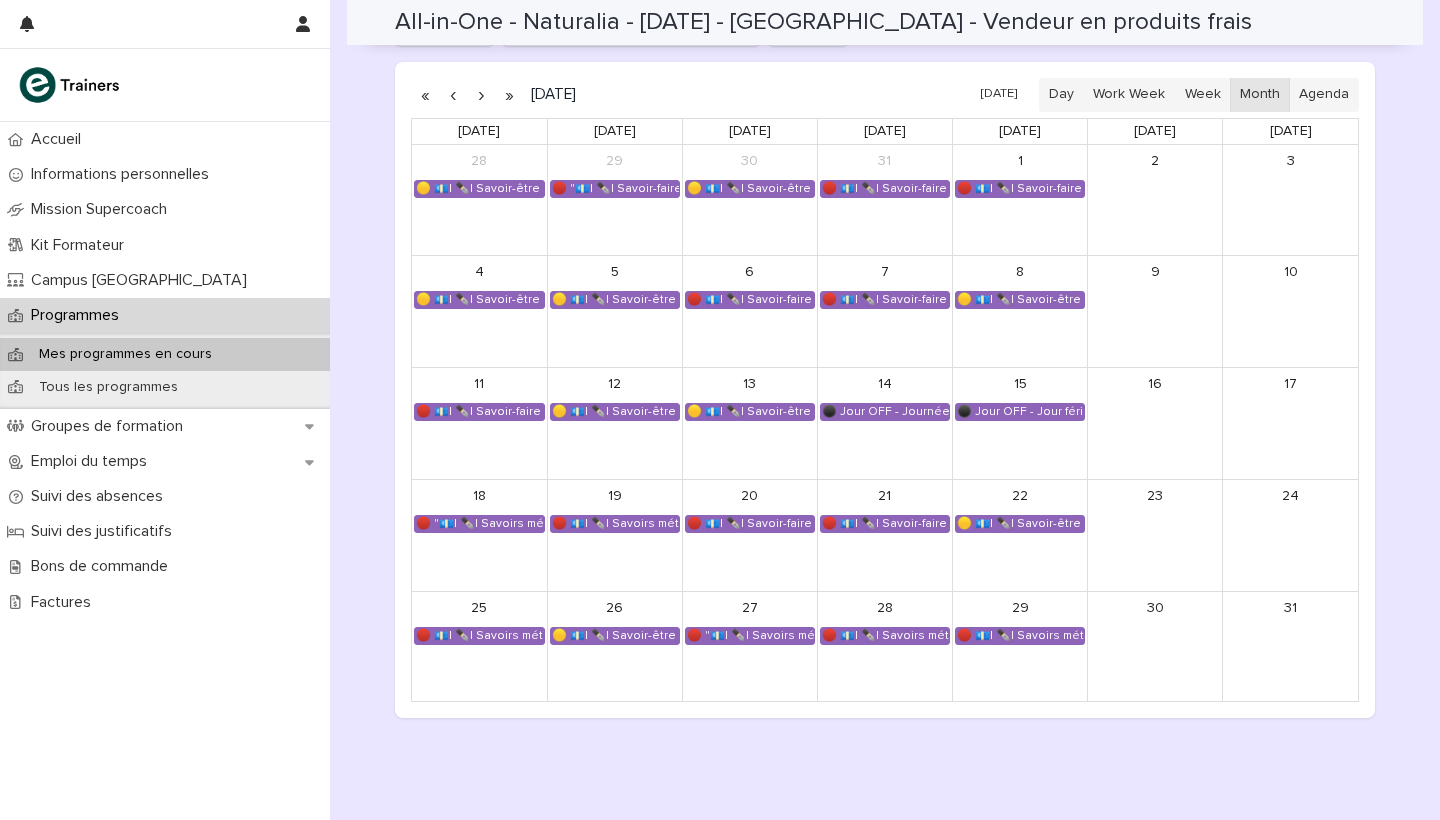 click on "[DATE] [DATE] Day Work Week Week Month Agenda [DATE] [DATE] [DATE] [DATE] [DATE] [DATE] [DATE] 28 🟡 💶| ✒️| Savoir-être métier - Gestion du stress et des imprévus dans un espace de vente 29 🔴 "💶| ✒️| Savoir-faire métier - Accueil, renseignement, orientation et service au client" 30 🟡 💶| ✒️| Savoir-être métier - Cadre de référence interculturel : prévenir les incidents critiques en magasin 31 🔴 💶| ✒️| Savoir-faire métier - Gestion et optimisation des stocks 1 🔴 💶| ✒️| Savoir-faire métier - Traitement des commandes de produits de clients 2 3 4 🟡 💶| ✒️| Savoir-être métier - Organisation de son travail selon les priorités et ses objectifs 5 🟡 💶| ✒️| Savoir-être métier - Gestion du stress et des imprévus dans un espace de vente 6 🔴 💶| ✒️| Savoir-faire métier - Gestion des réclamations clients 7 🔴 💶| ✒️| Savoir-faire métier - Contribution à l'amélioration de l'expérience d'achat 8 9 10 11 12" at bounding box center [885, 390] 